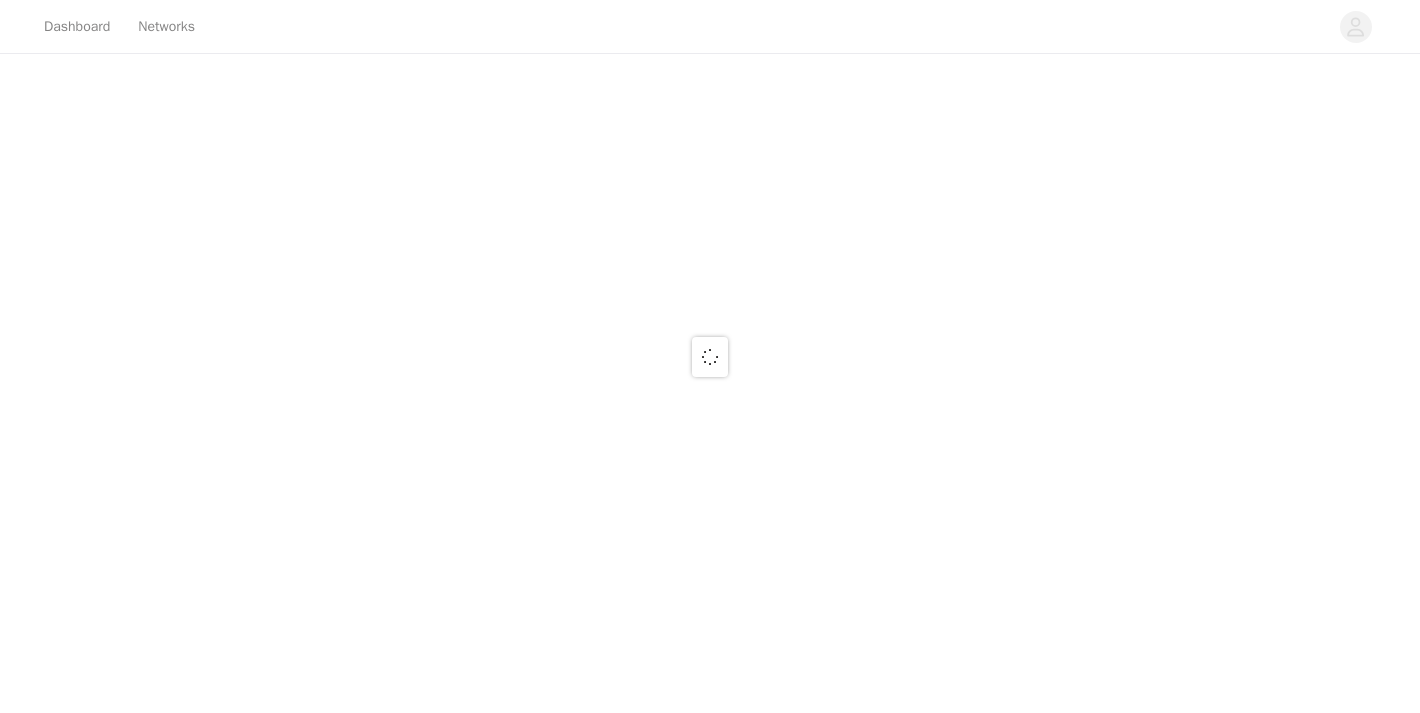 scroll, scrollTop: 0, scrollLeft: 0, axis: both 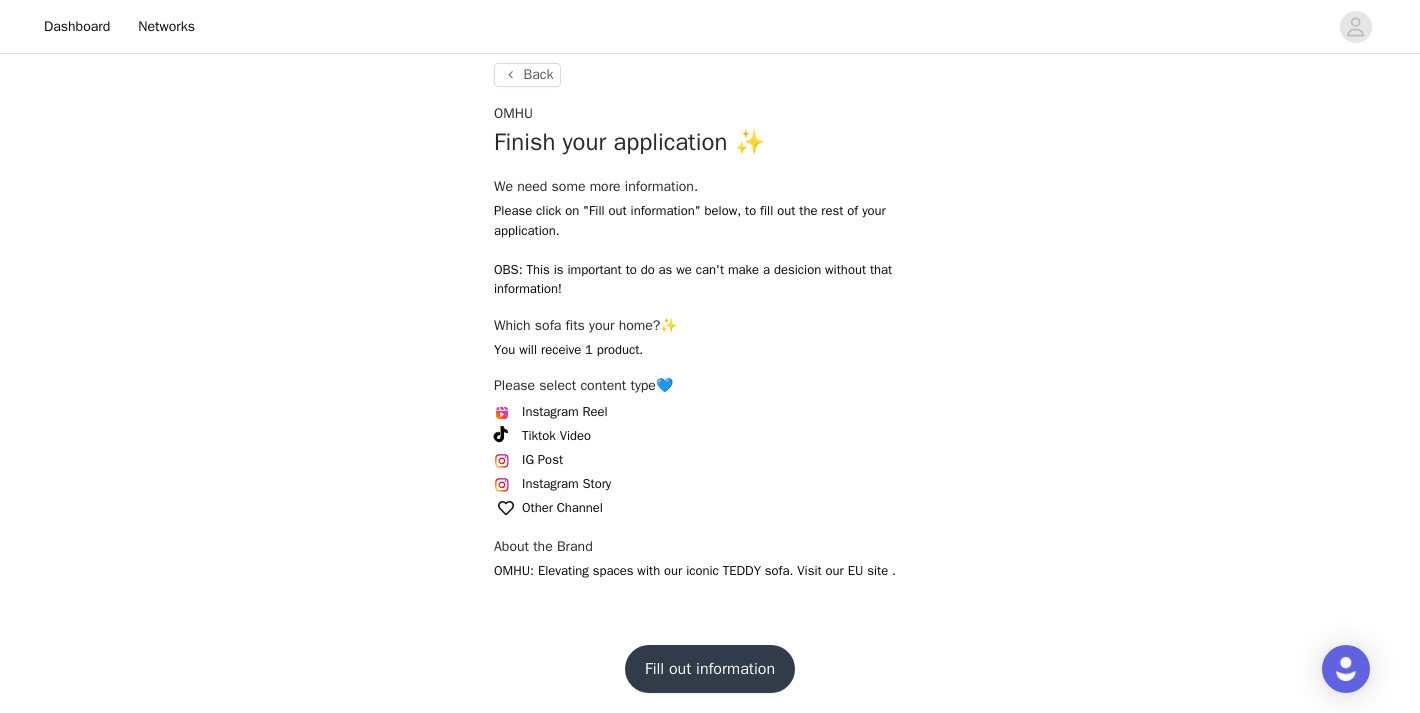 click on "Tiktok Video" at bounding box center [556, 436] 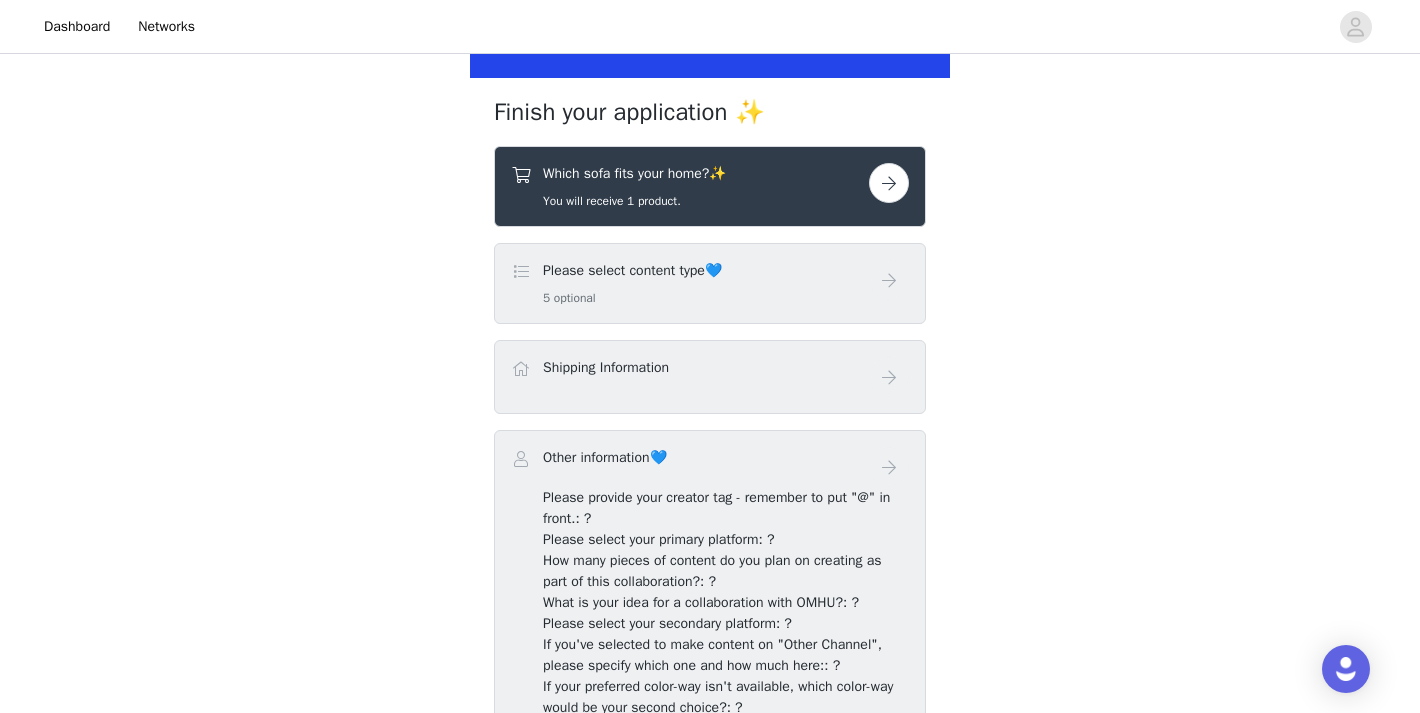 scroll, scrollTop: 377, scrollLeft: 0, axis: vertical 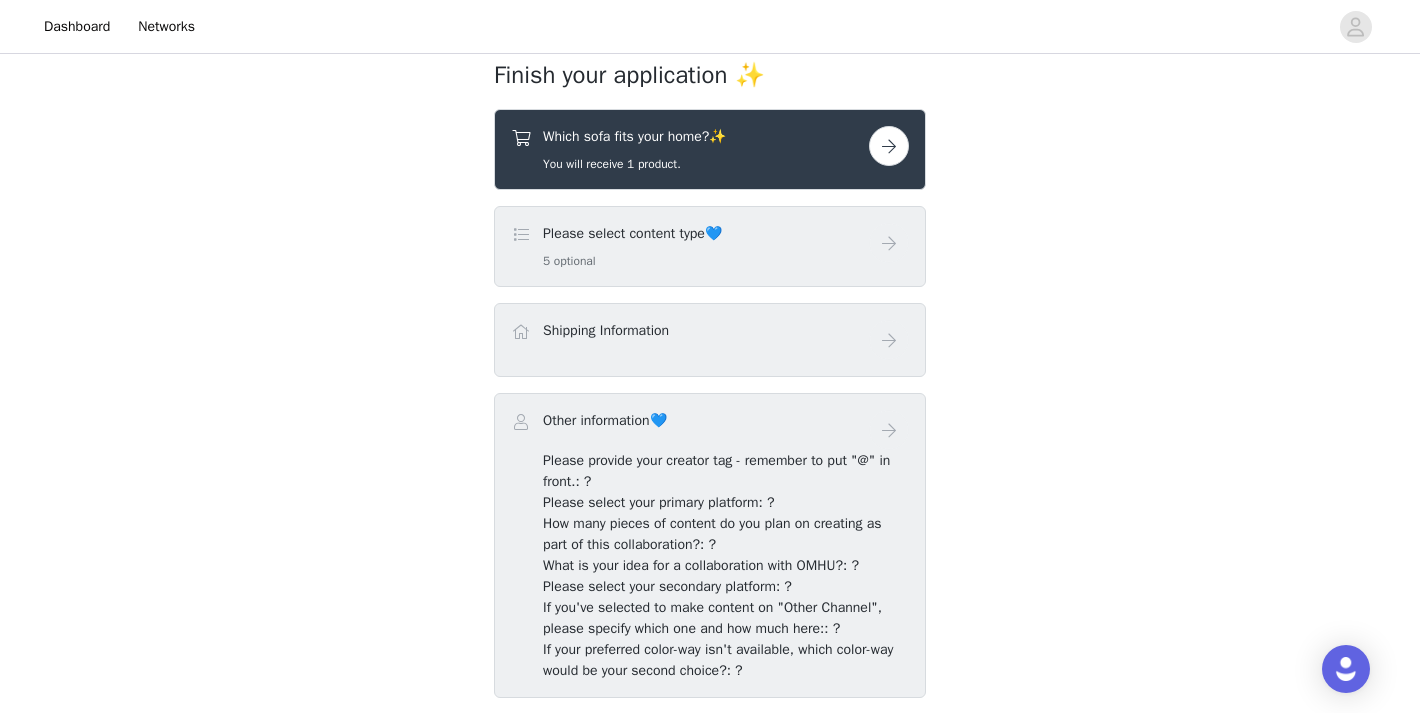 click at bounding box center (521, 235) 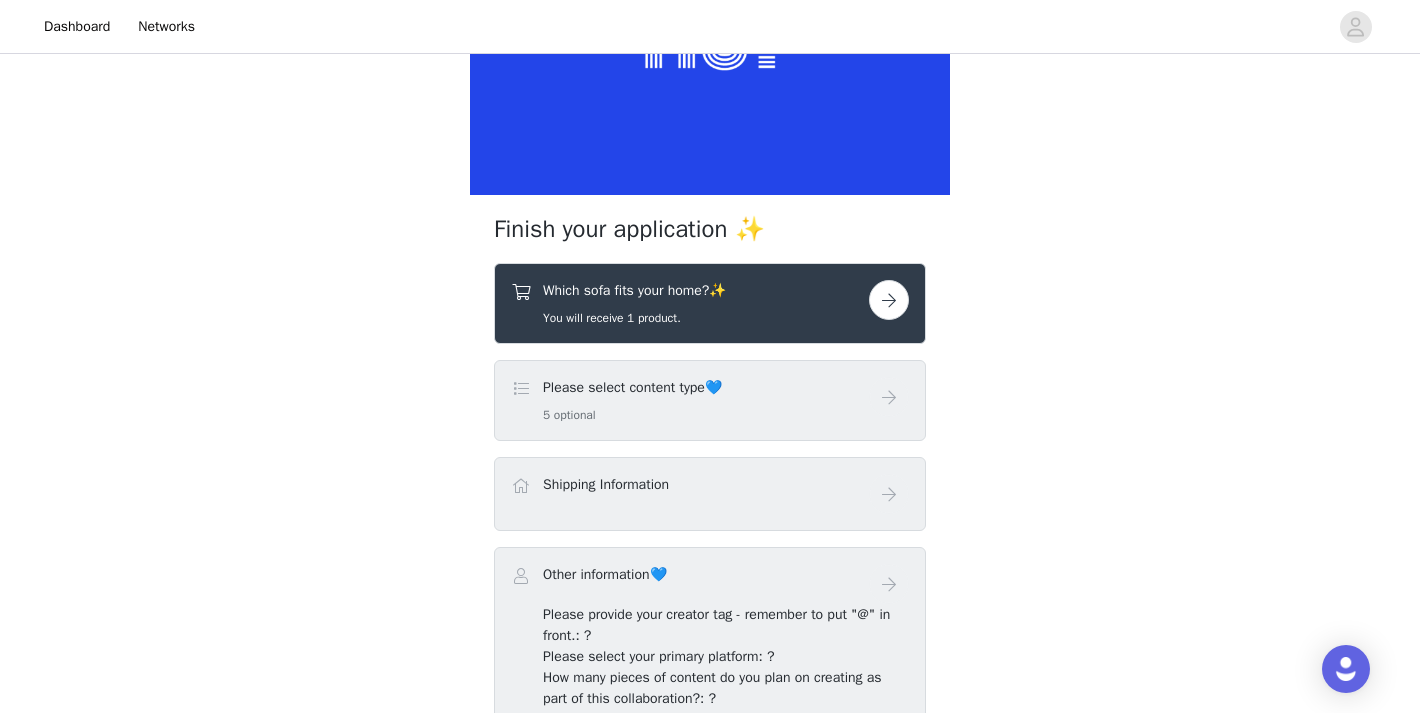 scroll, scrollTop: 296, scrollLeft: 0, axis: vertical 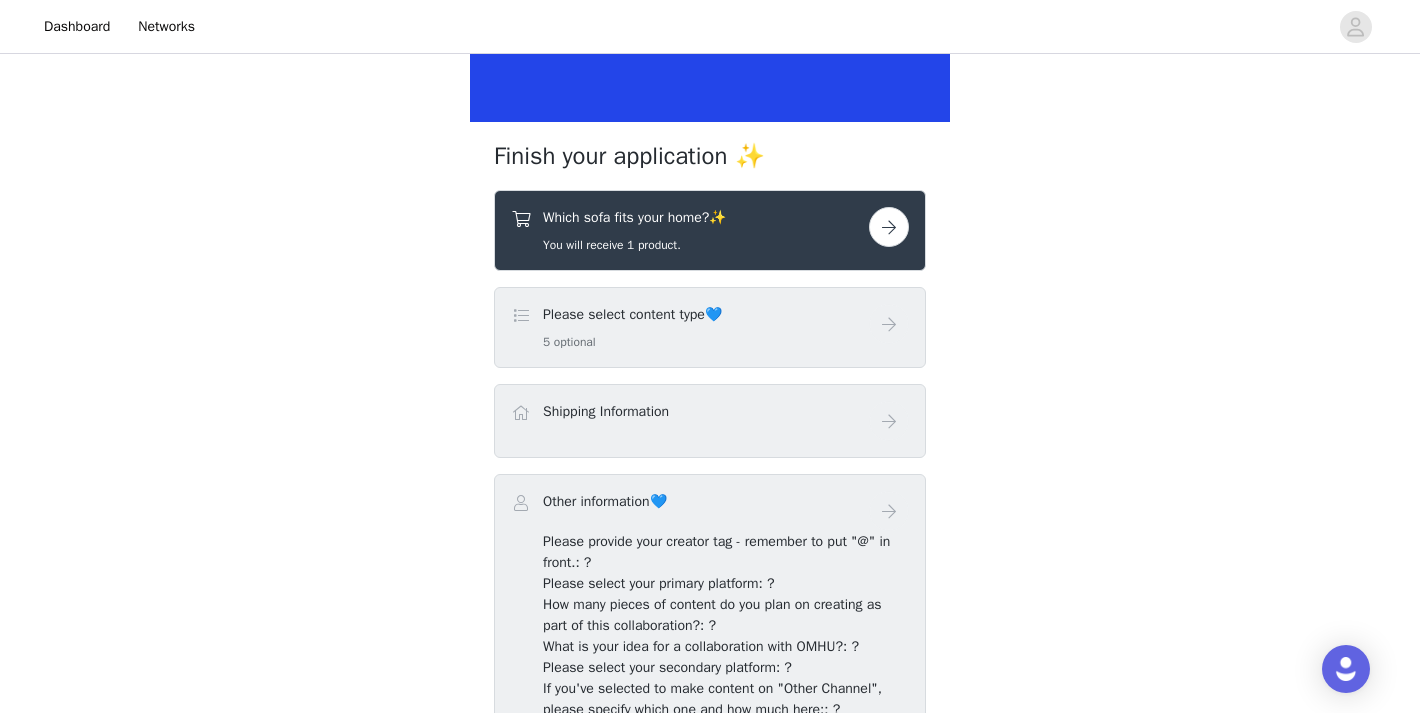 click on "Please select content type💙   5 optional" at bounding box center [690, 327] 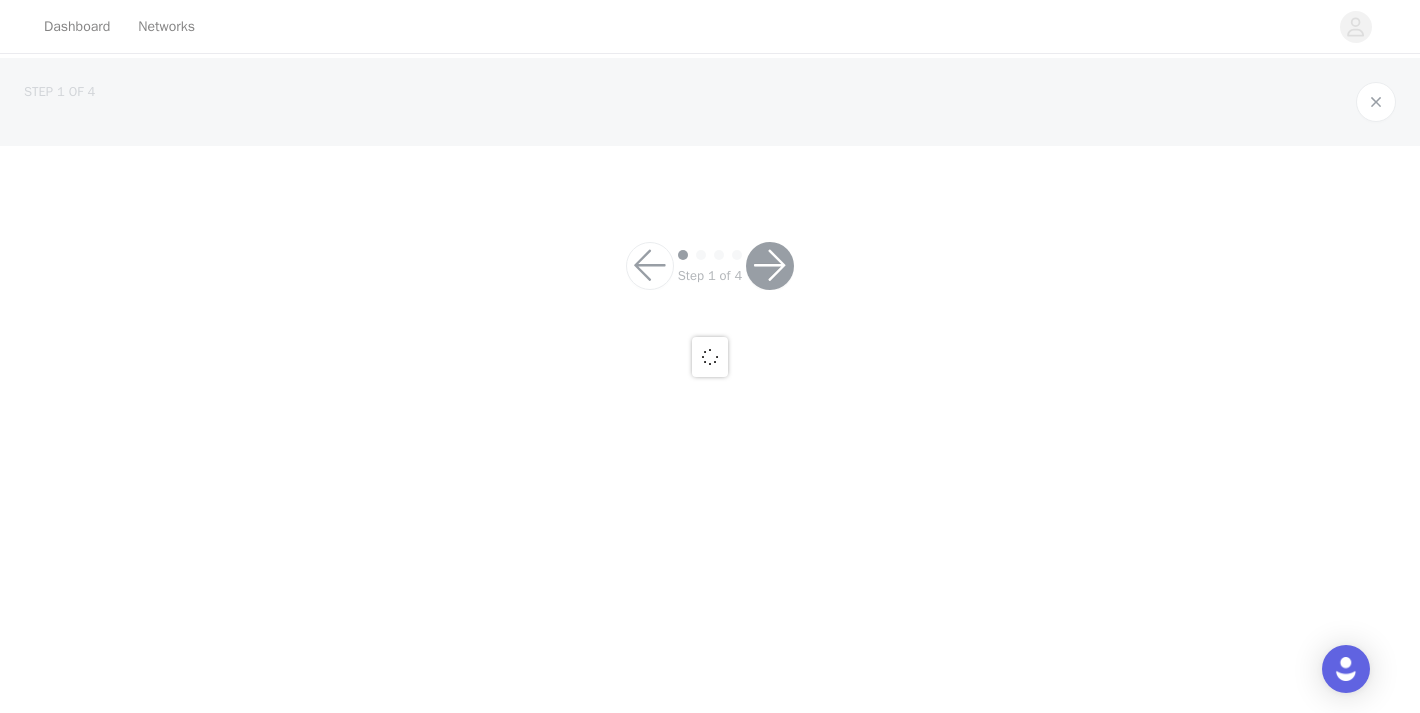 scroll, scrollTop: 0, scrollLeft: 0, axis: both 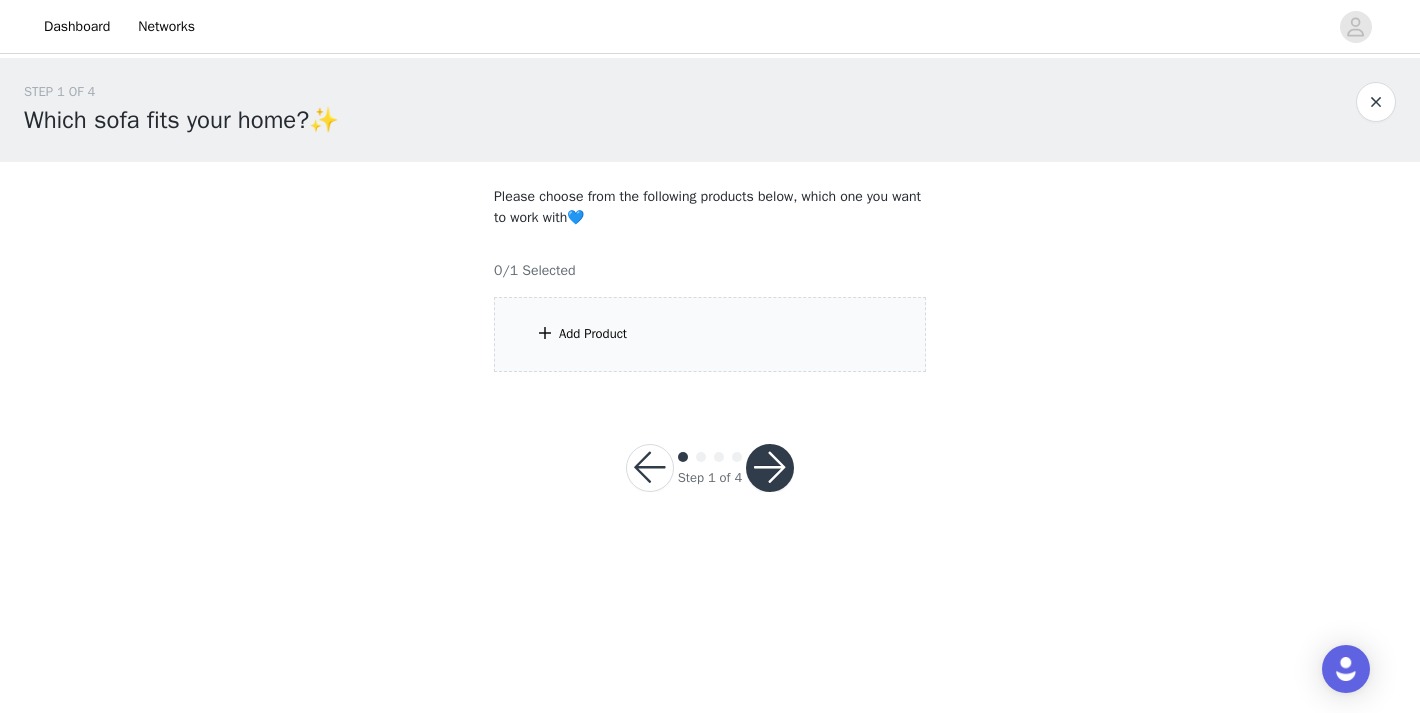 click on "Add Product" at bounding box center [710, 334] 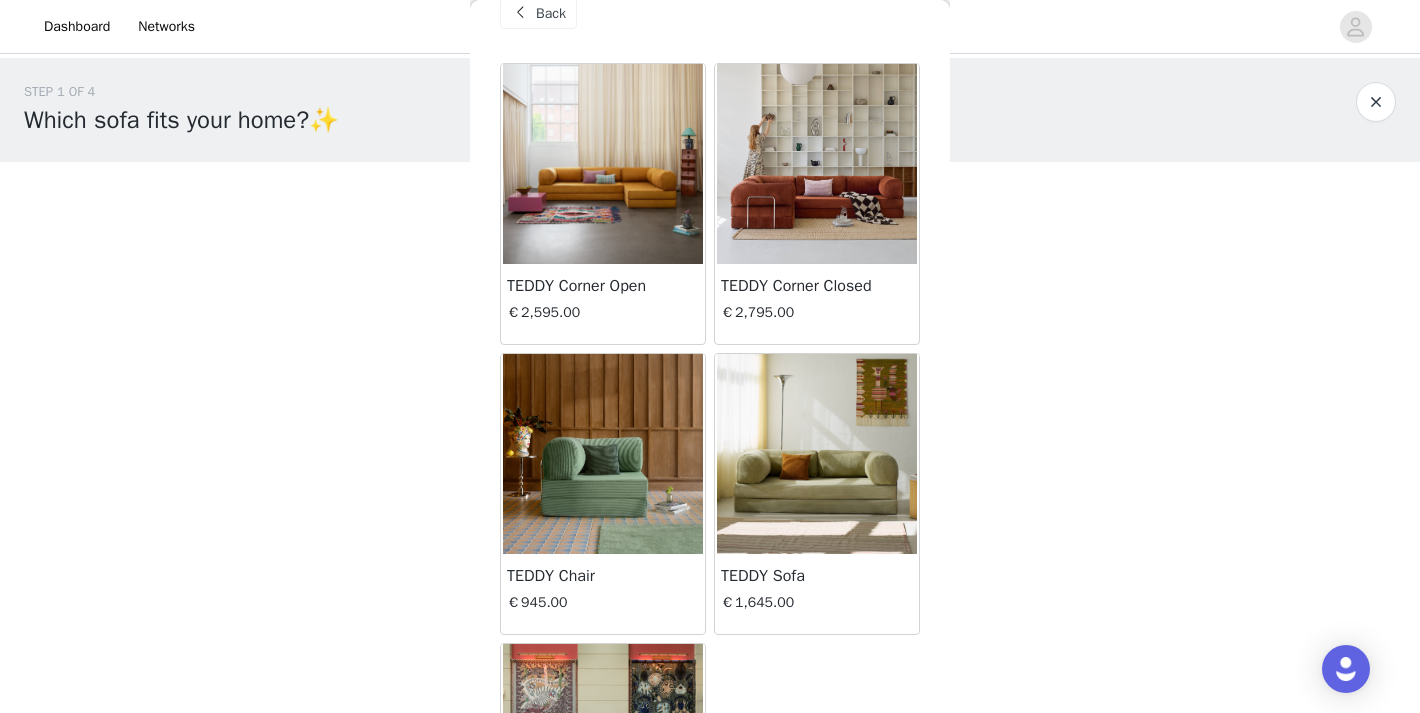 scroll, scrollTop: 62, scrollLeft: 0, axis: vertical 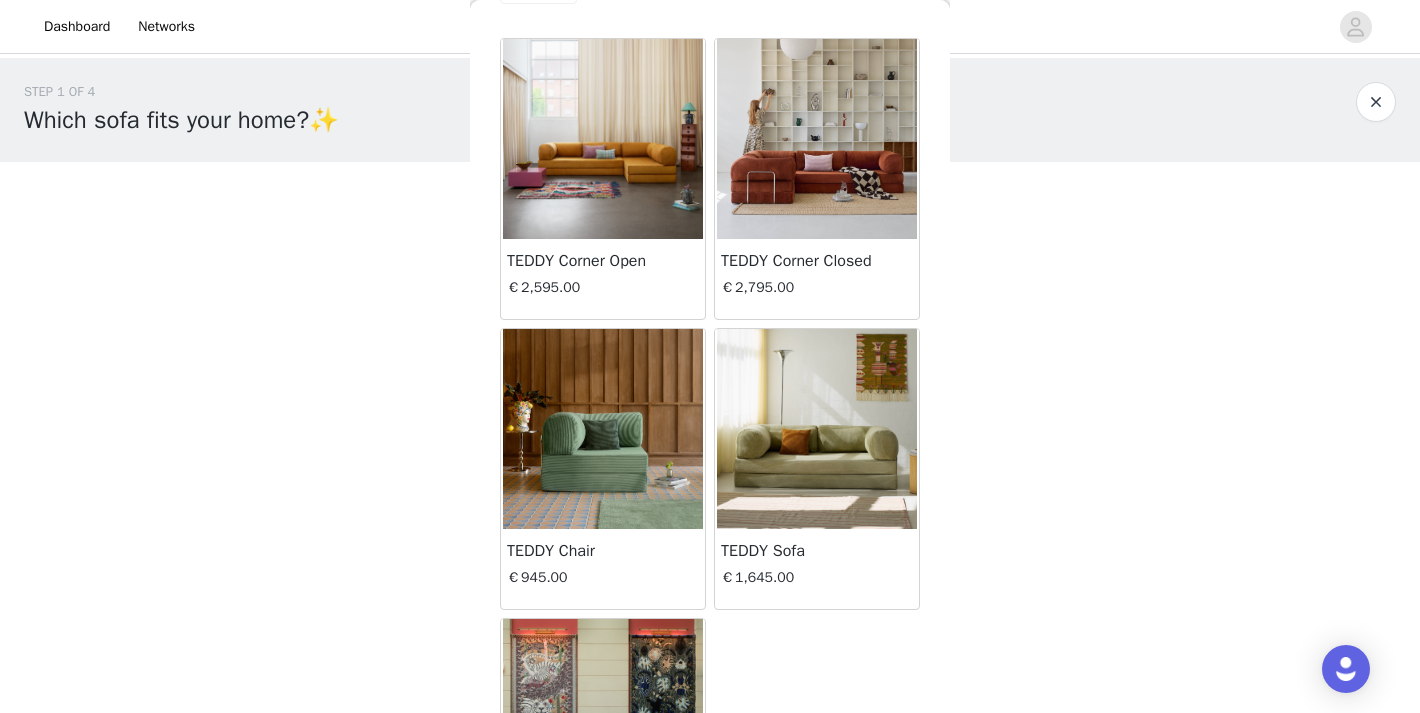 click at bounding box center (817, 429) 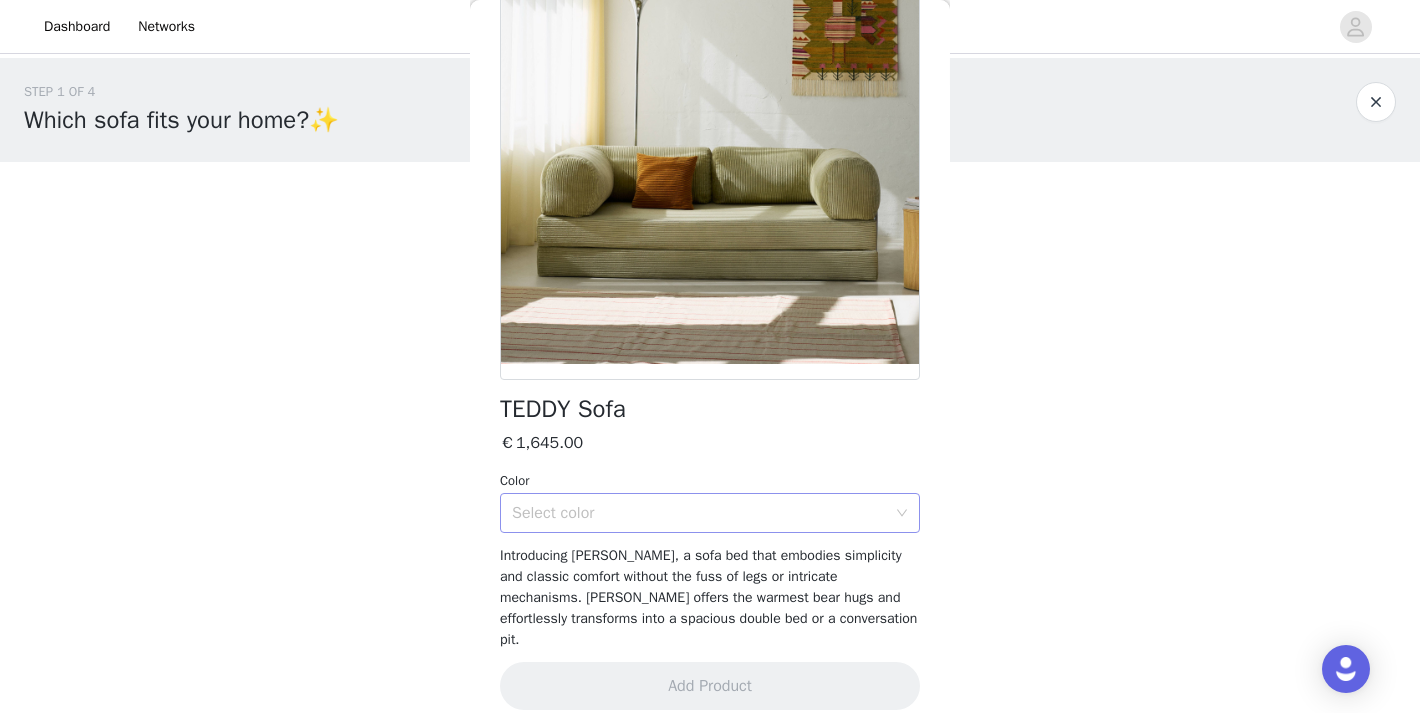scroll, scrollTop: 169, scrollLeft: 0, axis: vertical 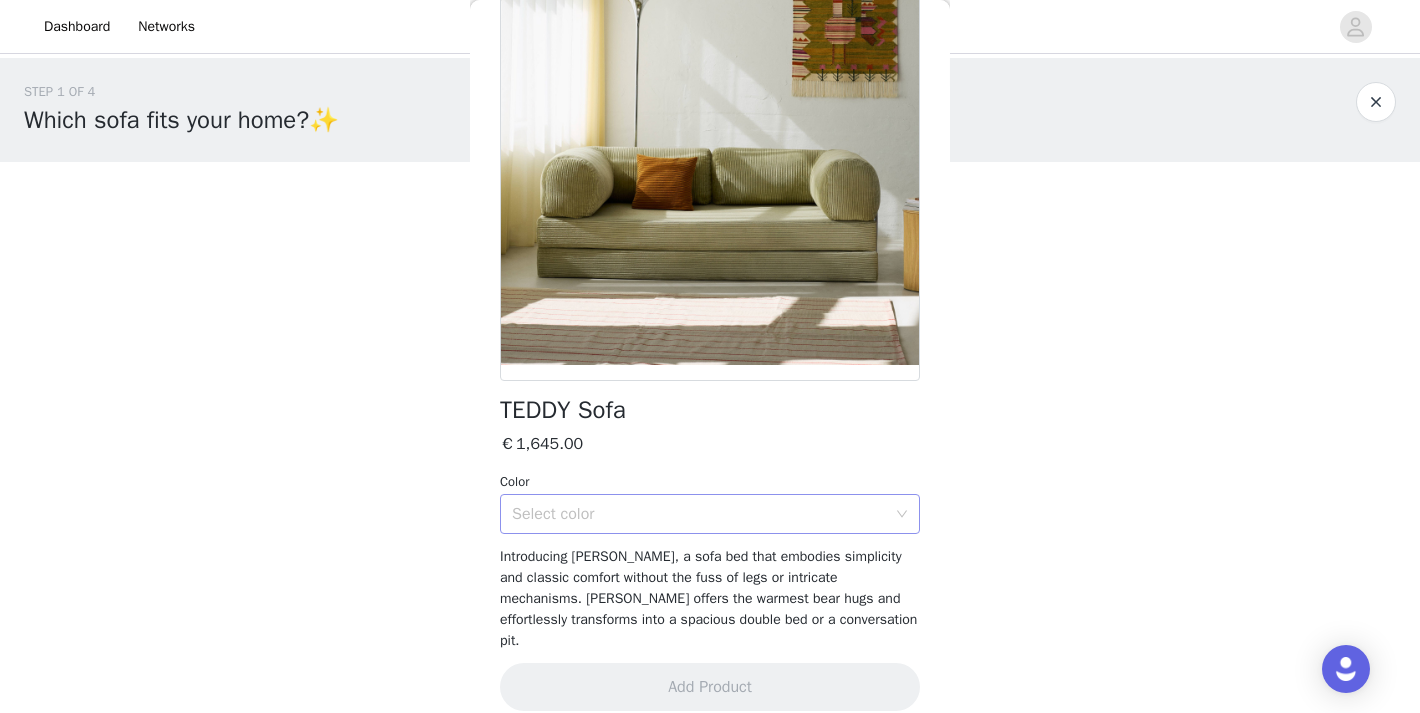 click on "Select color" at bounding box center [703, 514] 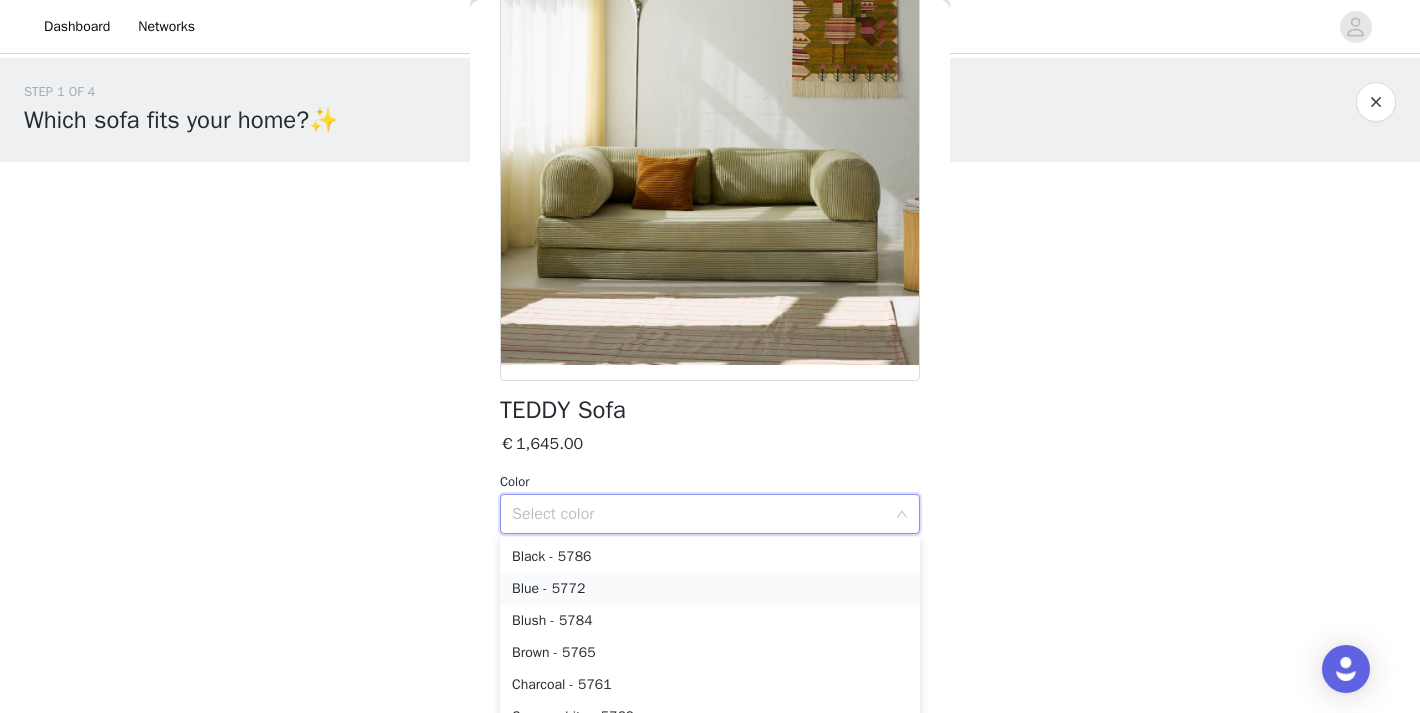 click on "Blue - 5772" at bounding box center (710, 589) 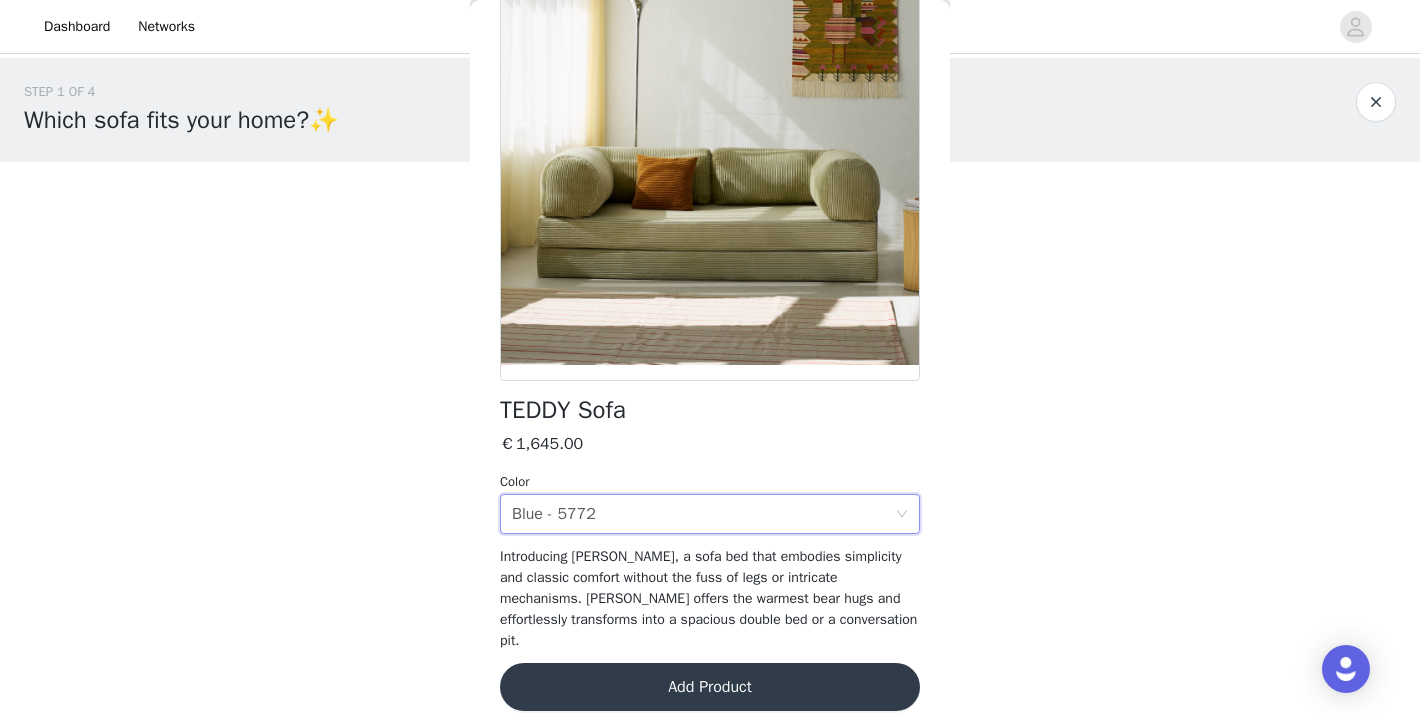 click on "Add Product" at bounding box center [710, 687] 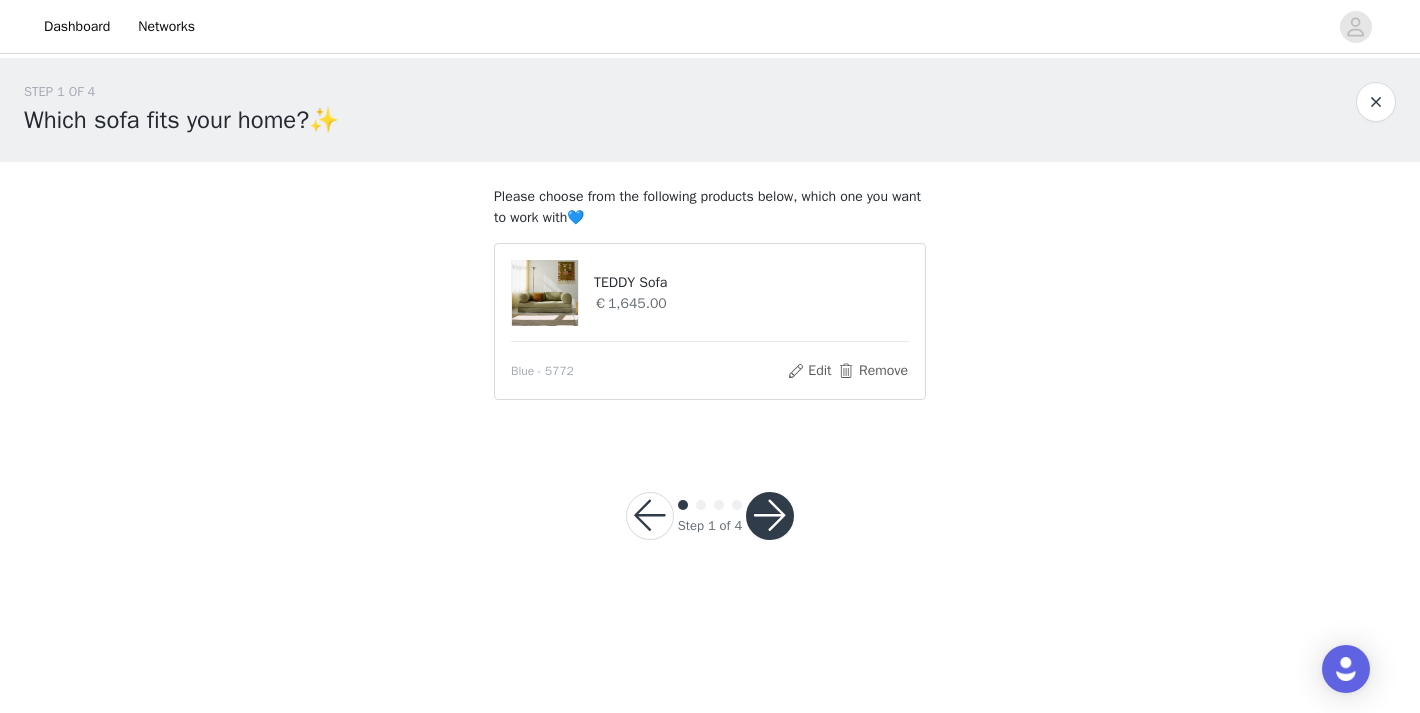 click on "TEDDY Sofa" at bounding box center [751, 282] 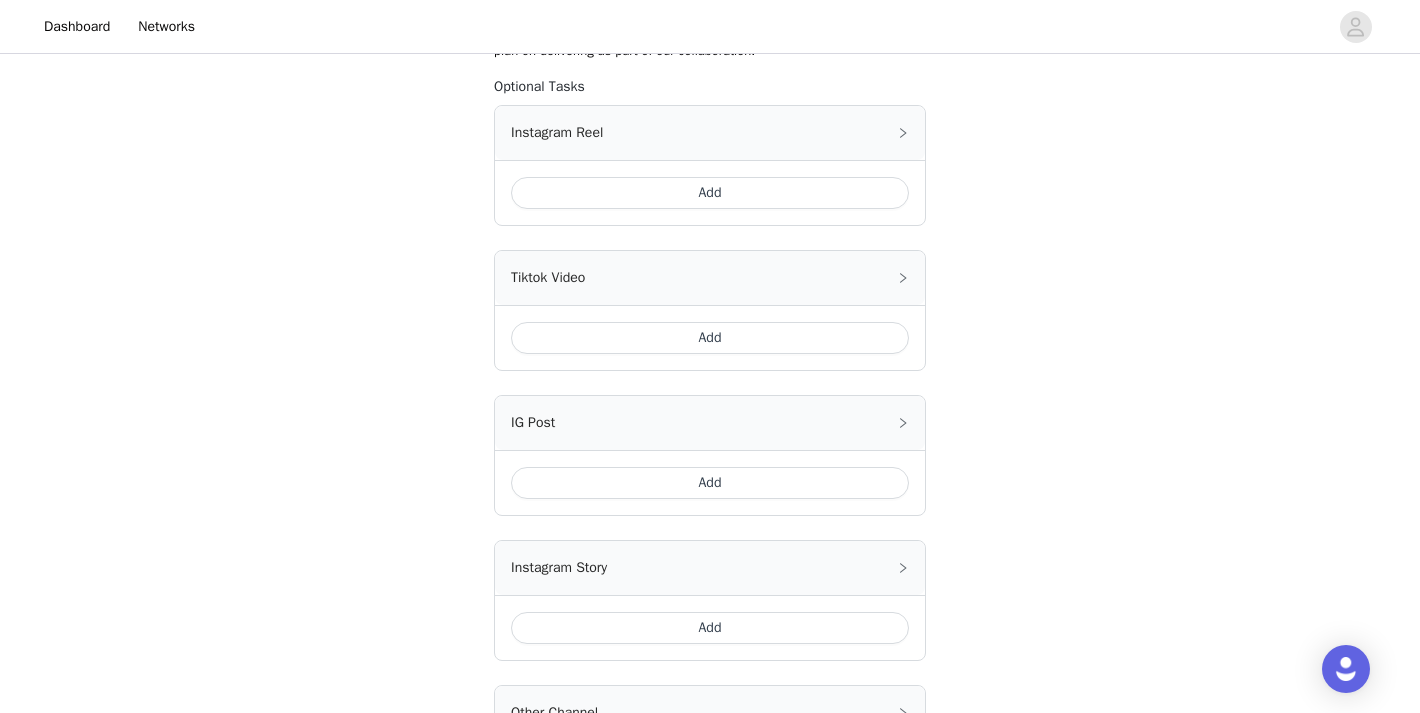 scroll, scrollTop: 396, scrollLeft: 0, axis: vertical 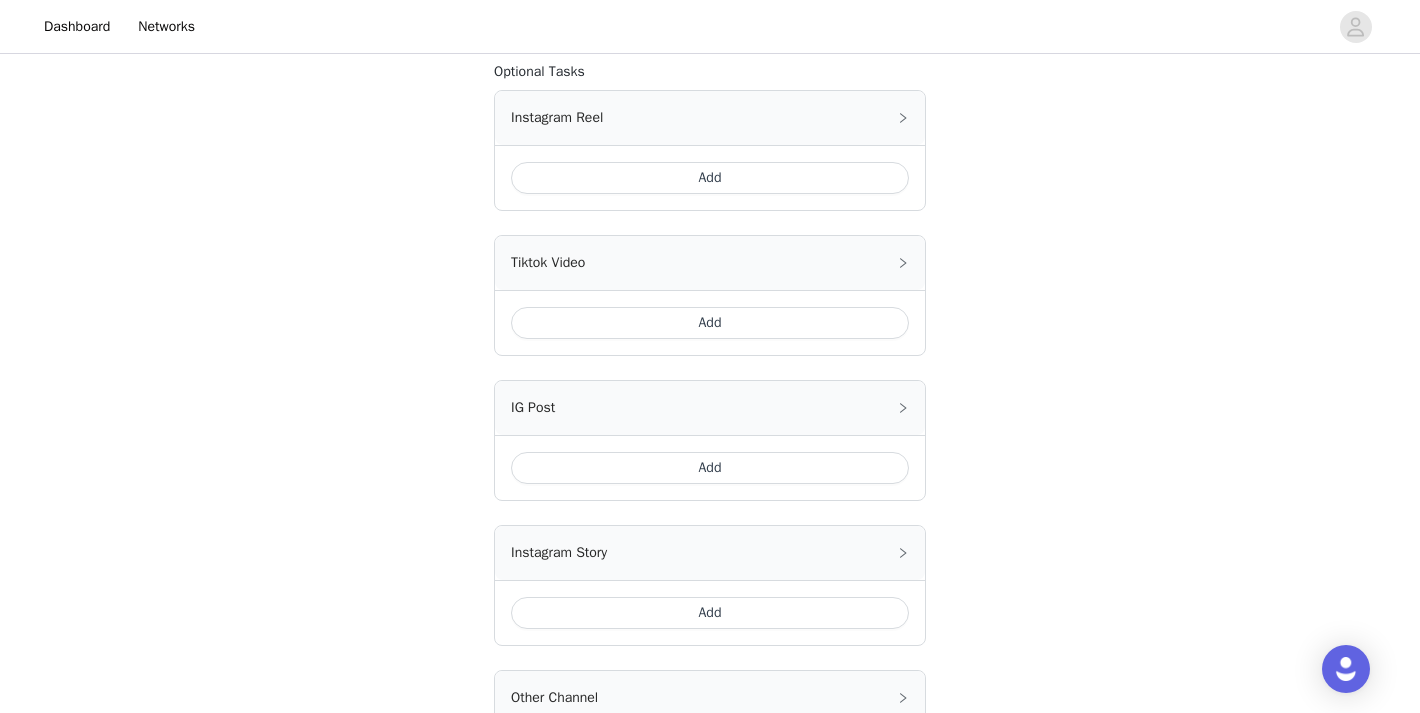 click on "Add" at bounding box center [710, 323] 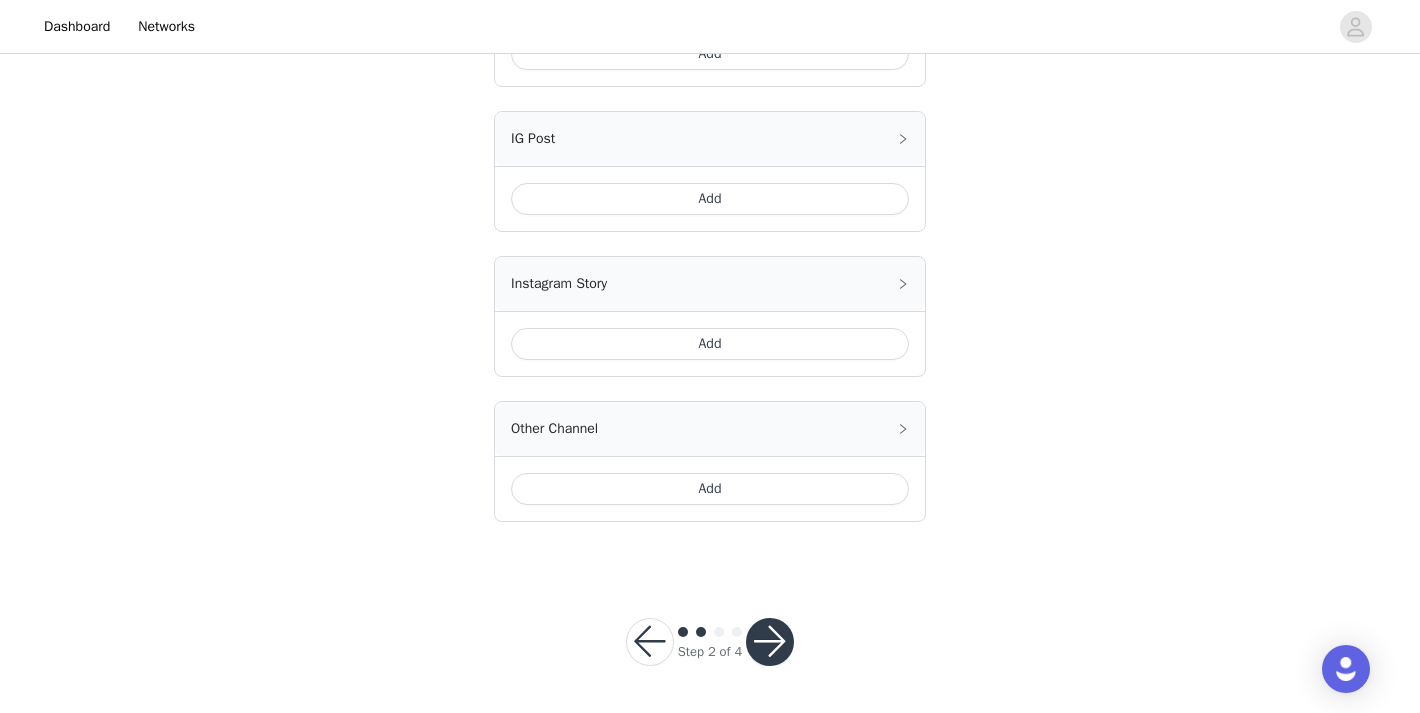 scroll, scrollTop: 751, scrollLeft: 0, axis: vertical 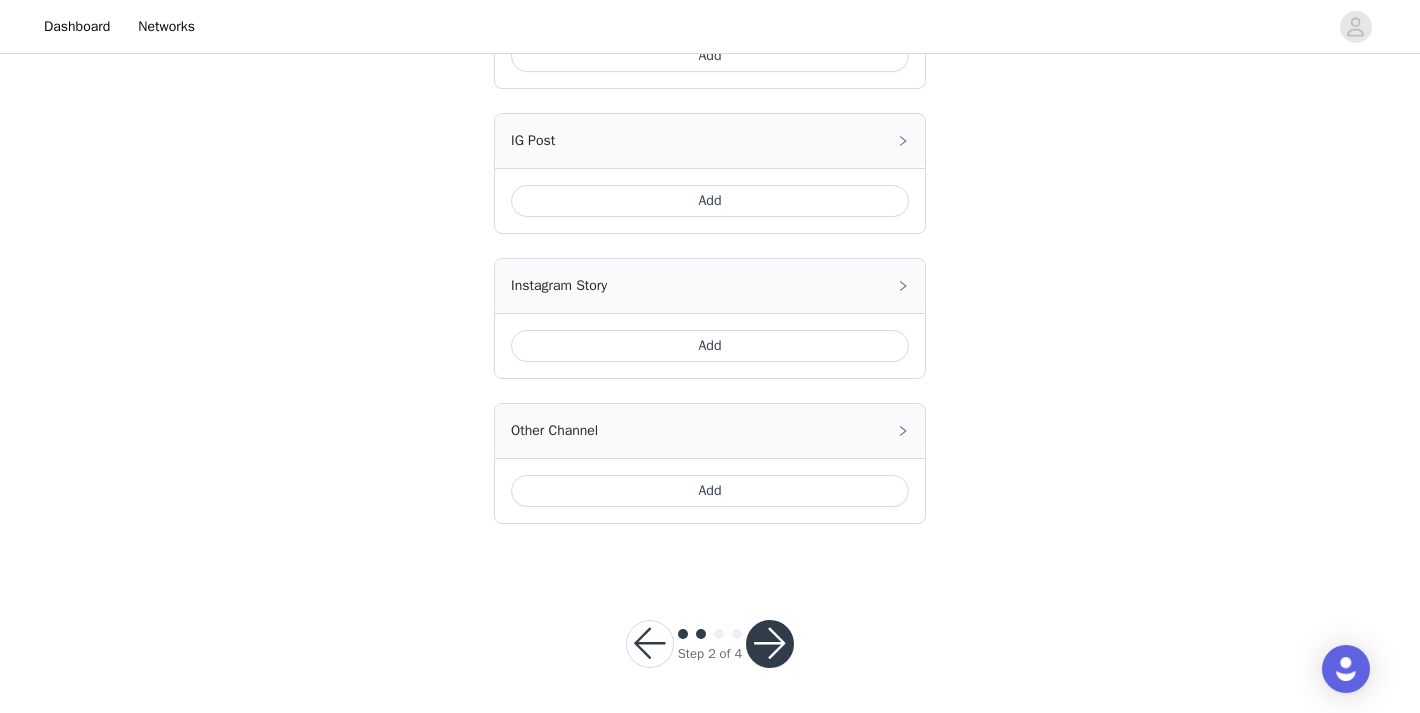 click at bounding box center [770, 644] 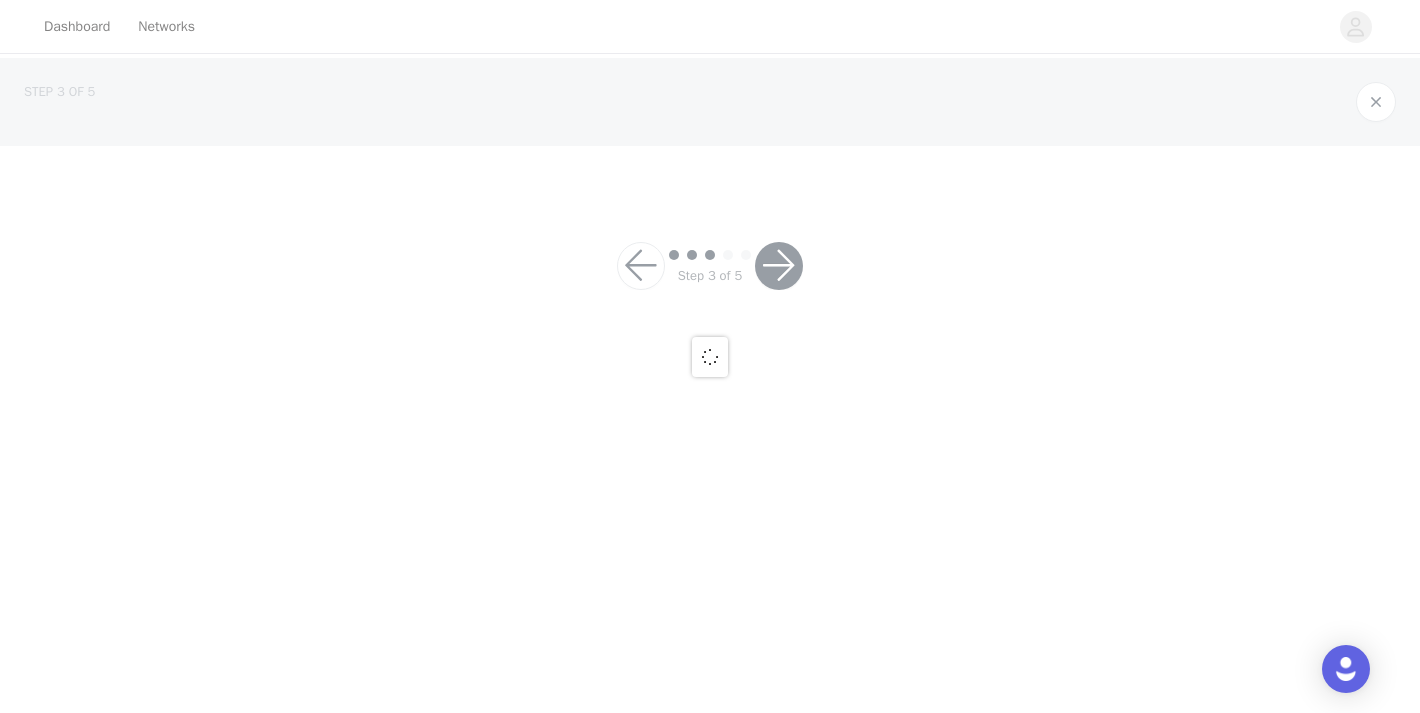 scroll, scrollTop: 0, scrollLeft: 0, axis: both 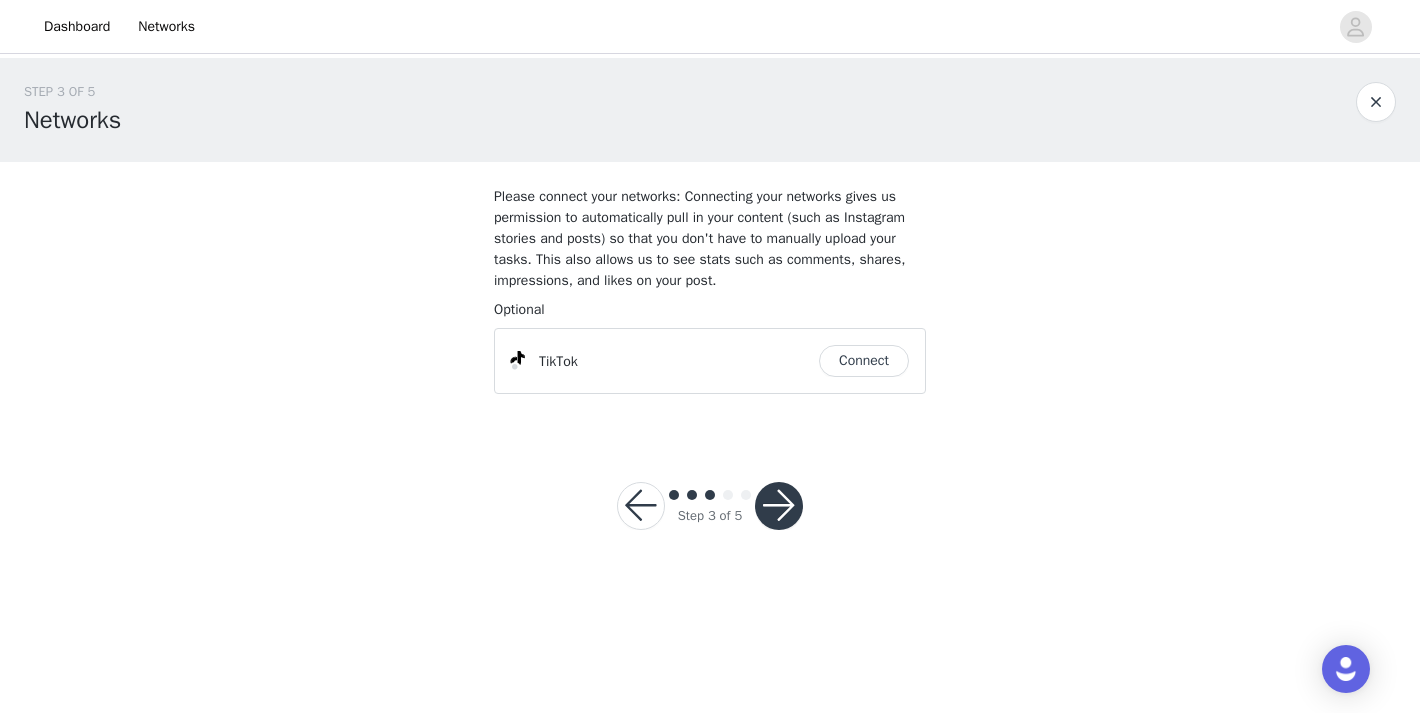 click on "Connect" at bounding box center (864, 361) 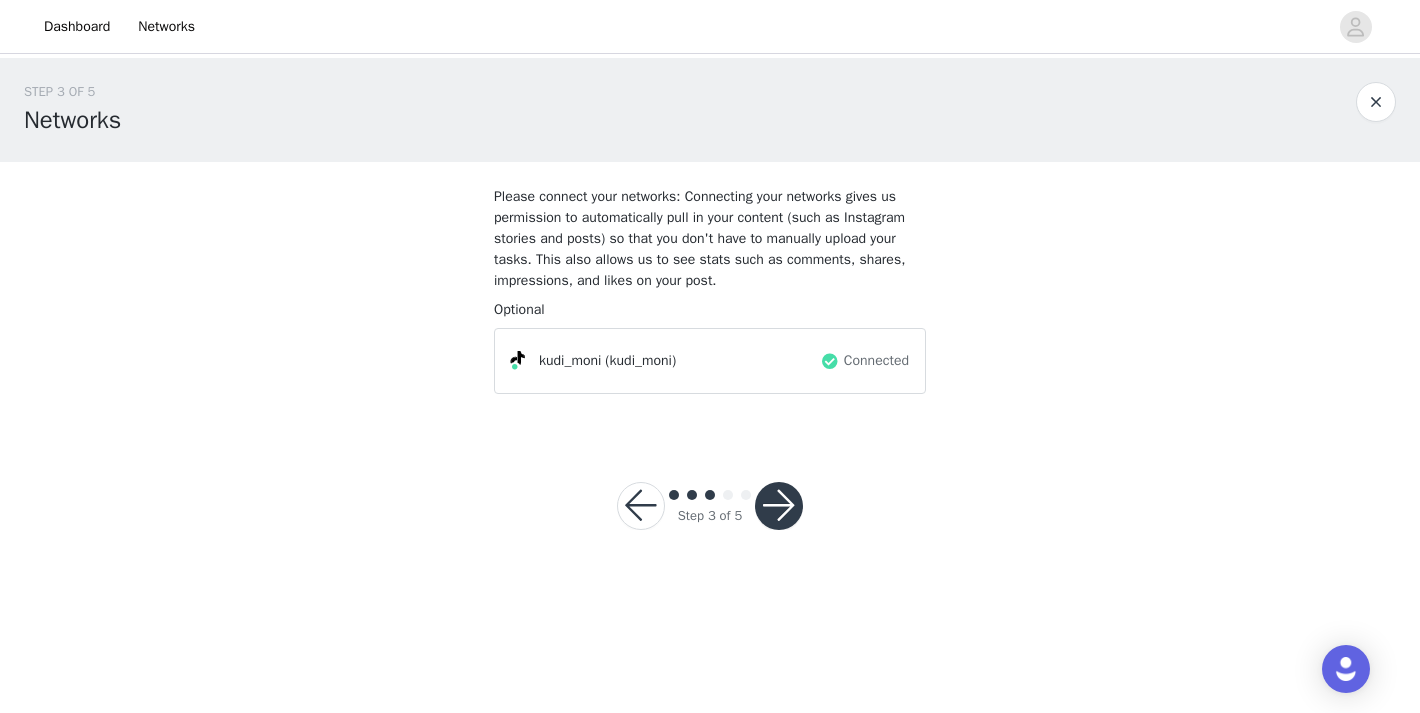 click at bounding box center (779, 506) 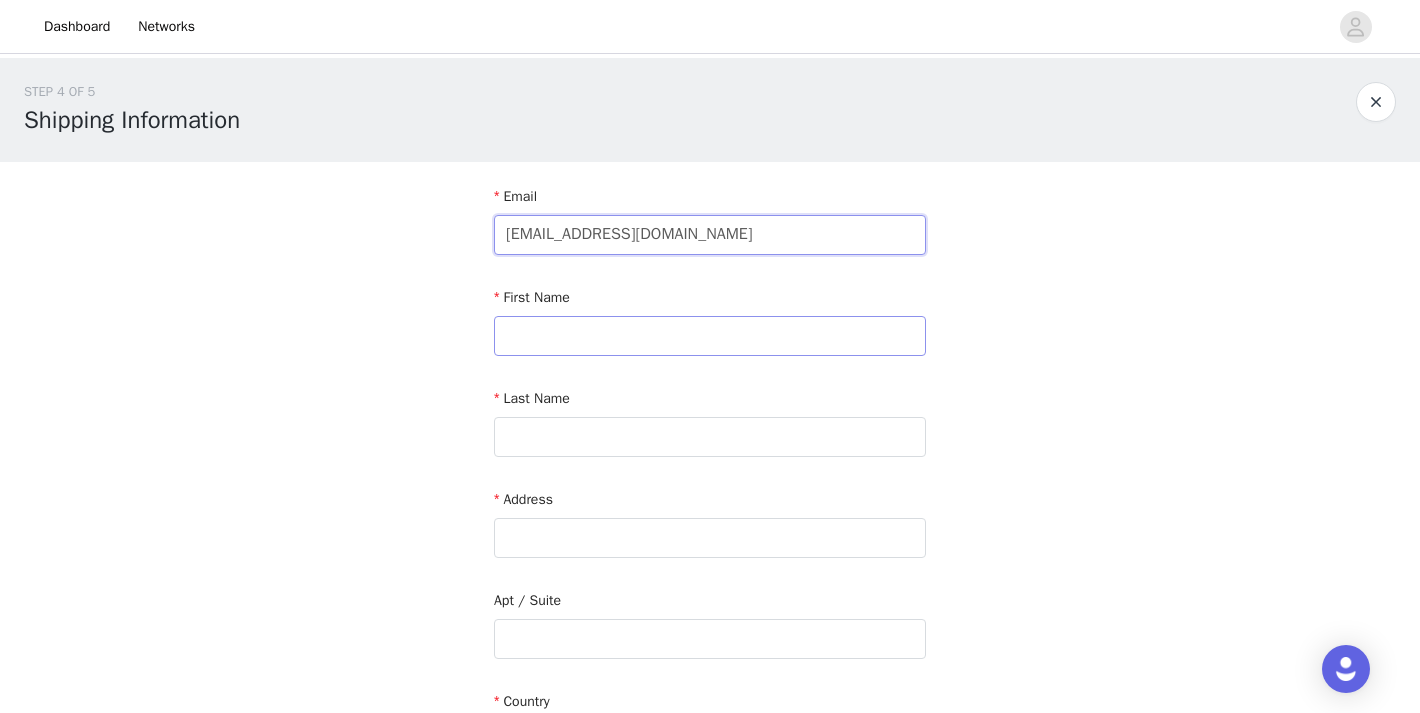 type on "kudiratalake@yahoo.com" 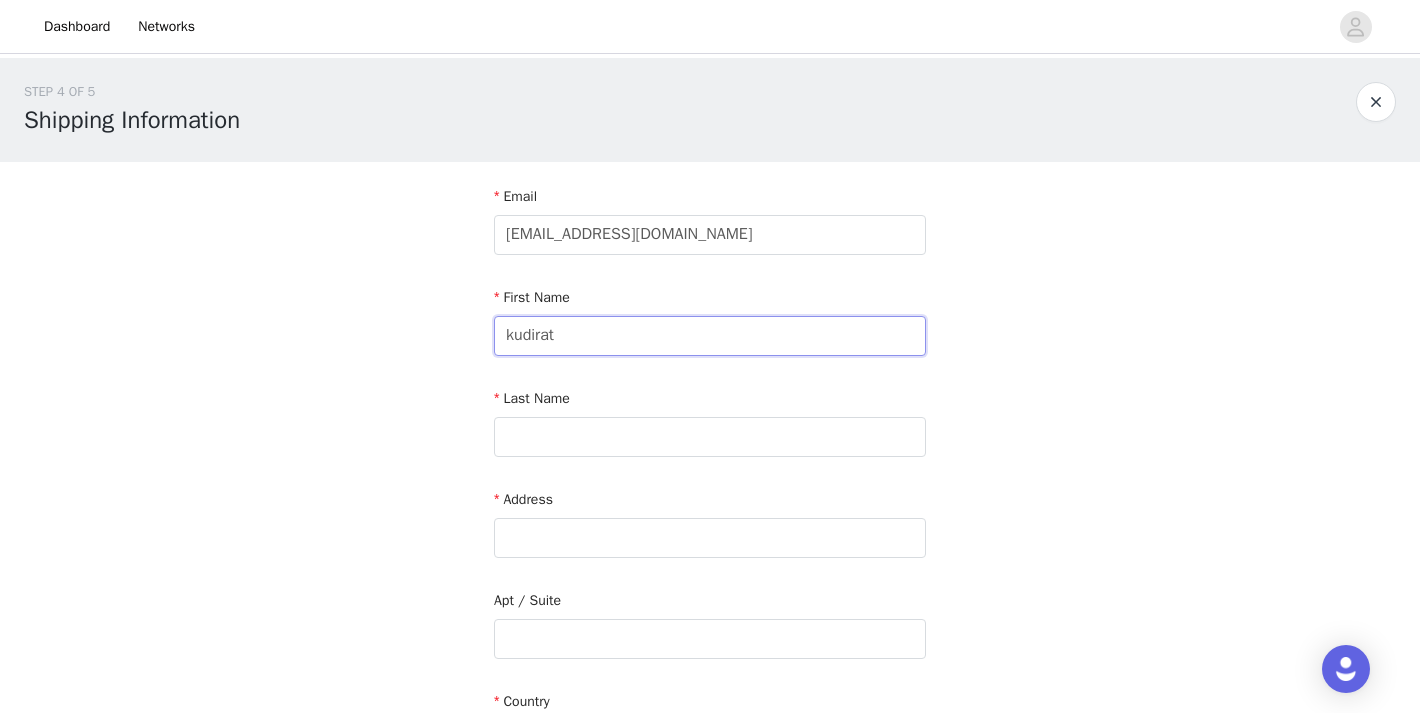 type on "kudirat" 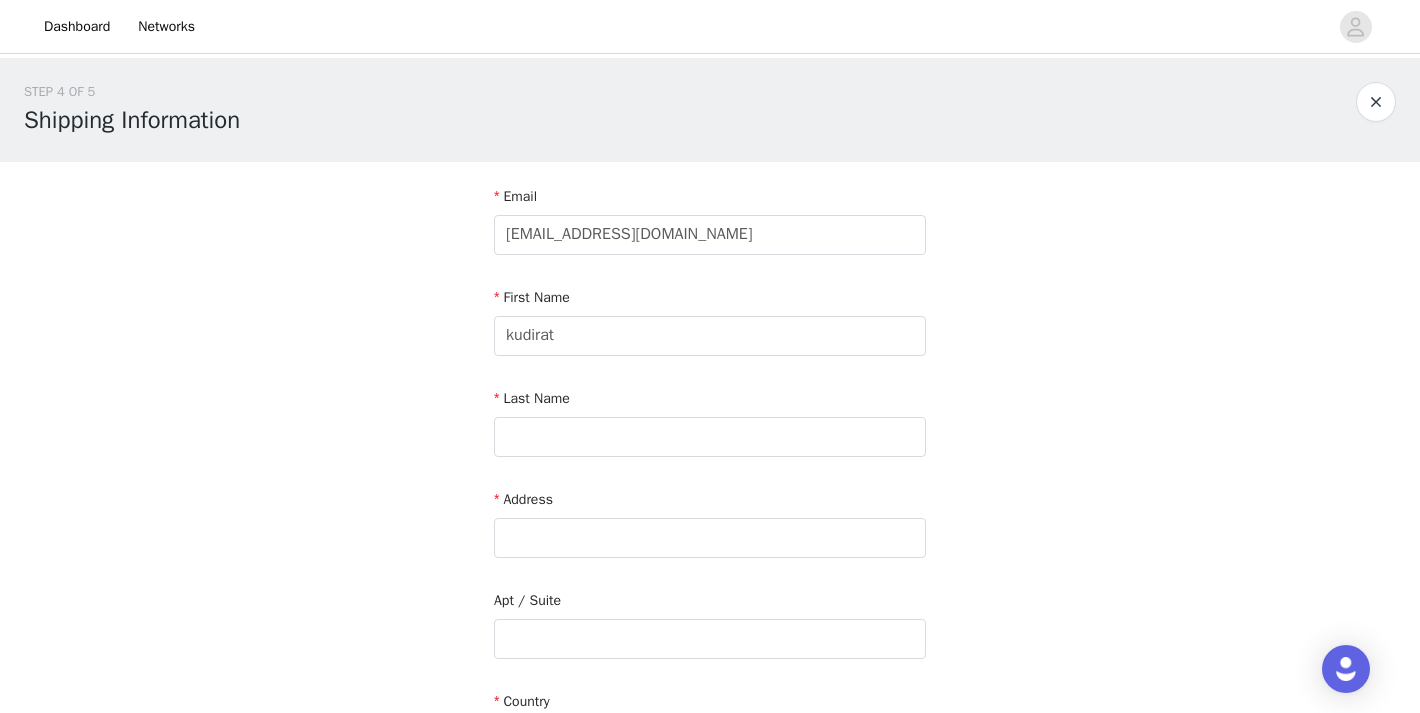 click on "Email kudiratalake@yahoo.com   First Name kudirat   Last Name   Address   Apt / Suite   Country     City     Postcode   Phone Number" at bounding box center [710, 628] 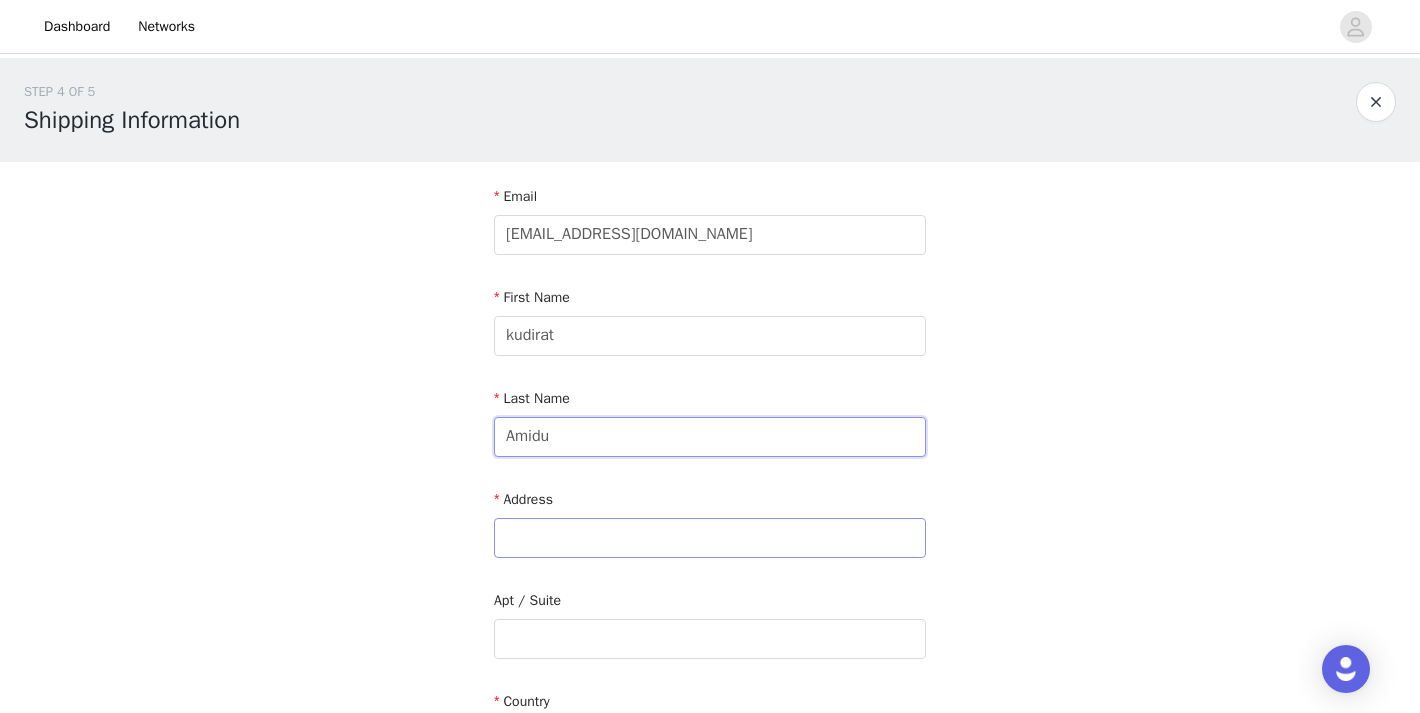 type on "Amidu" 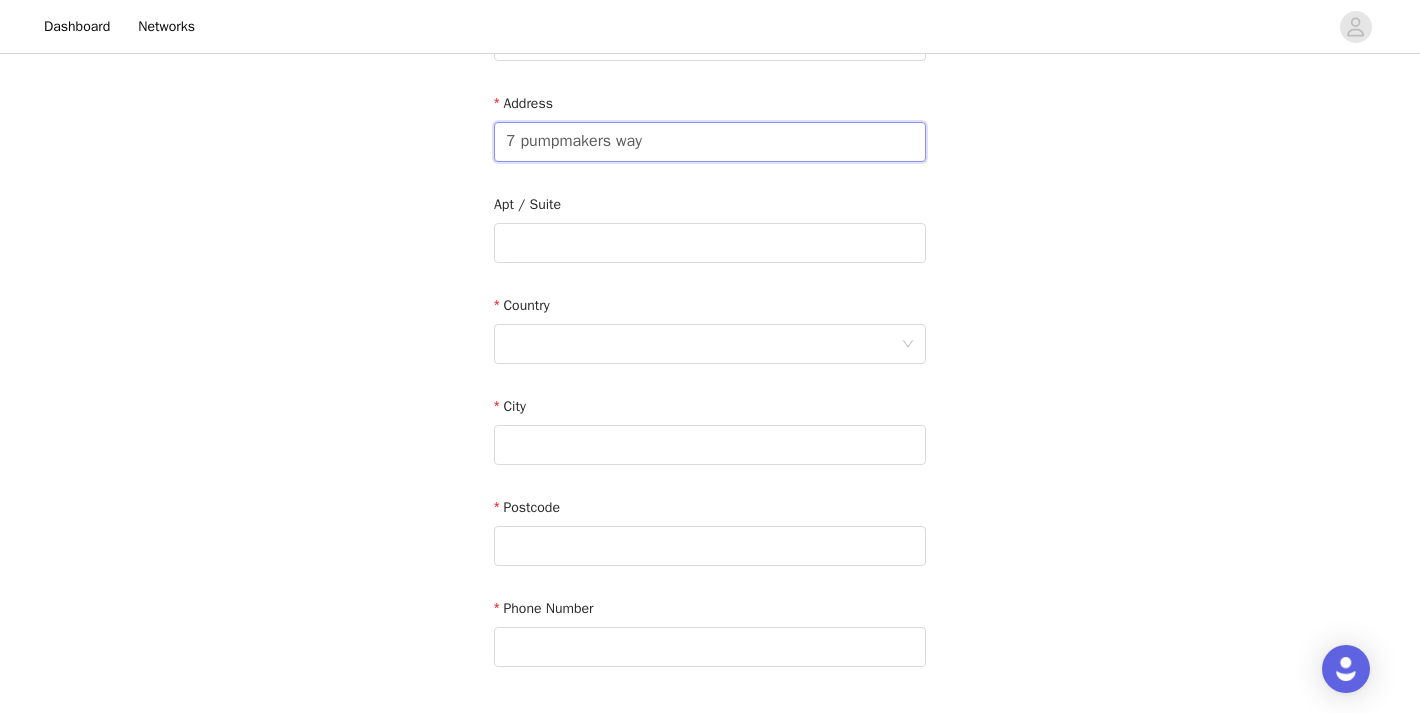 scroll, scrollTop: 428, scrollLeft: 0, axis: vertical 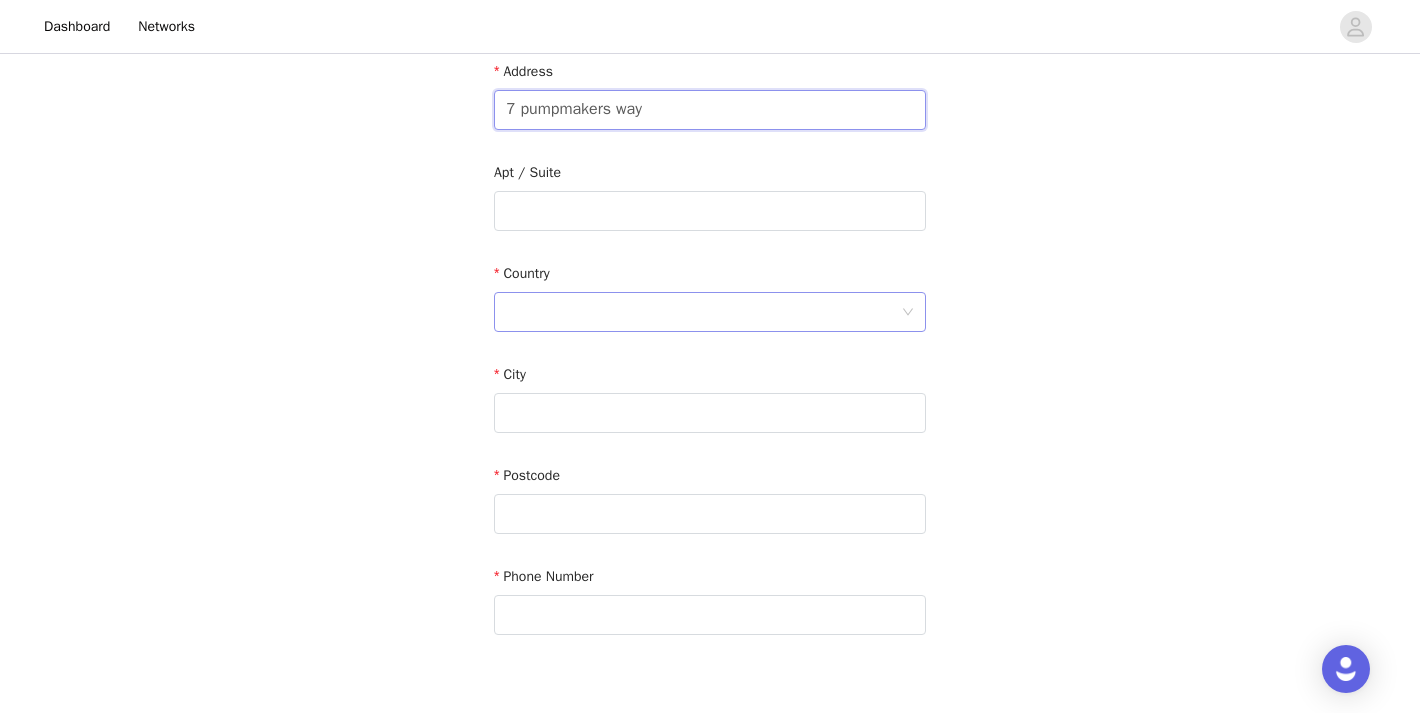 type on "7 pumpmakers way" 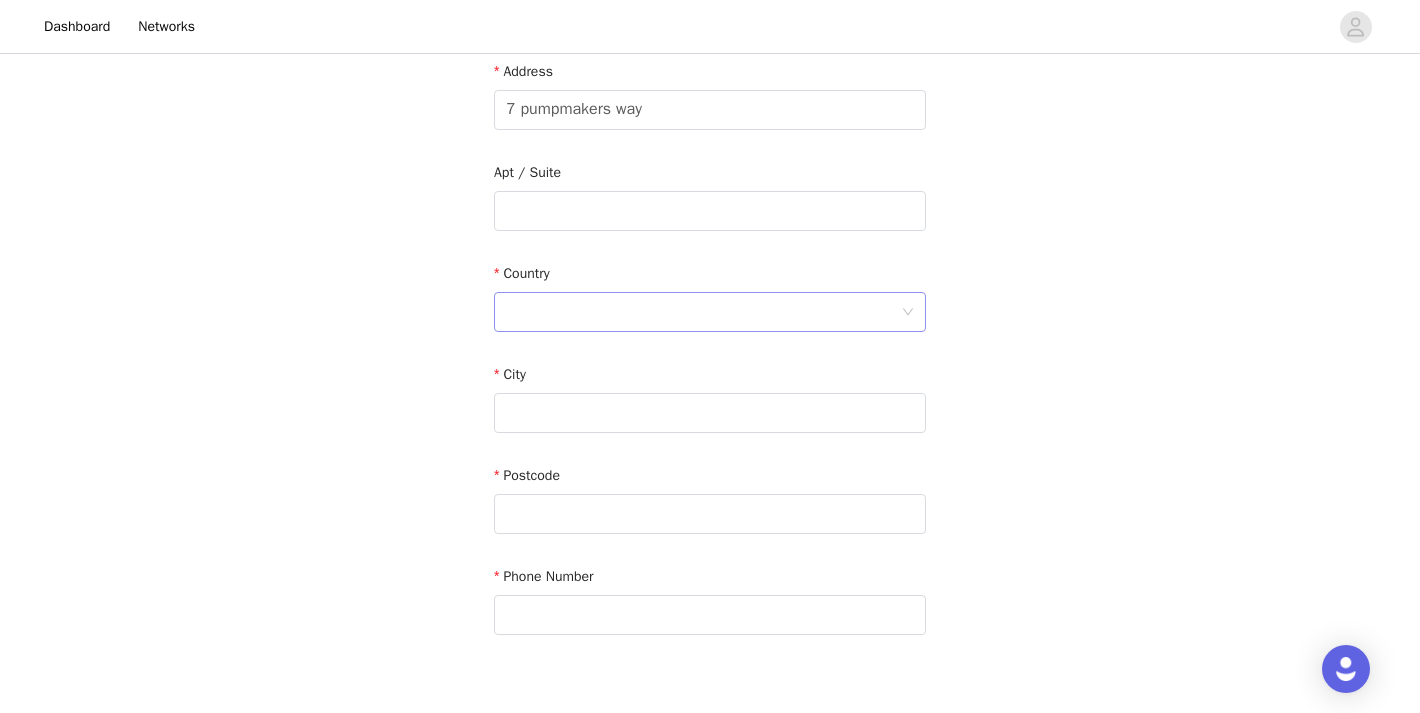 click at bounding box center (703, 312) 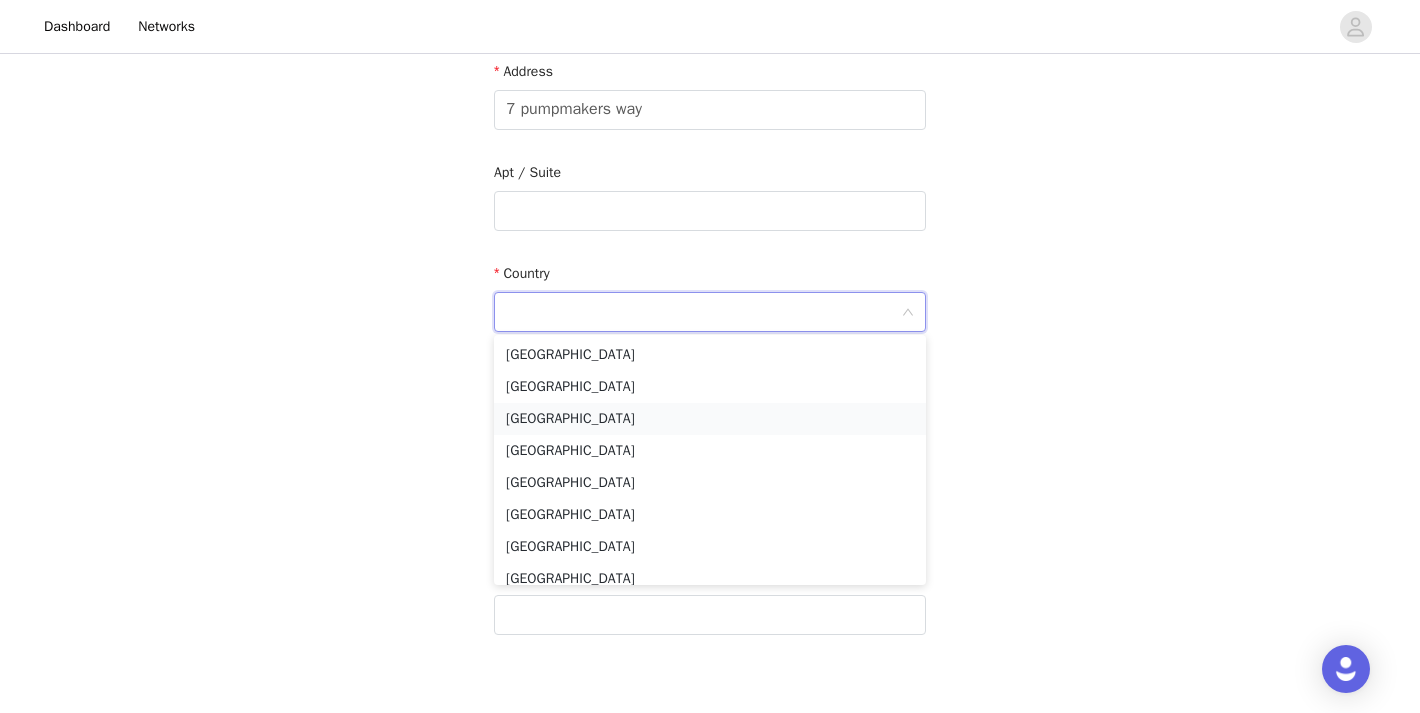 click on "[GEOGRAPHIC_DATA]" at bounding box center [710, 419] 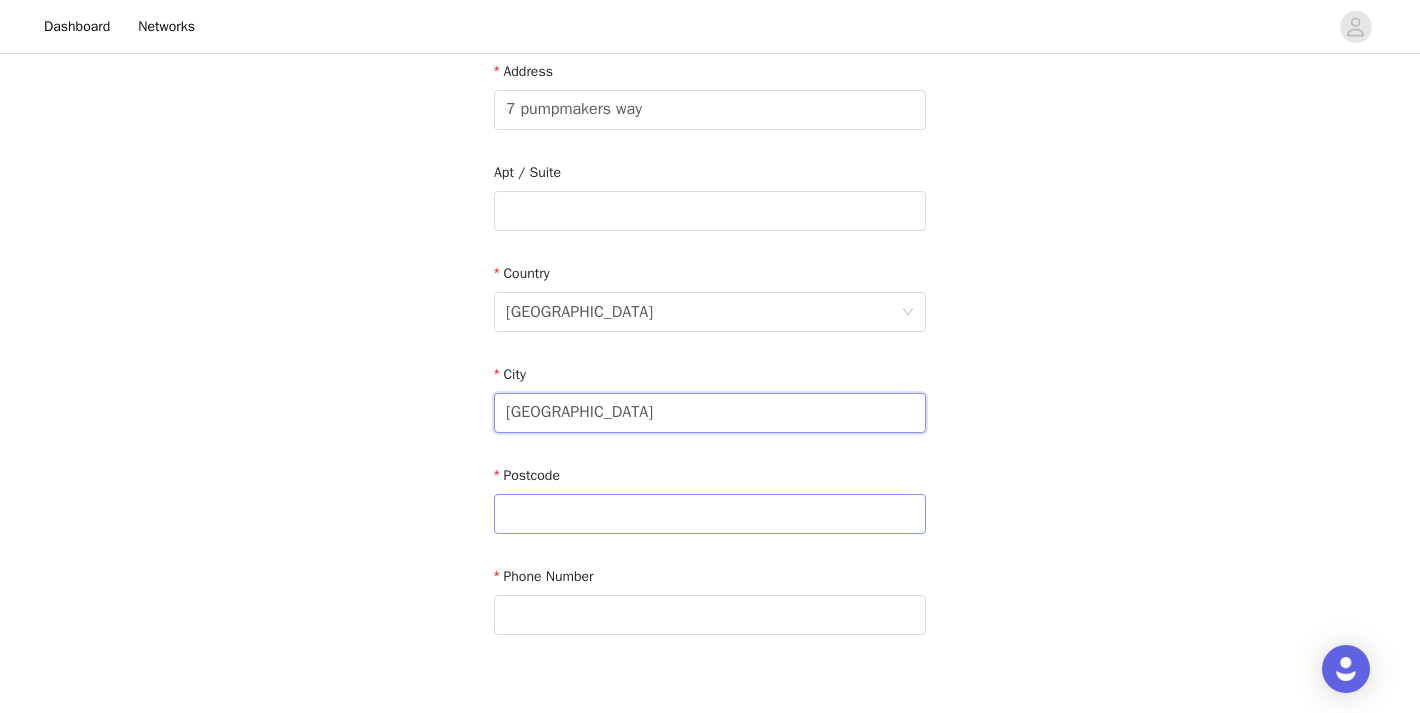 type on "chatham" 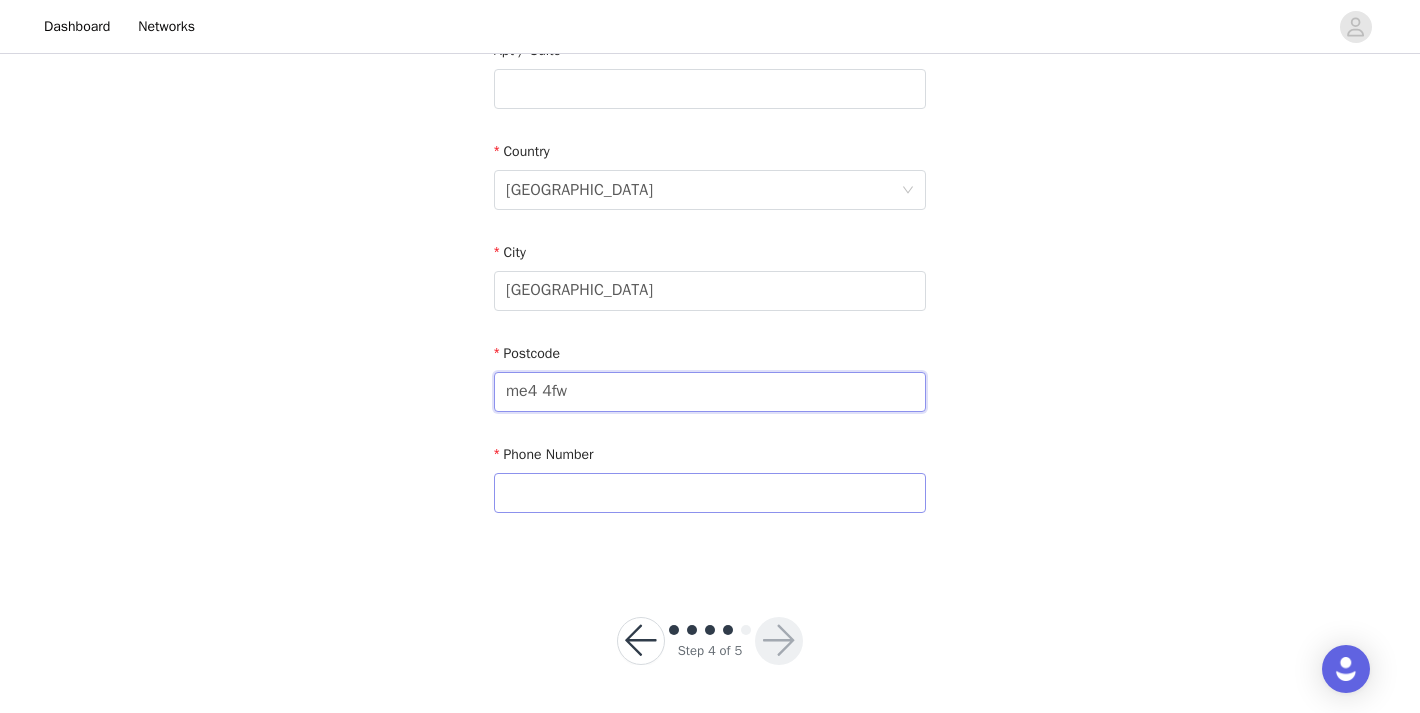 type on "me4 4fw" 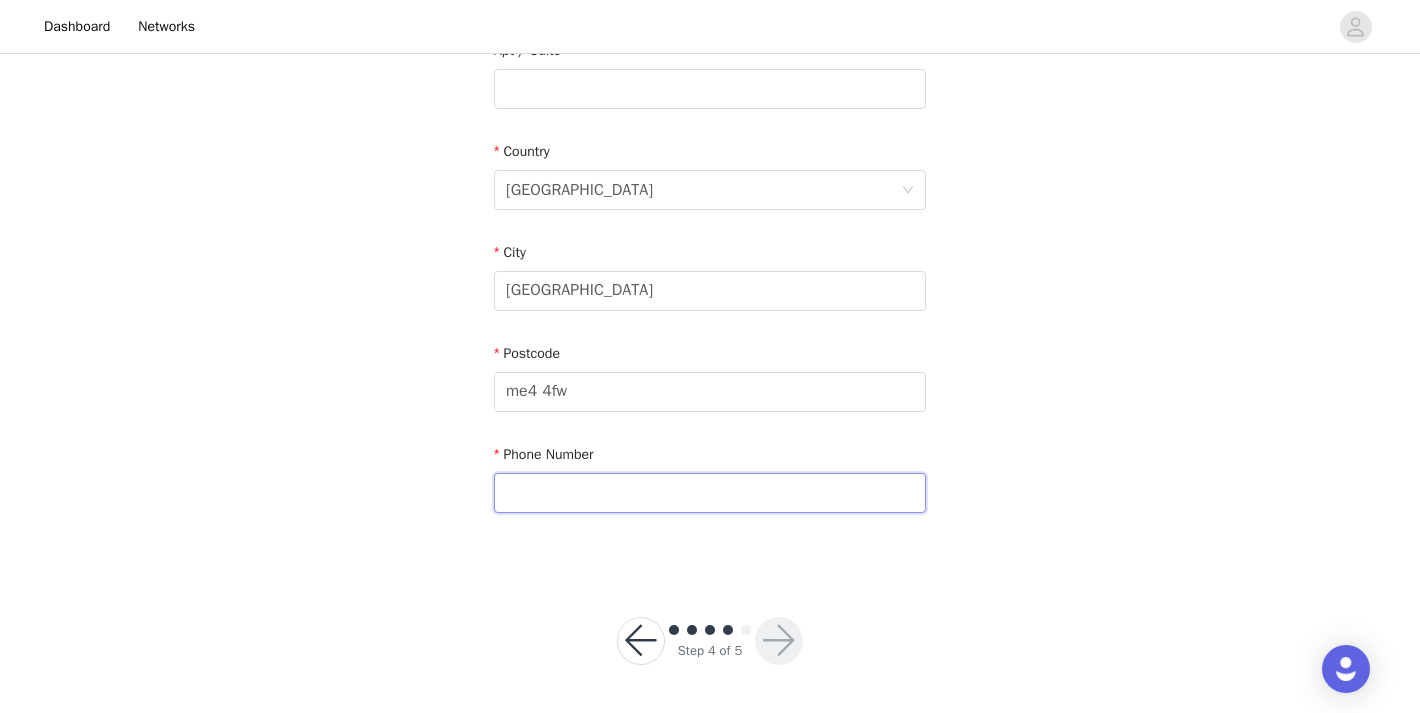 scroll, scrollTop: 549, scrollLeft: 0, axis: vertical 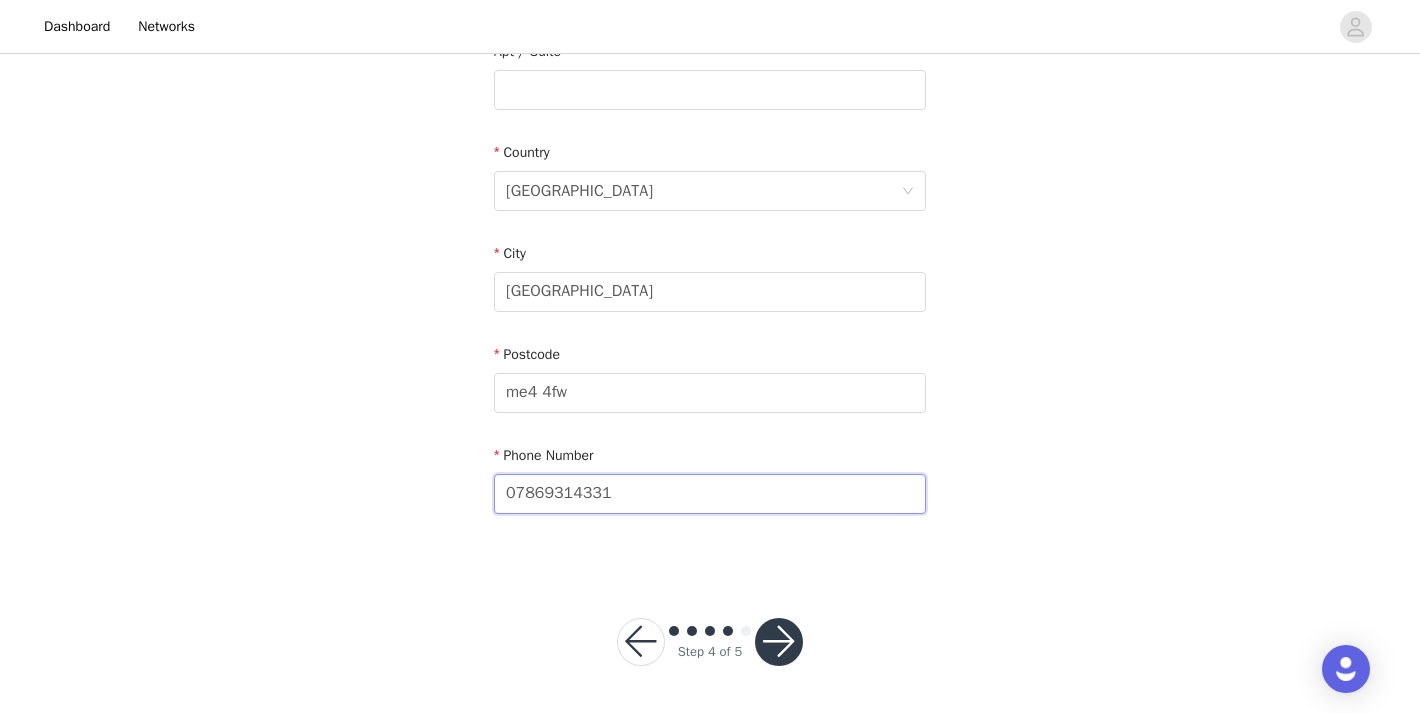 type on "07869314331" 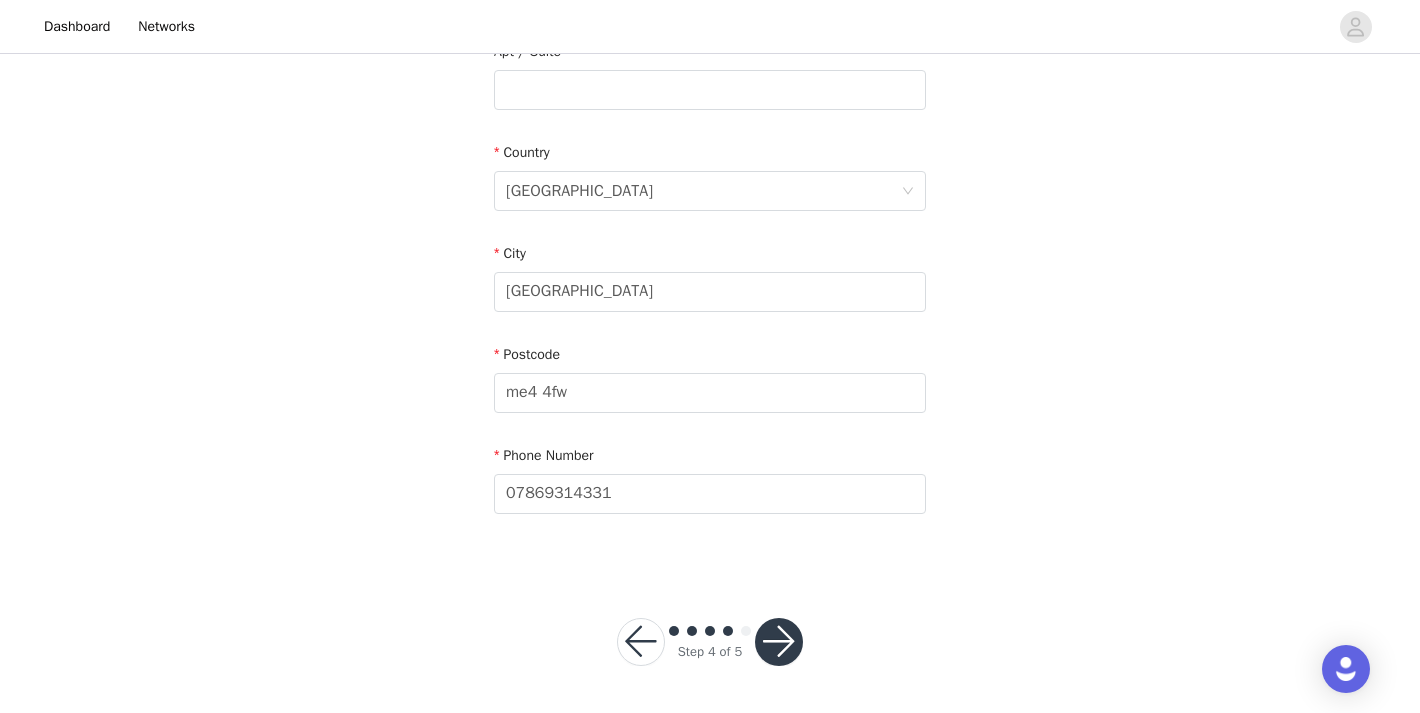 click on "Step 4 of 5" at bounding box center [710, 642] 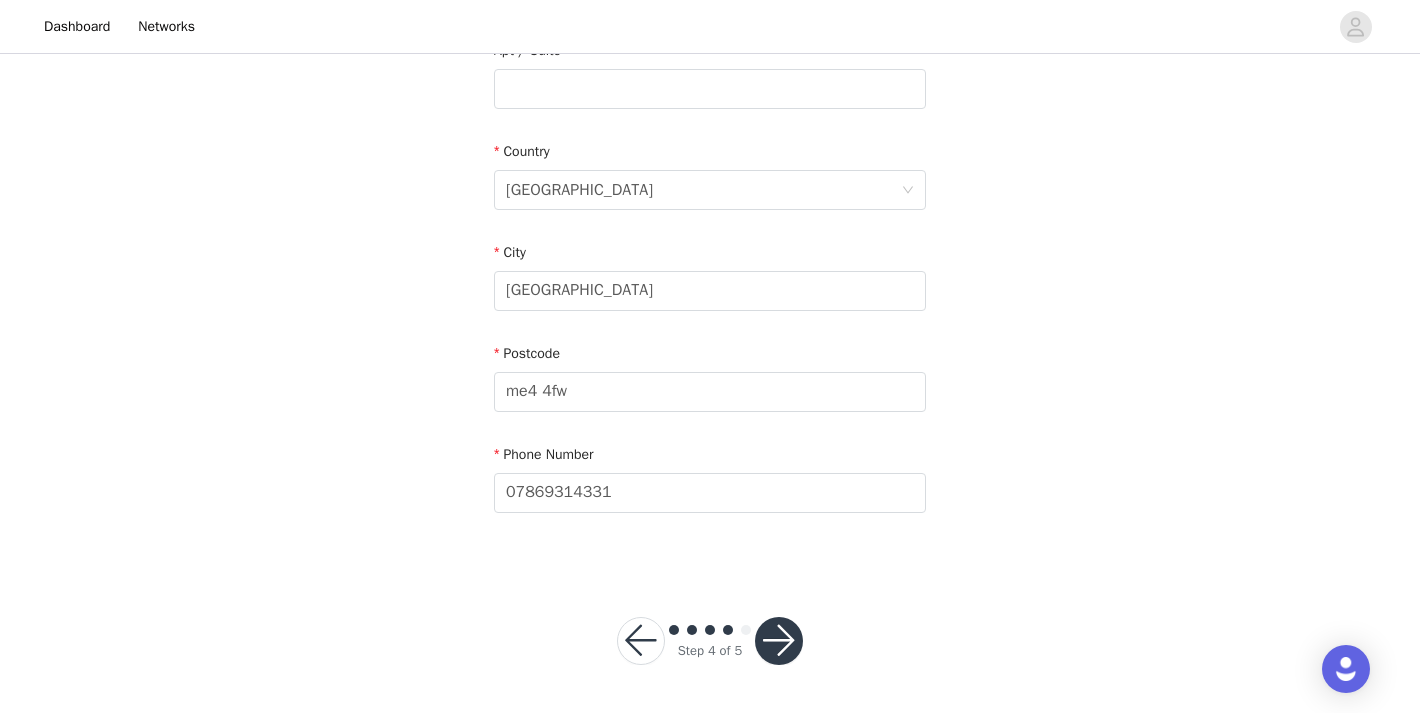 scroll, scrollTop: 549, scrollLeft: 0, axis: vertical 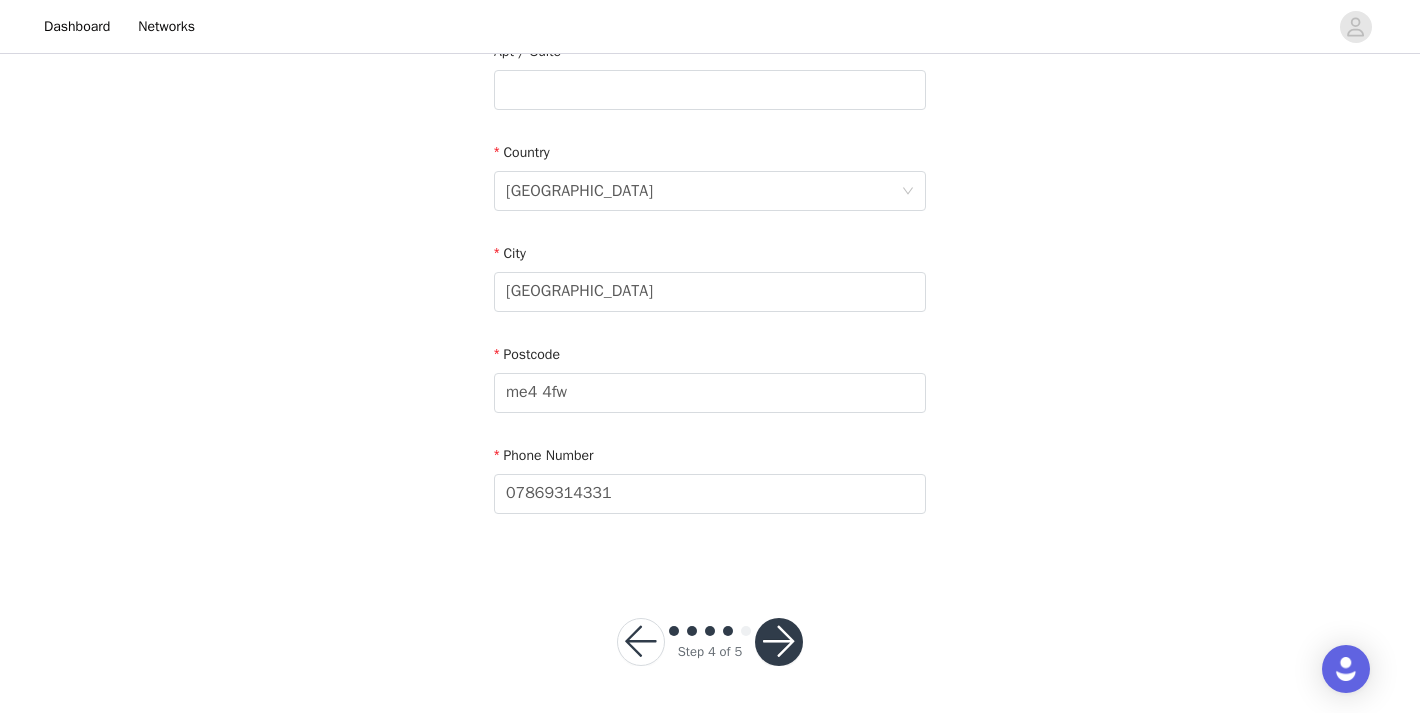 click at bounding box center (779, 642) 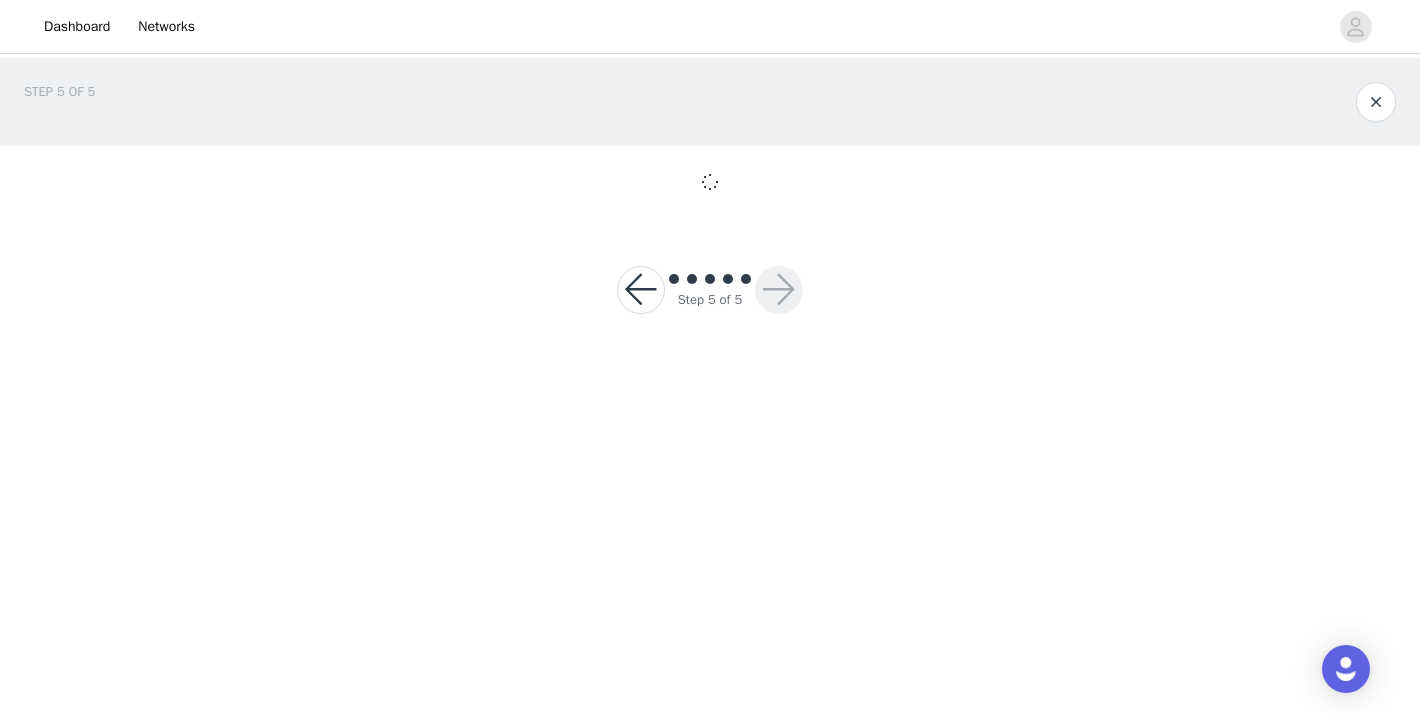 scroll, scrollTop: 0, scrollLeft: 0, axis: both 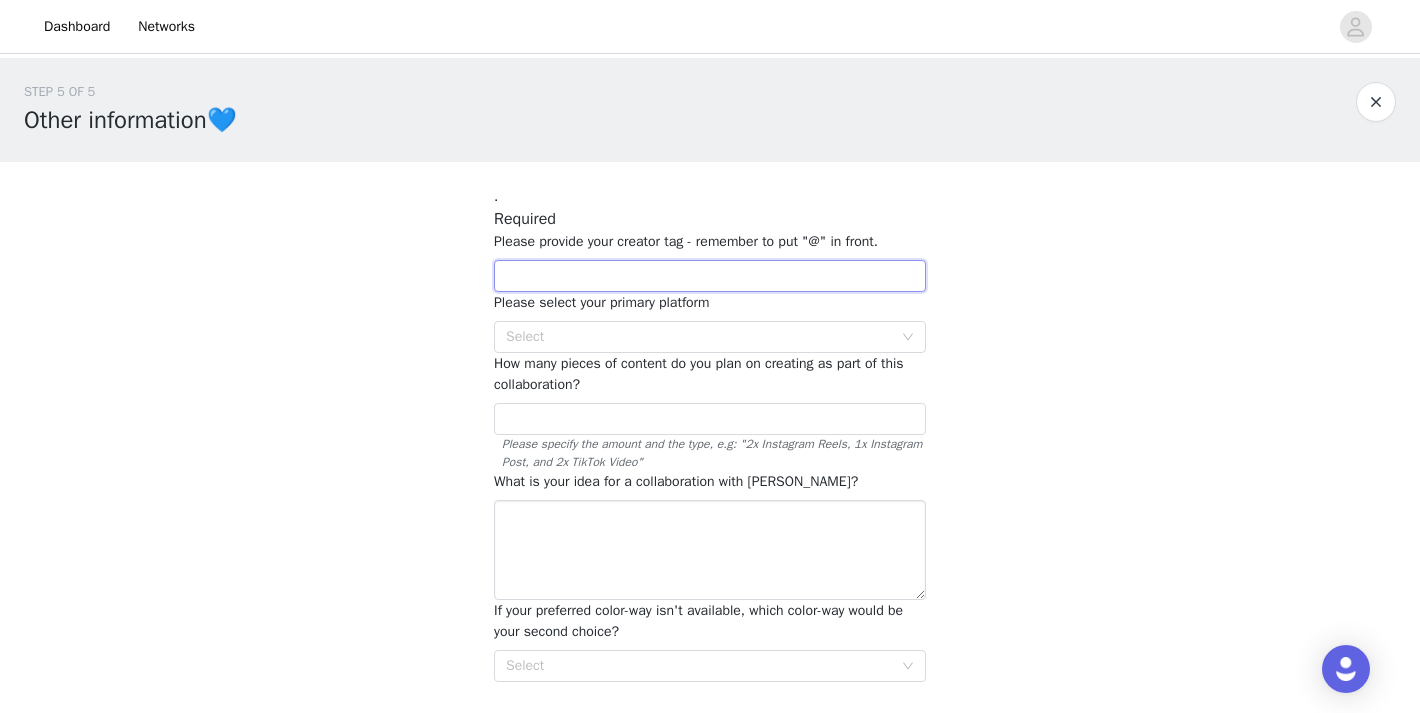 click at bounding box center (710, 276) 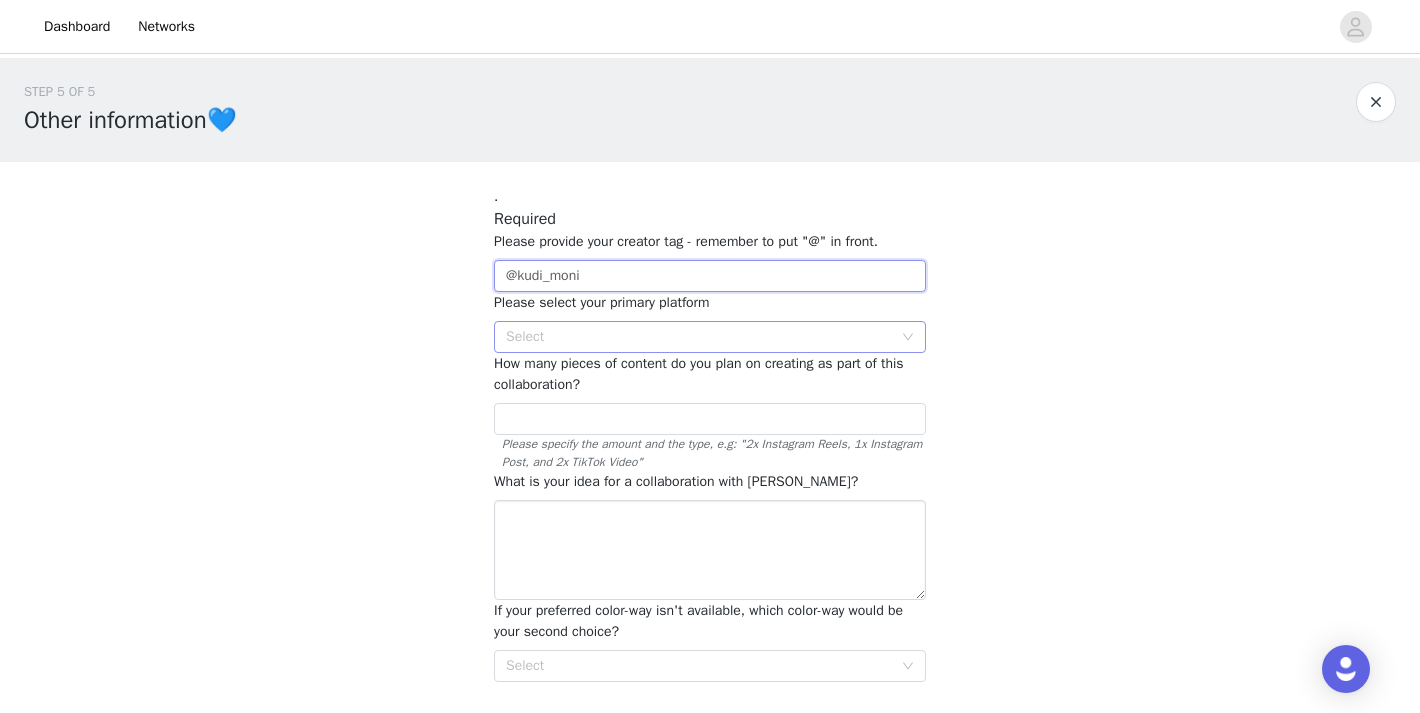 click on "Select" at bounding box center [699, 337] 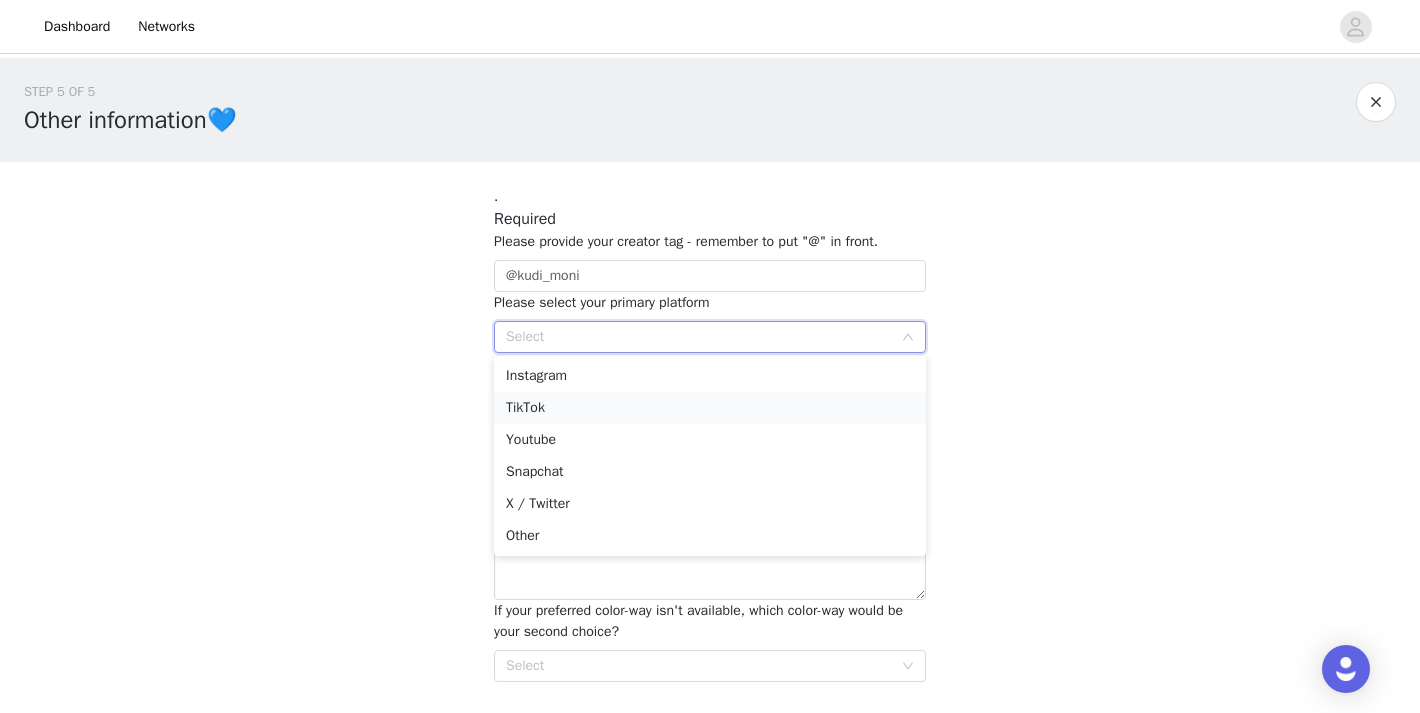 click on "TikTok" at bounding box center (710, 408) 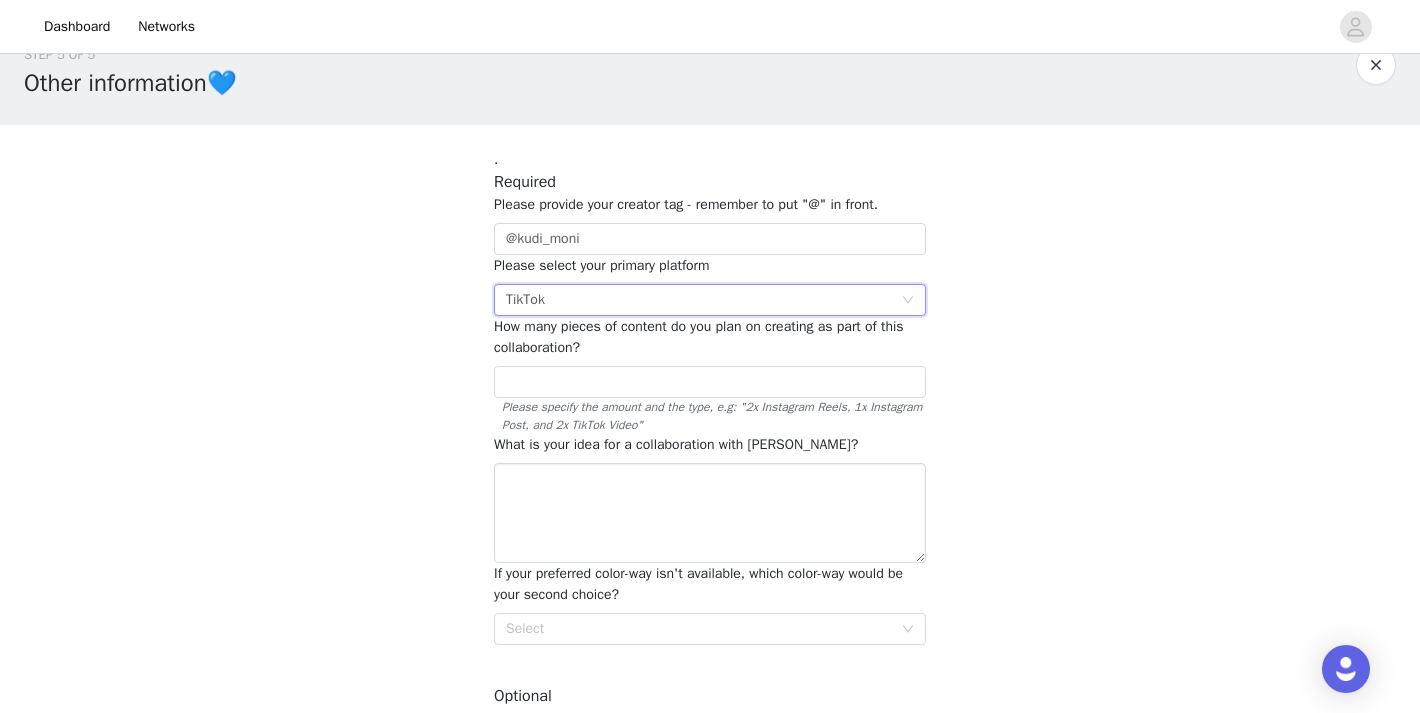 scroll, scrollTop: 50, scrollLeft: 0, axis: vertical 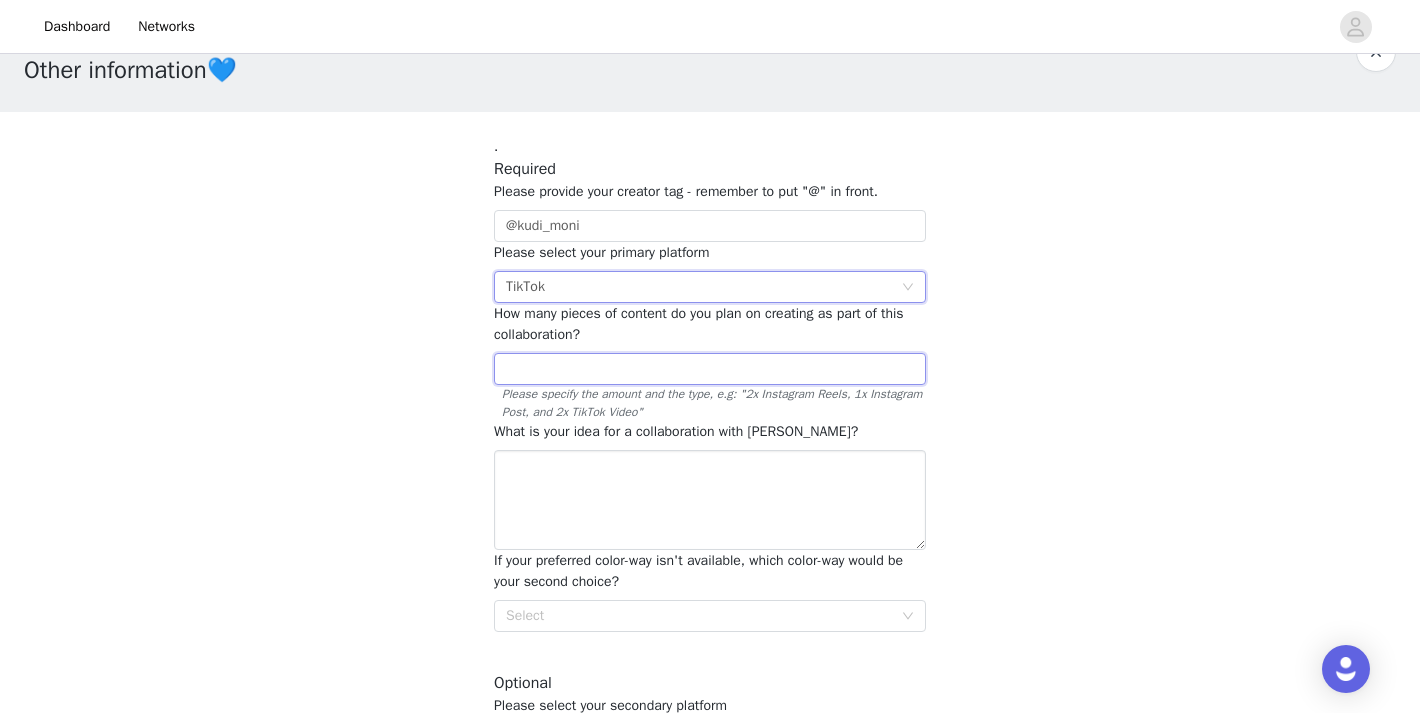 click at bounding box center (710, 369) 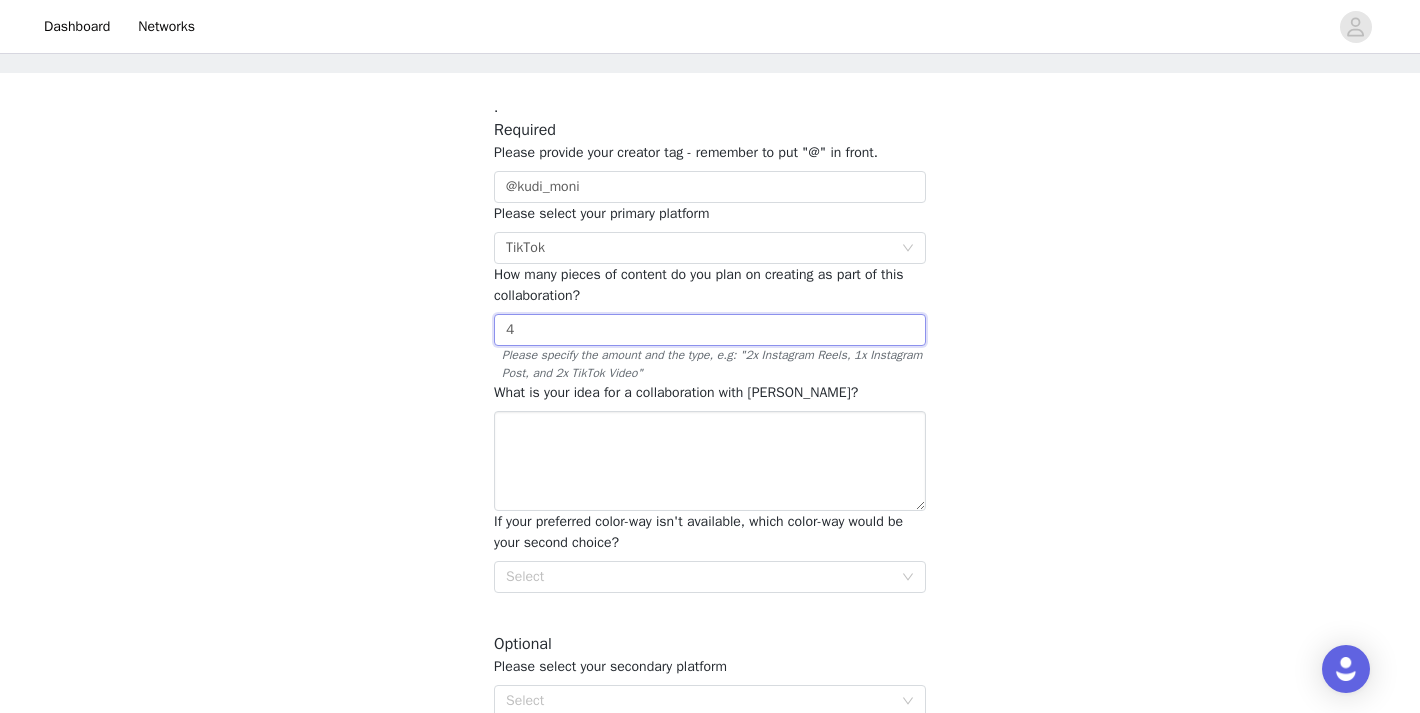 scroll, scrollTop: 99, scrollLeft: 0, axis: vertical 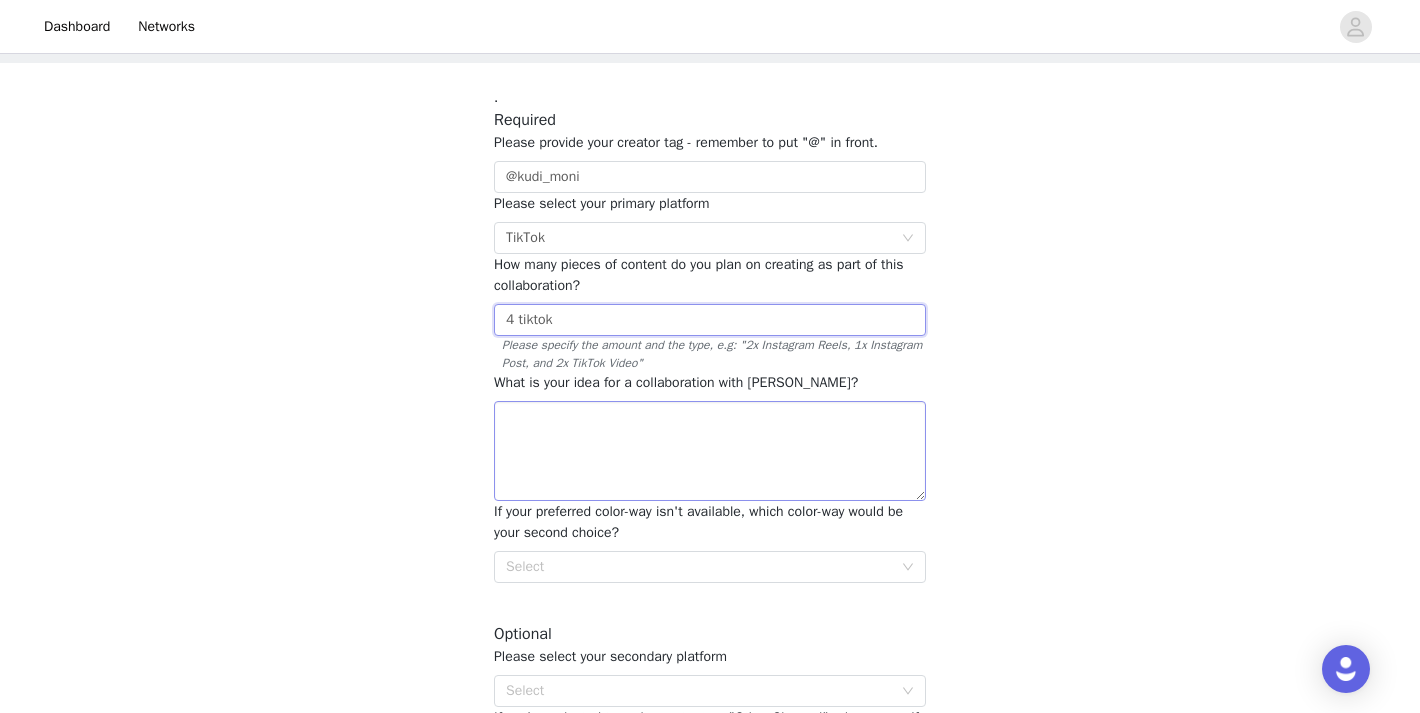 type on "4 TikTok" 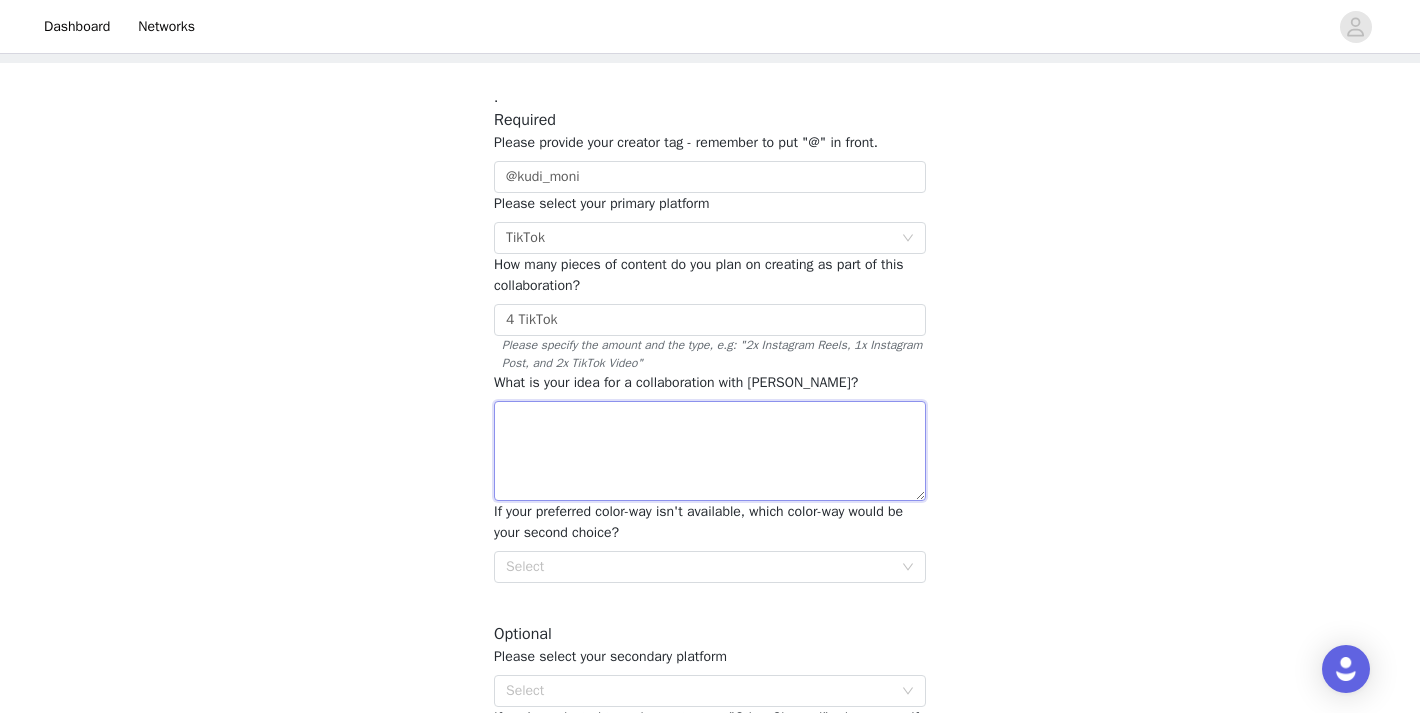 drag, startPoint x: 642, startPoint y: 437, endPoint x: 610, endPoint y: 425, distance: 34.176014 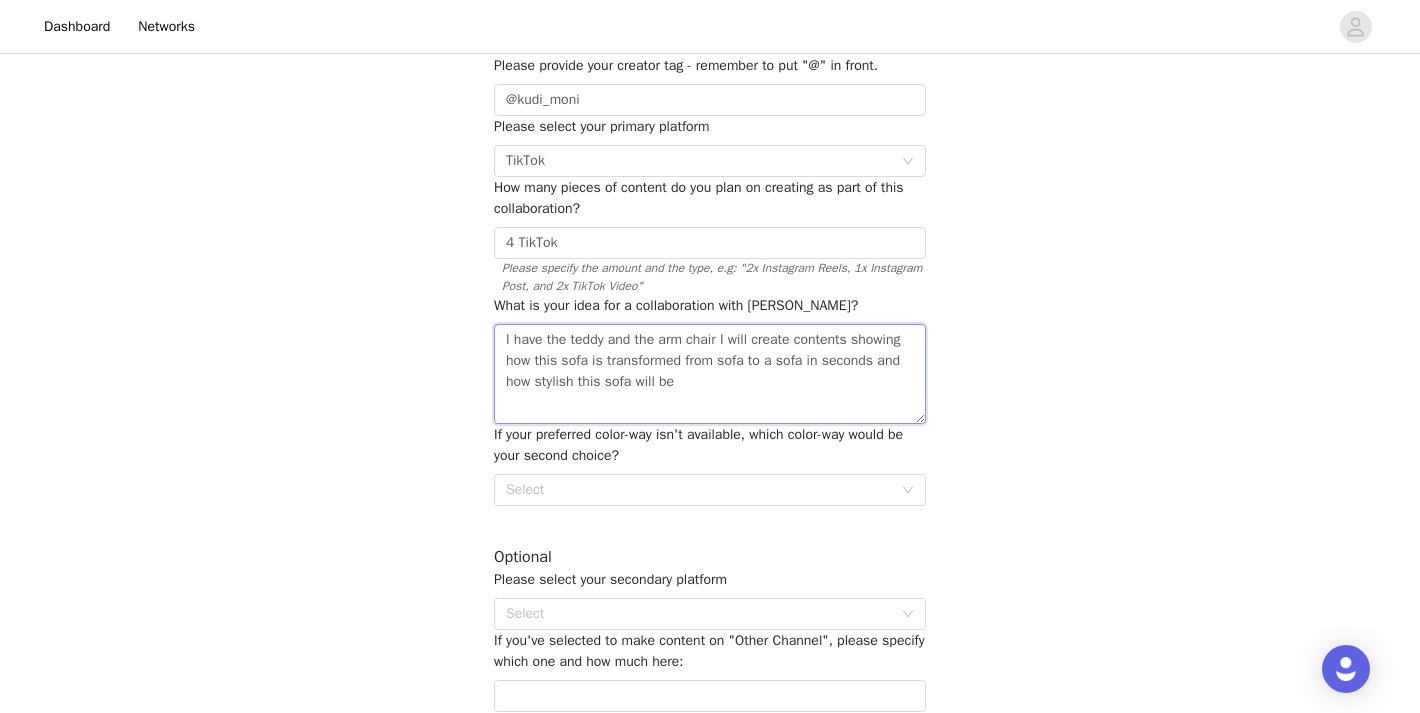 scroll, scrollTop: 189, scrollLeft: 0, axis: vertical 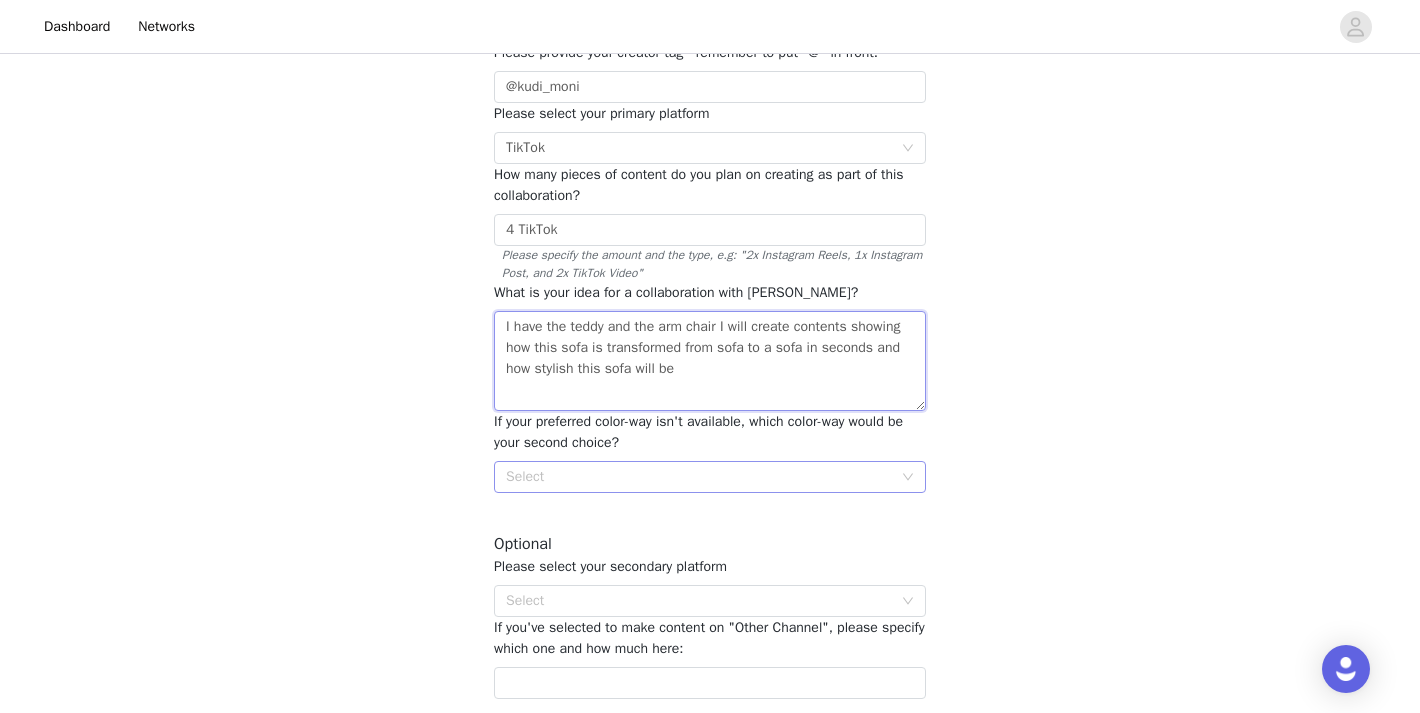 click on "Select" at bounding box center (699, 477) 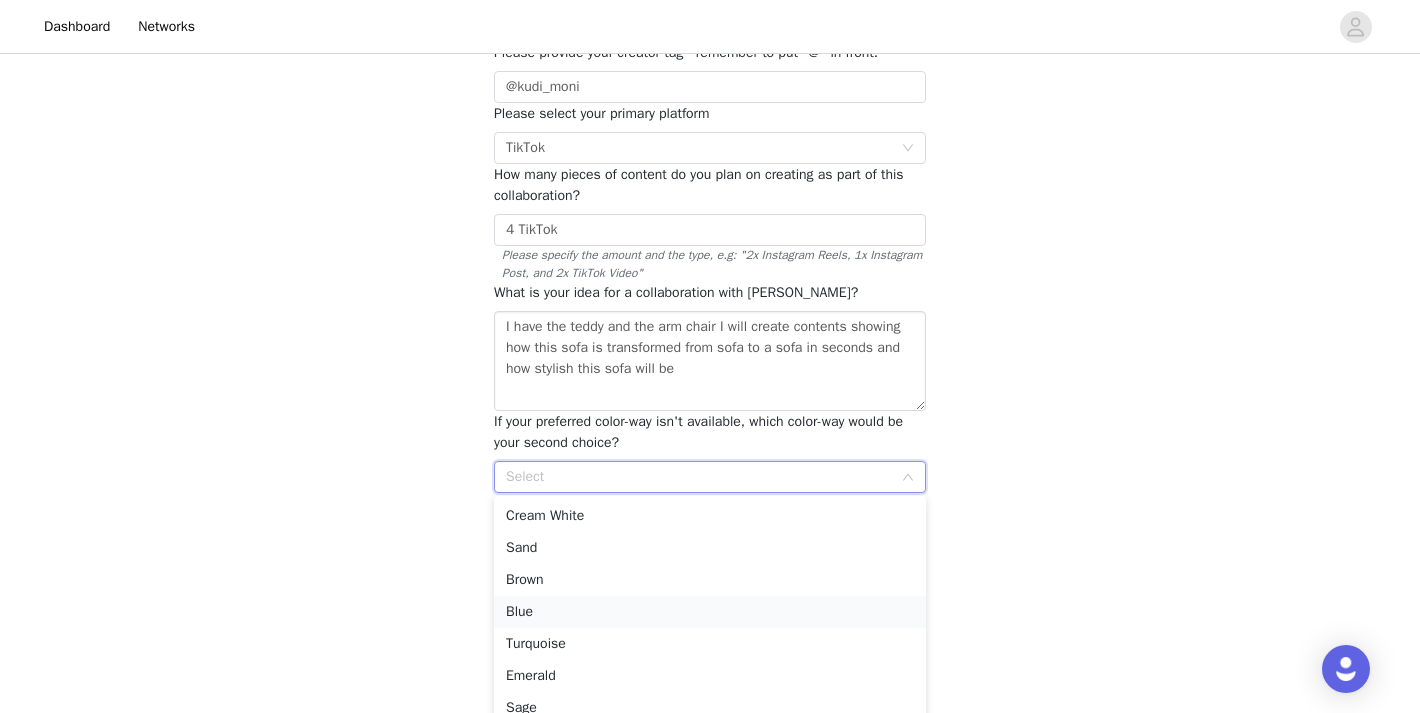 click on "Blue" at bounding box center [710, 612] 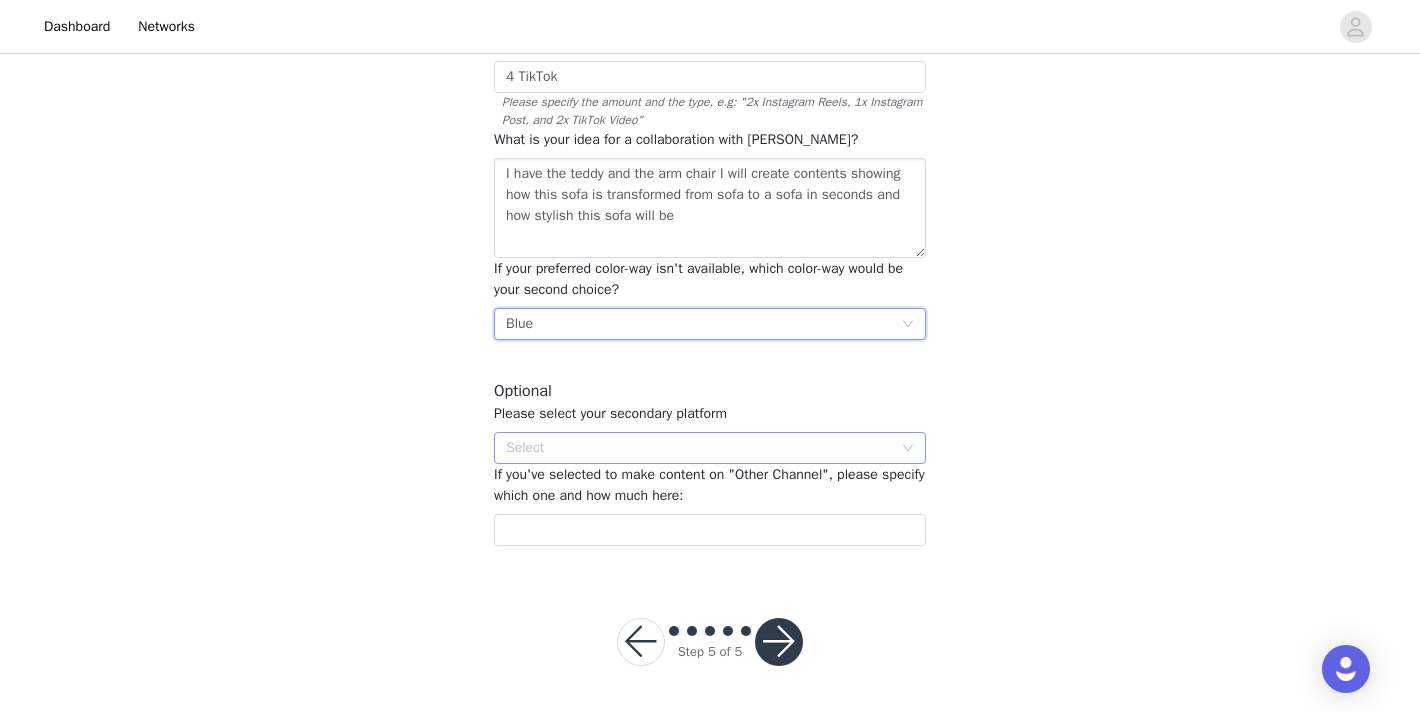 scroll, scrollTop: 341, scrollLeft: 0, axis: vertical 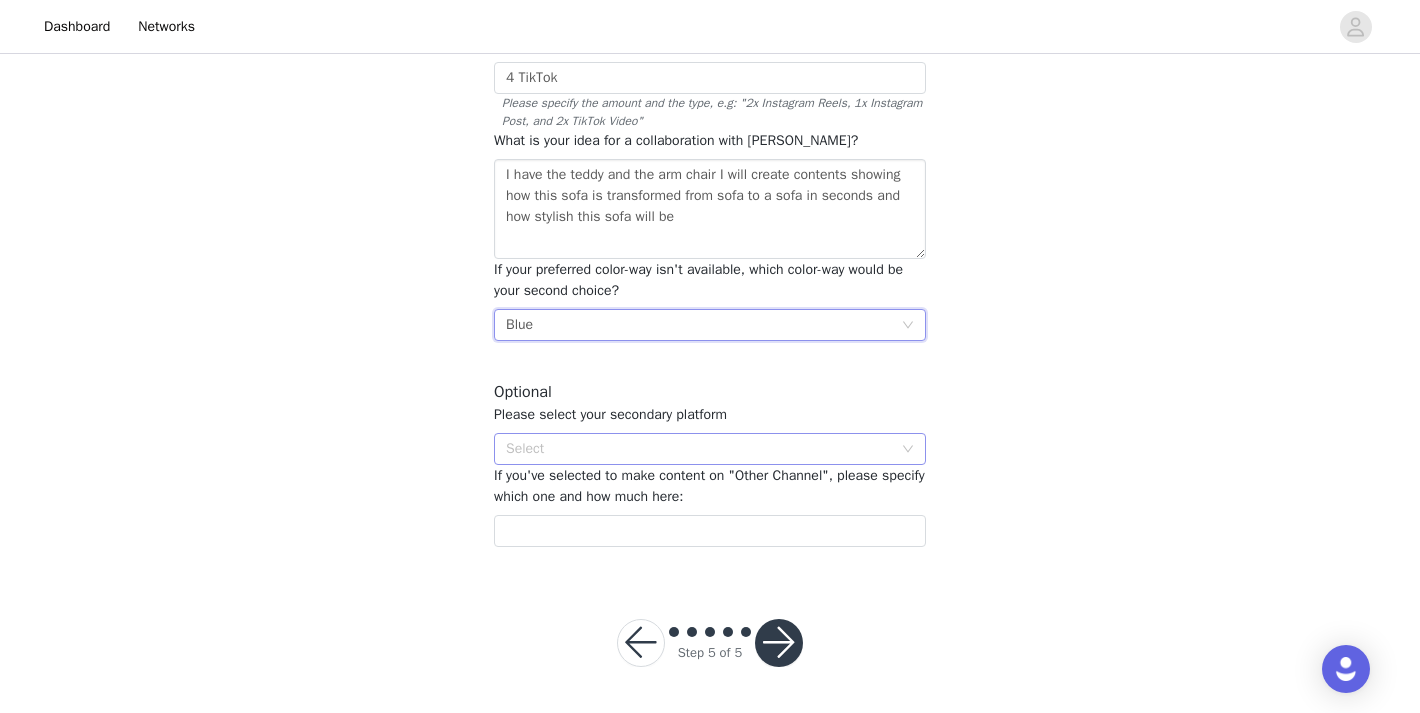 click on "Select" at bounding box center [699, 449] 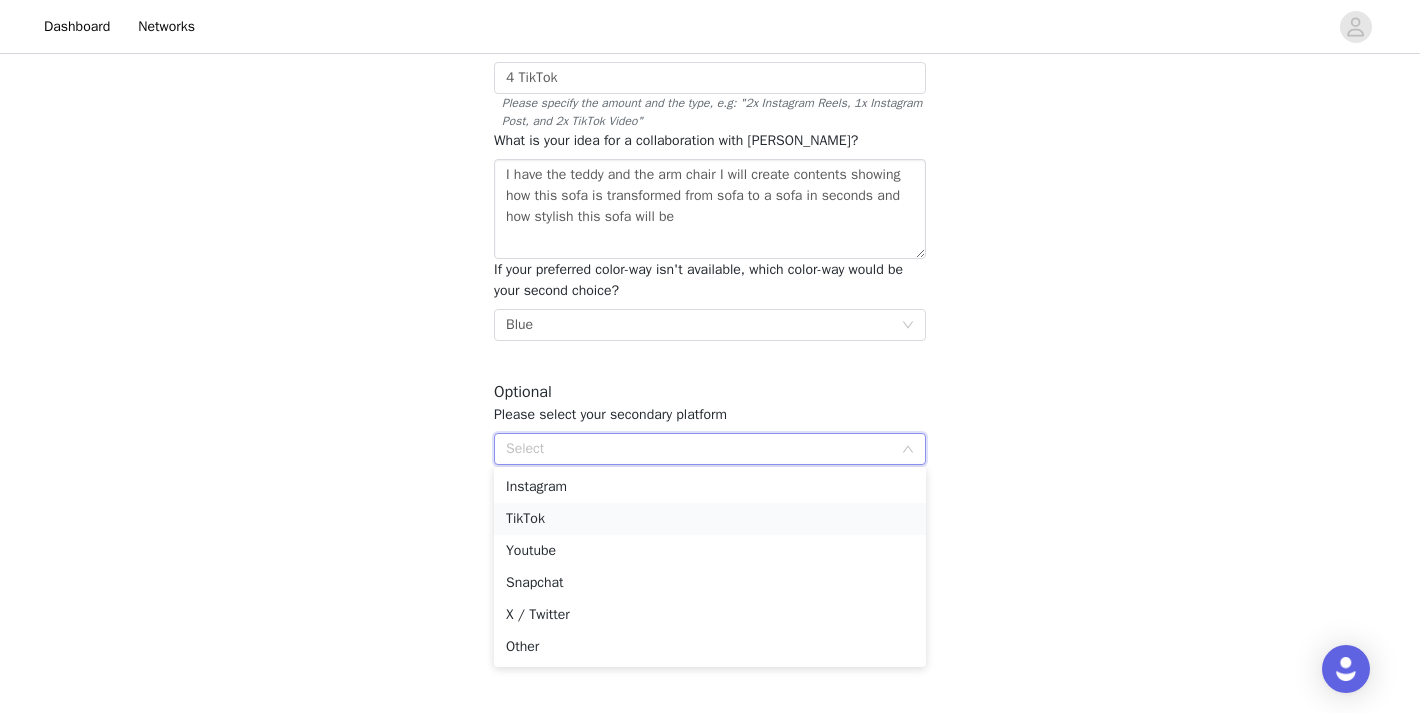 click on "TikTok" at bounding box center [710, 519] 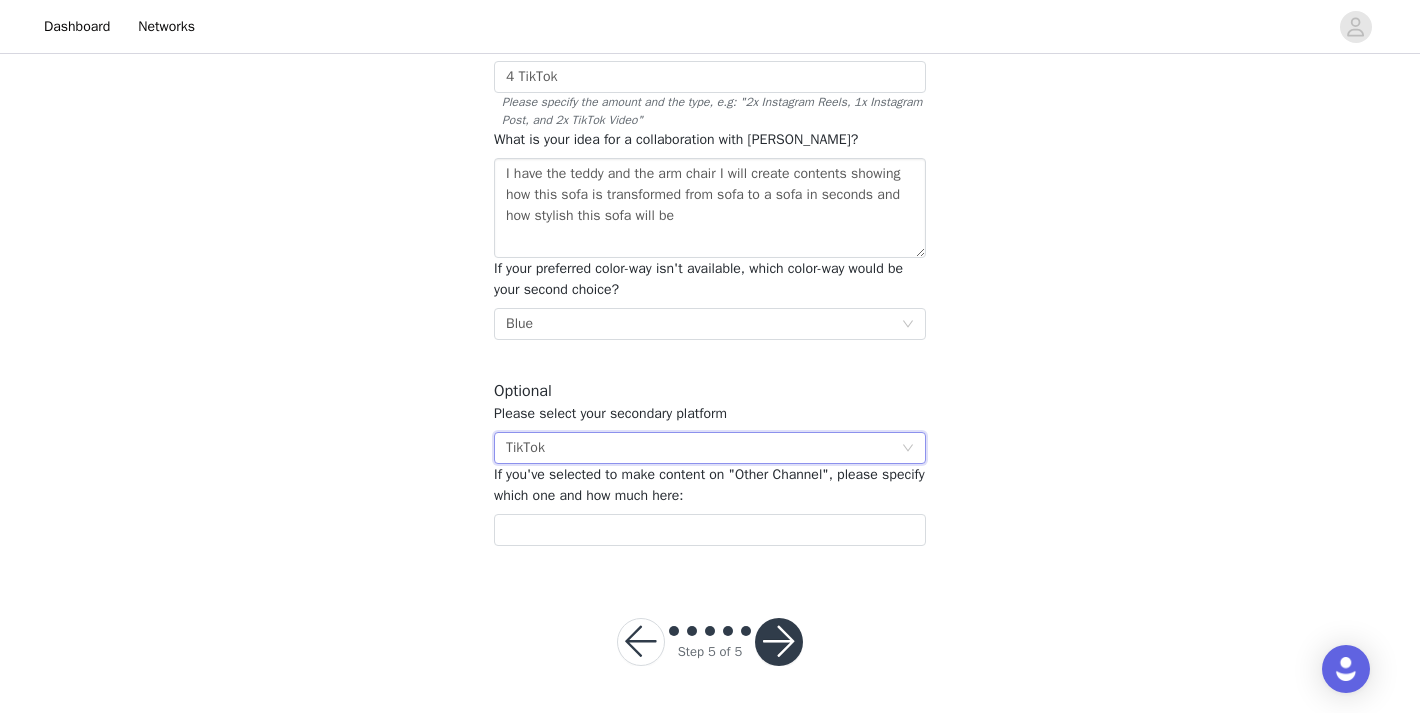 scroll, scrollTop: 341, scrollLeft: 0, axis: vertical 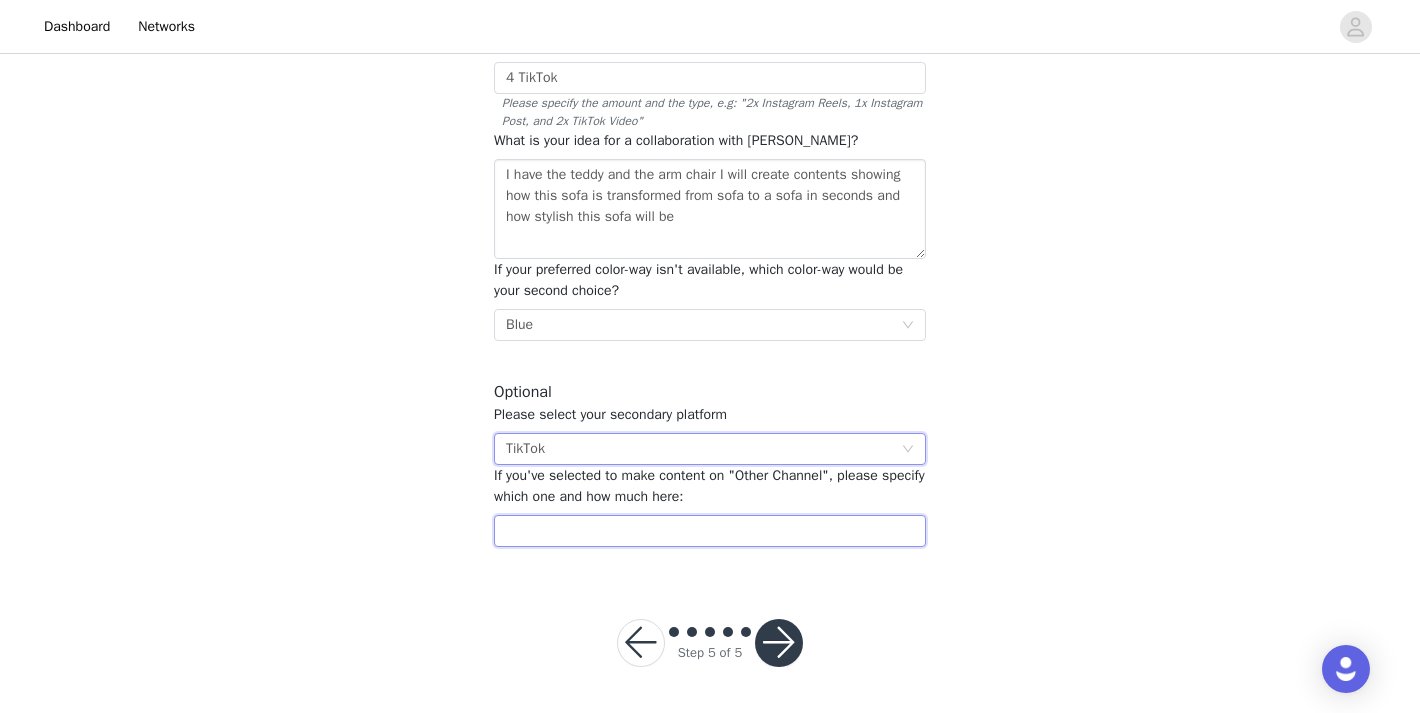 click at bounding box center [710, 531] 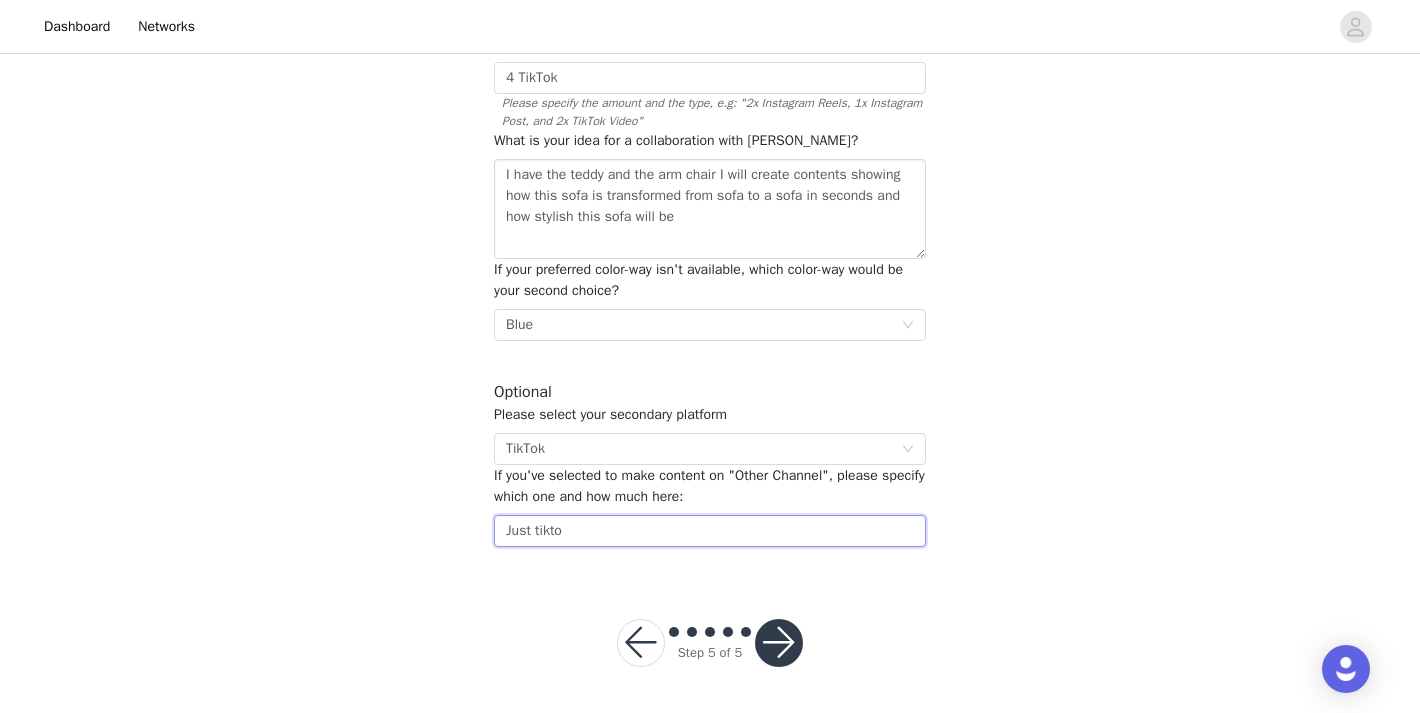 type on "Just tiktok" 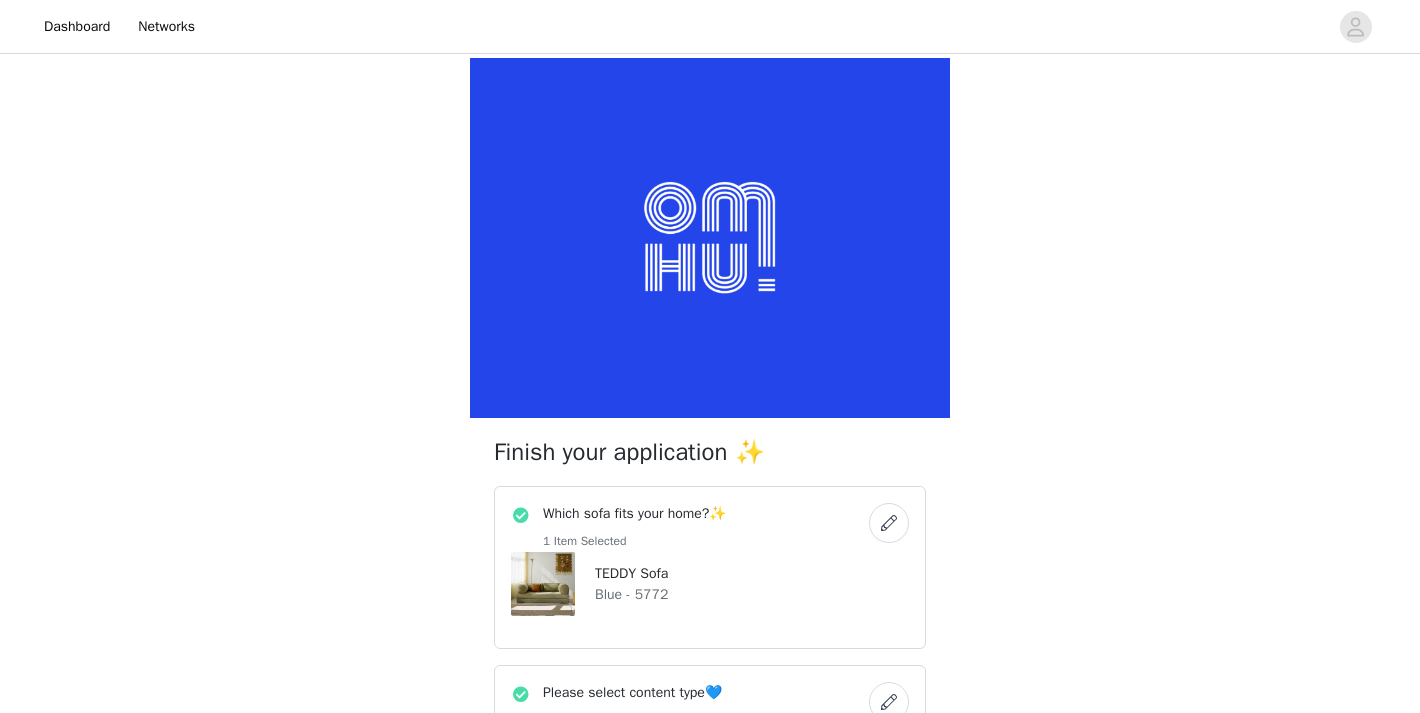 scroll, scrollTop: 0, scrollLeft: 0, axis: both 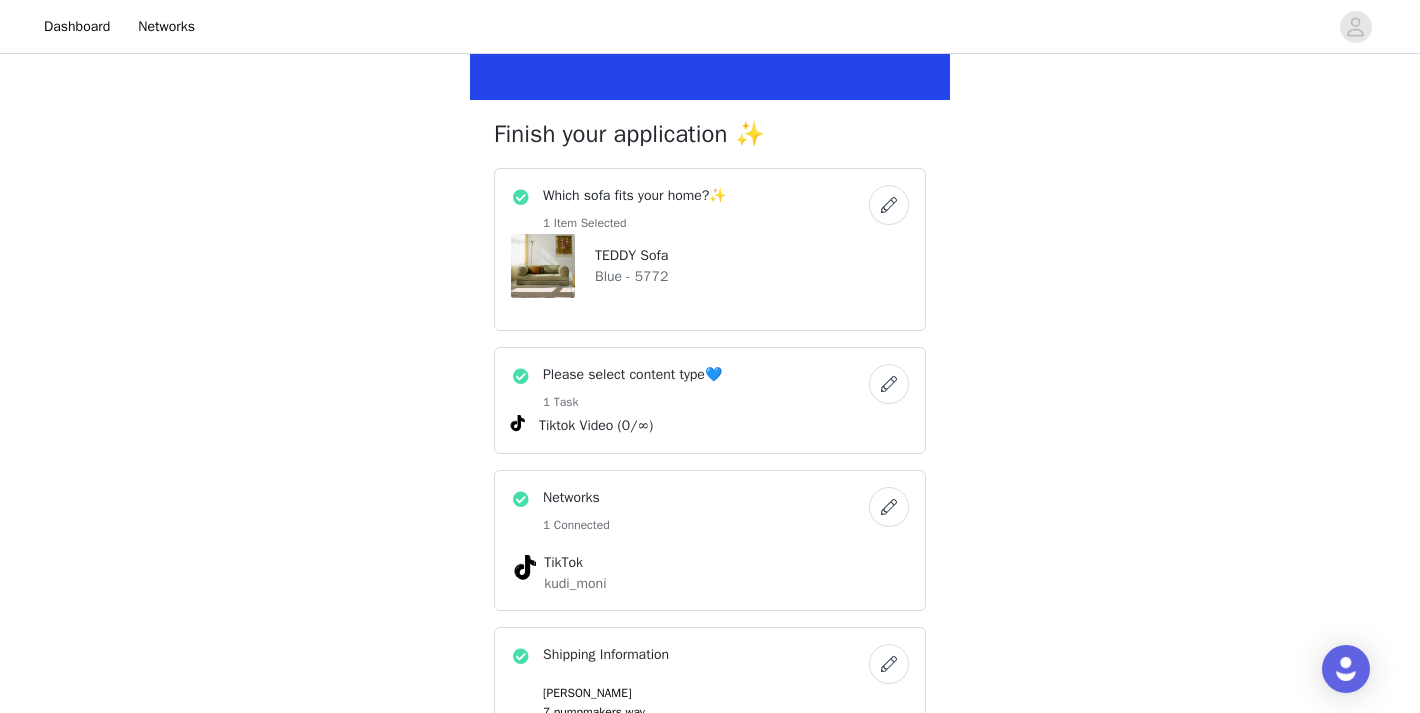 click at bounding box center [889, 205] 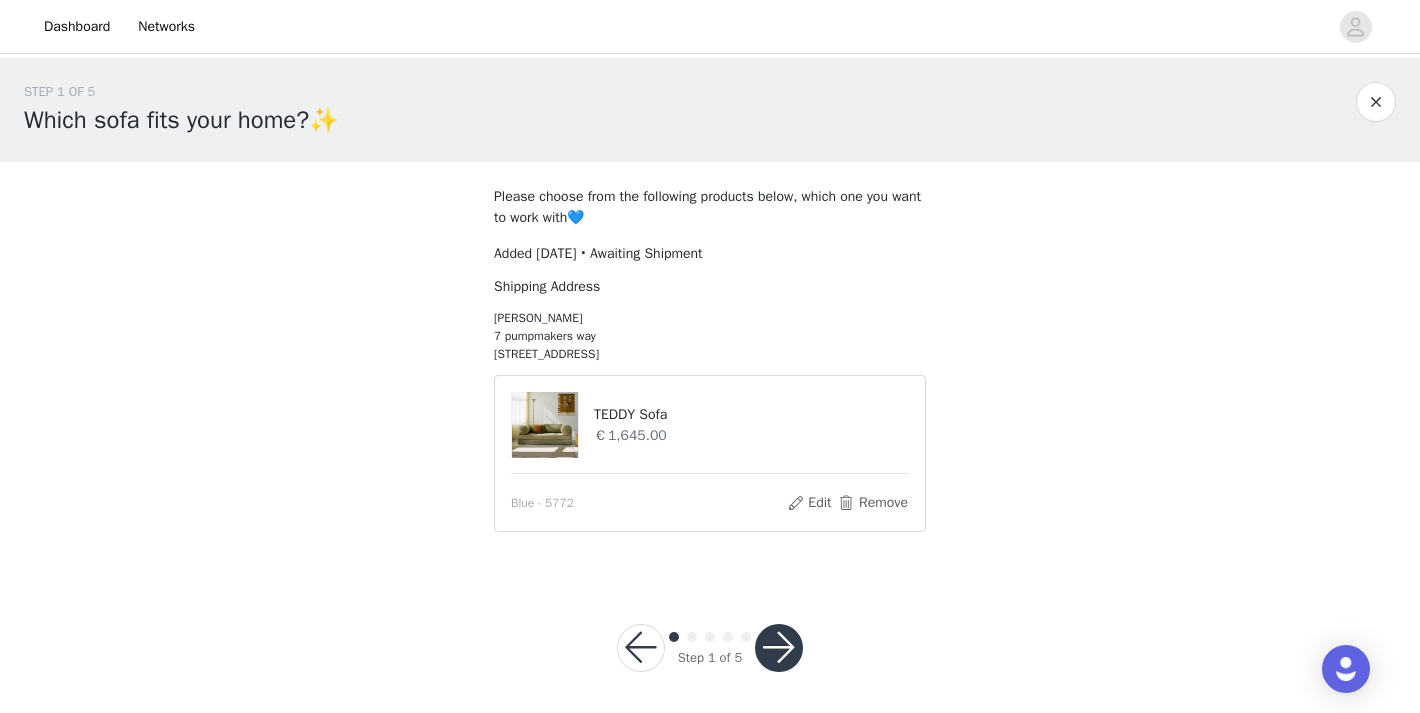 click at bounding box center [779, 648] 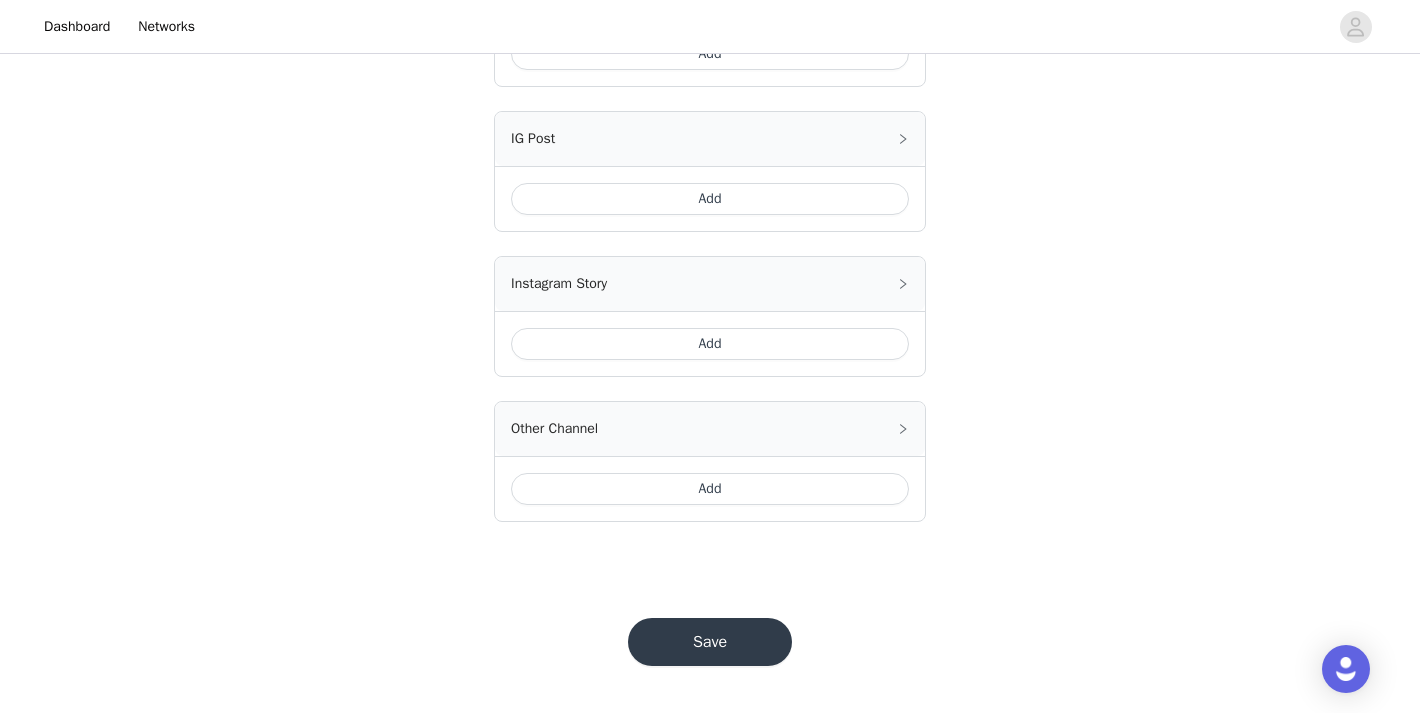 scroll, scrollTop: 751, scrollLeft: 0, axis: vertical 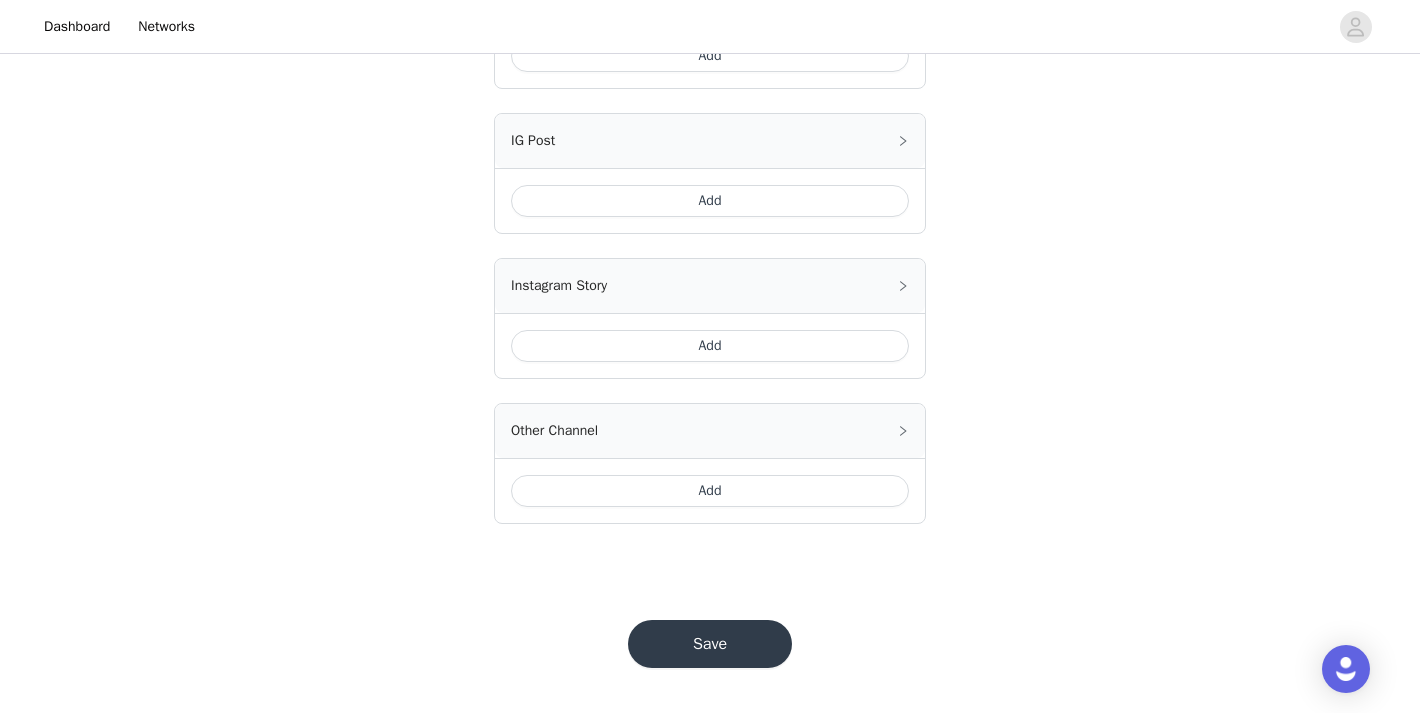 click on "Save" at bounding box center [710, 644] 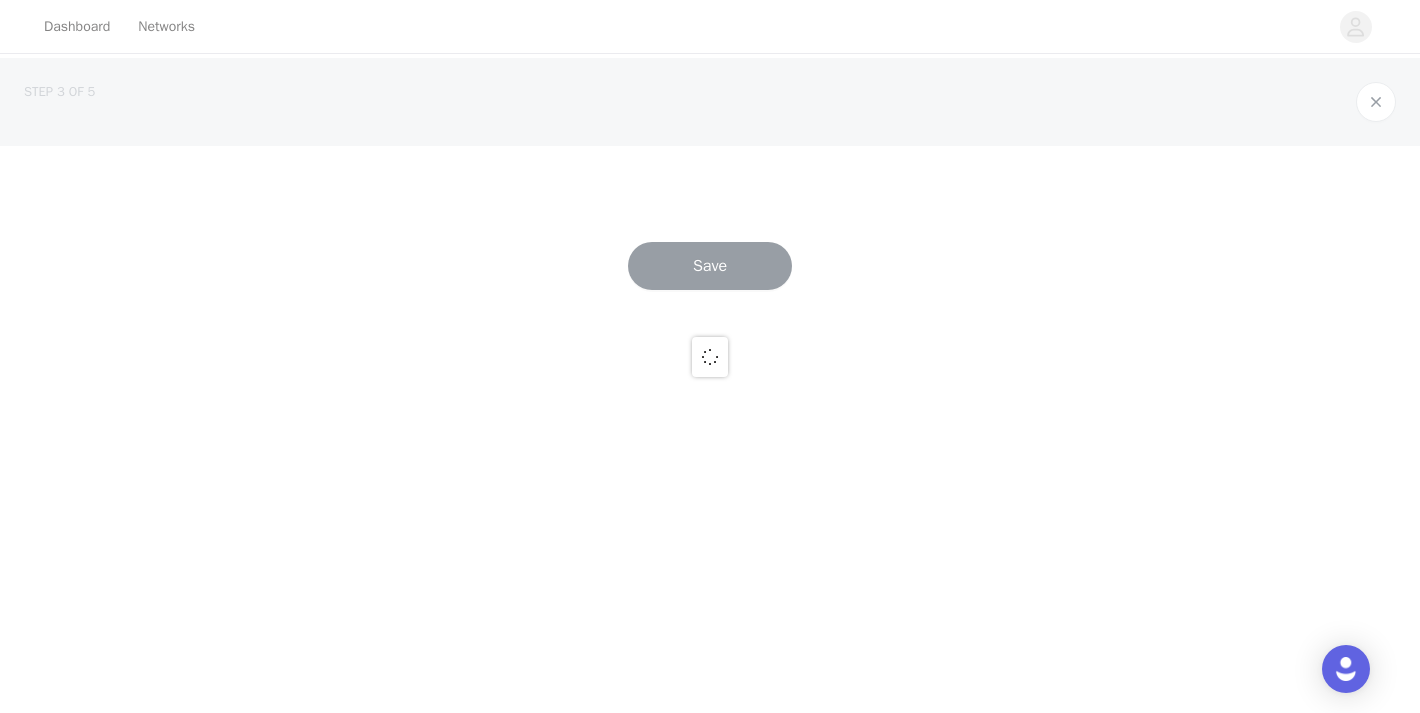 scroll, scrollTop: 0, scrollLeft: 0, axis: both 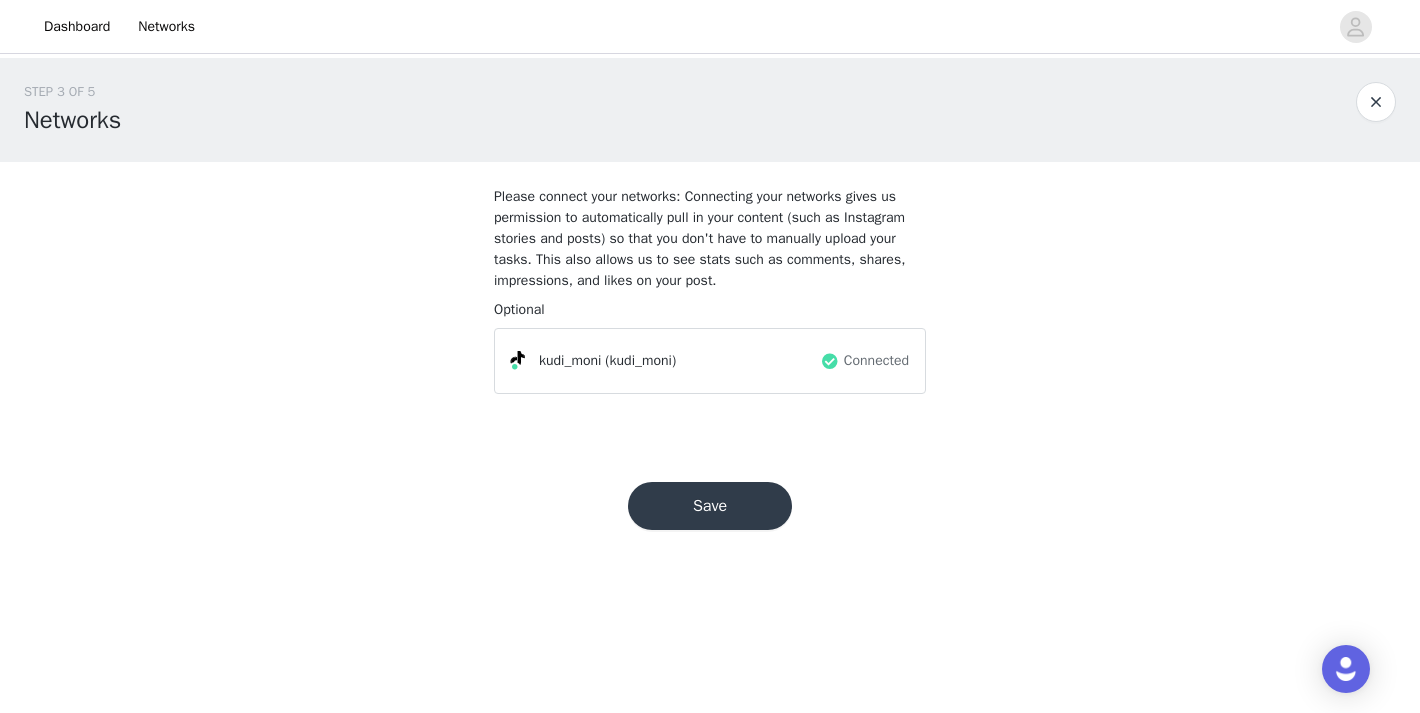 click on "Save" at bounding box center [710, 506] 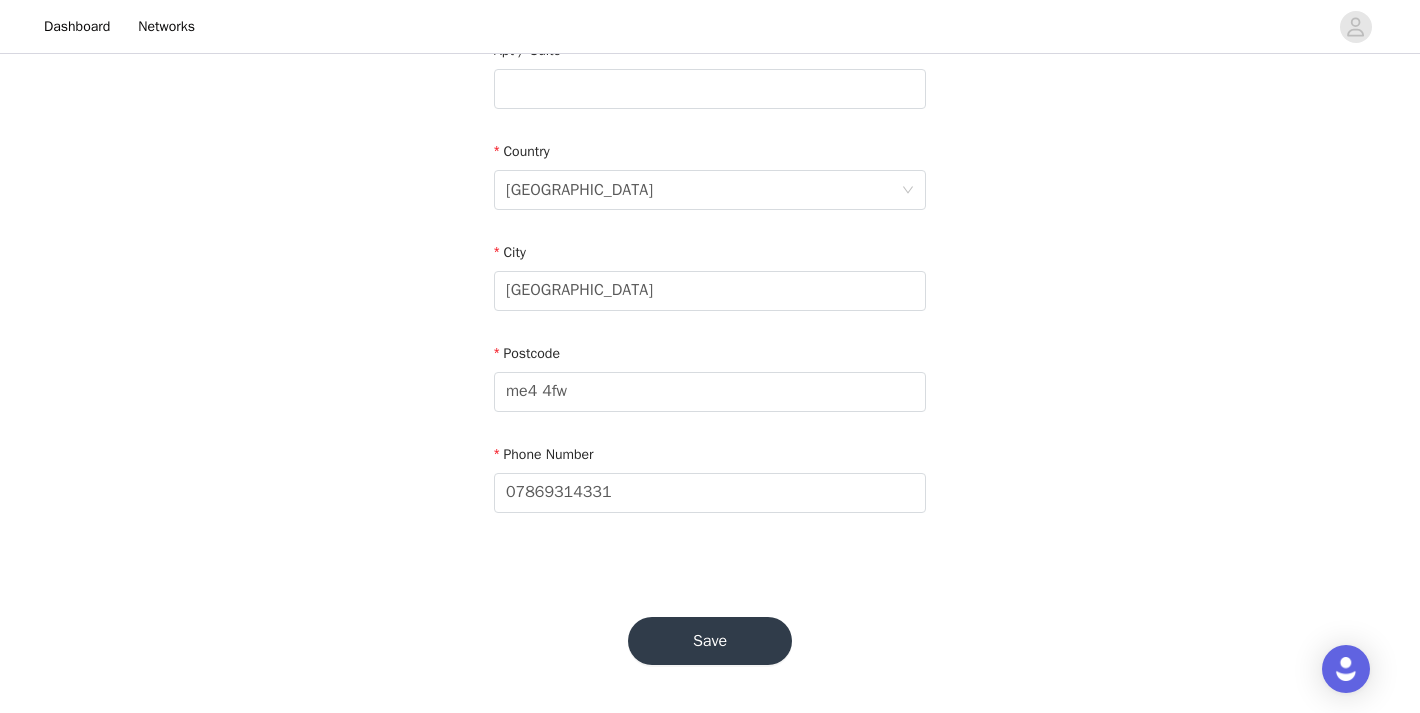 scroll, scrollTop: 549, scrollLeft: 0, axis: vertical 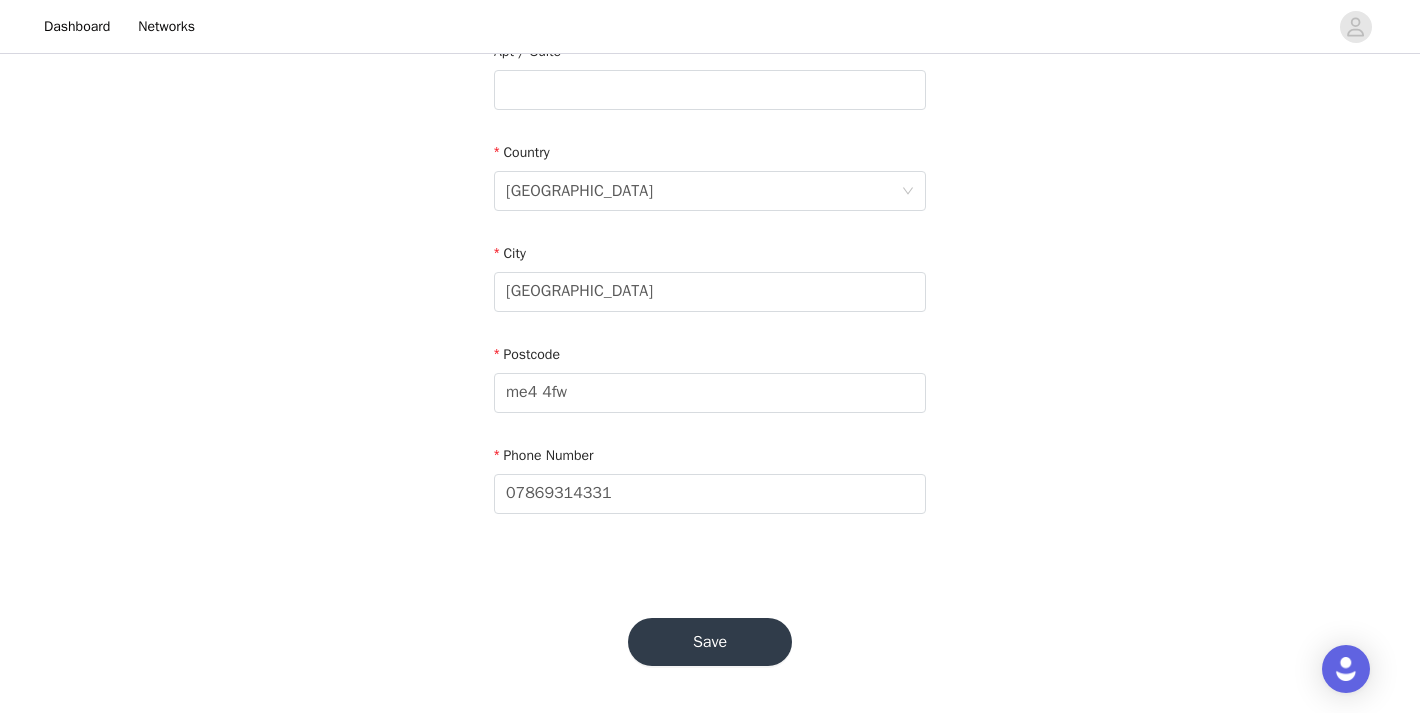 click on "Save" at bounding box center (710, 642) 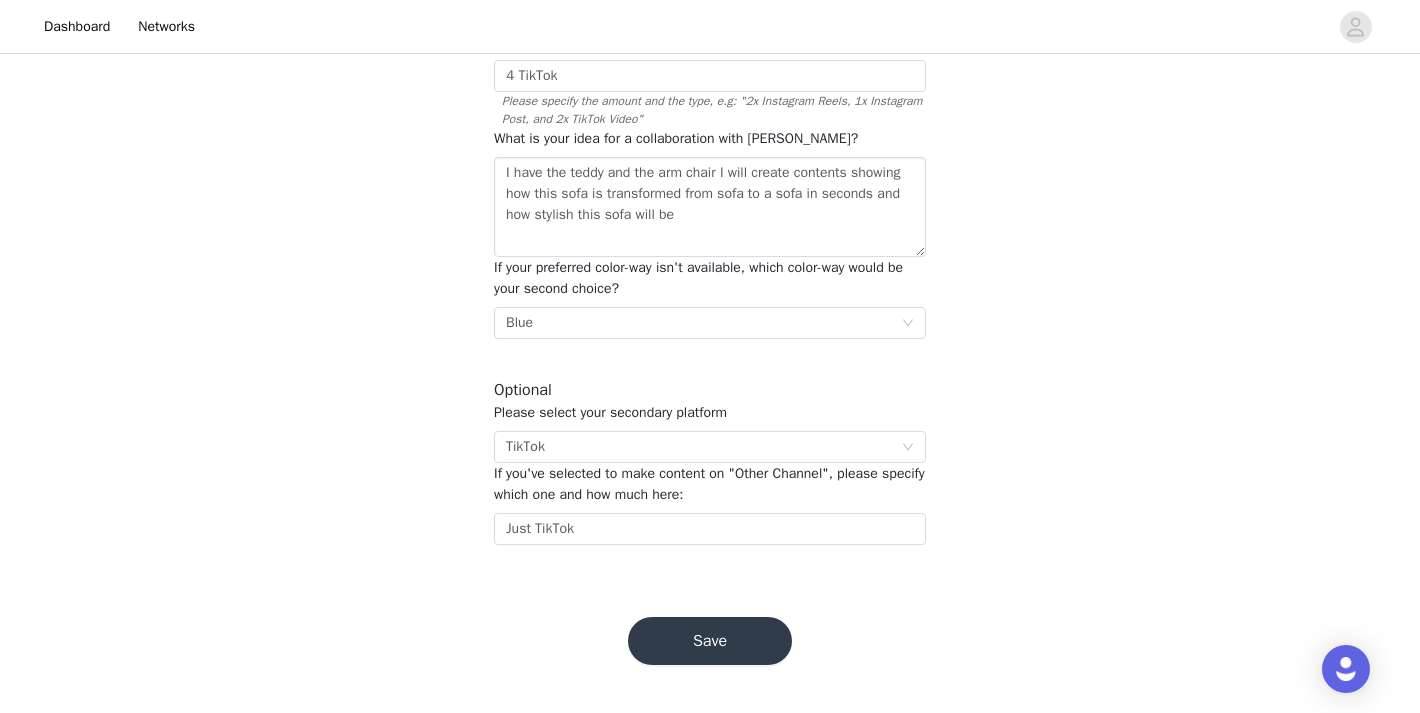 scroll, scrollTop: 341, scrollLeft: 0, axis: vertical 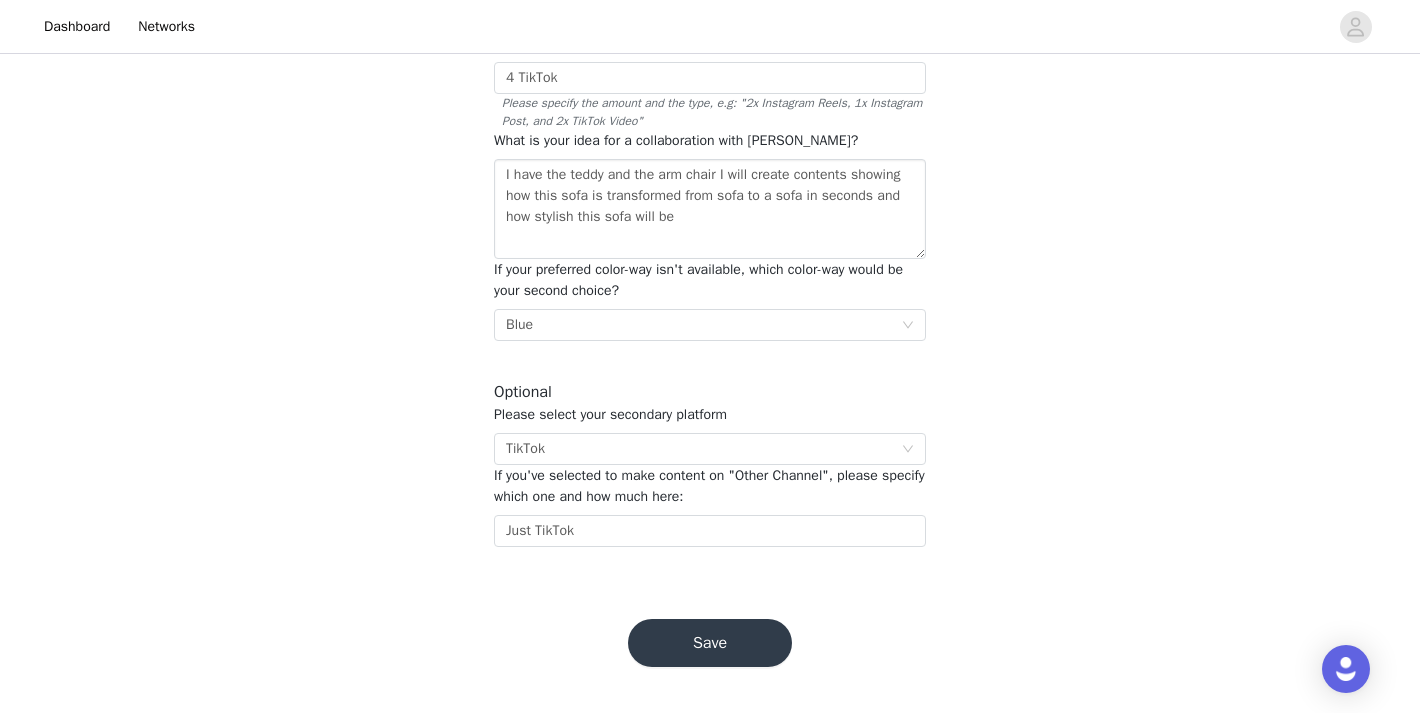 click on "Save" at bounding box center (710, 643) 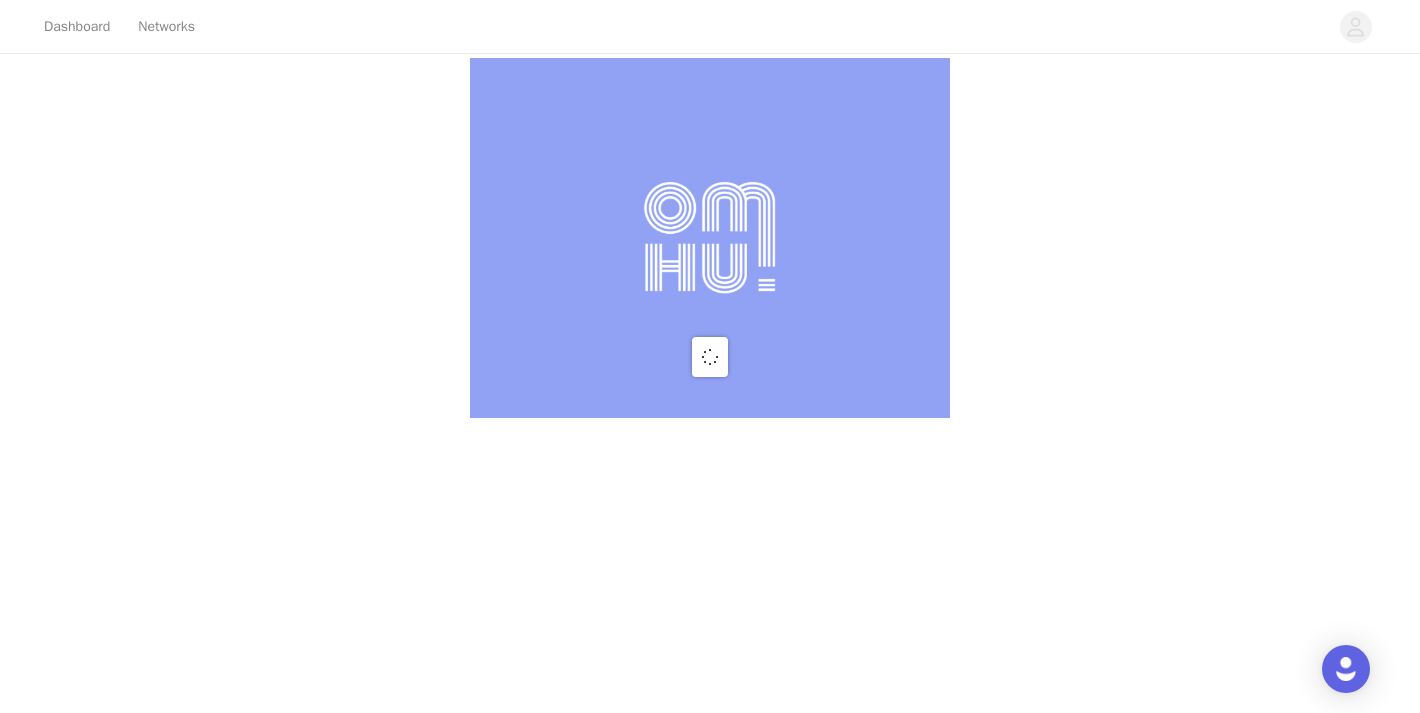 scroll, scrollTop: 0, scrollLeft: 0, axis: both 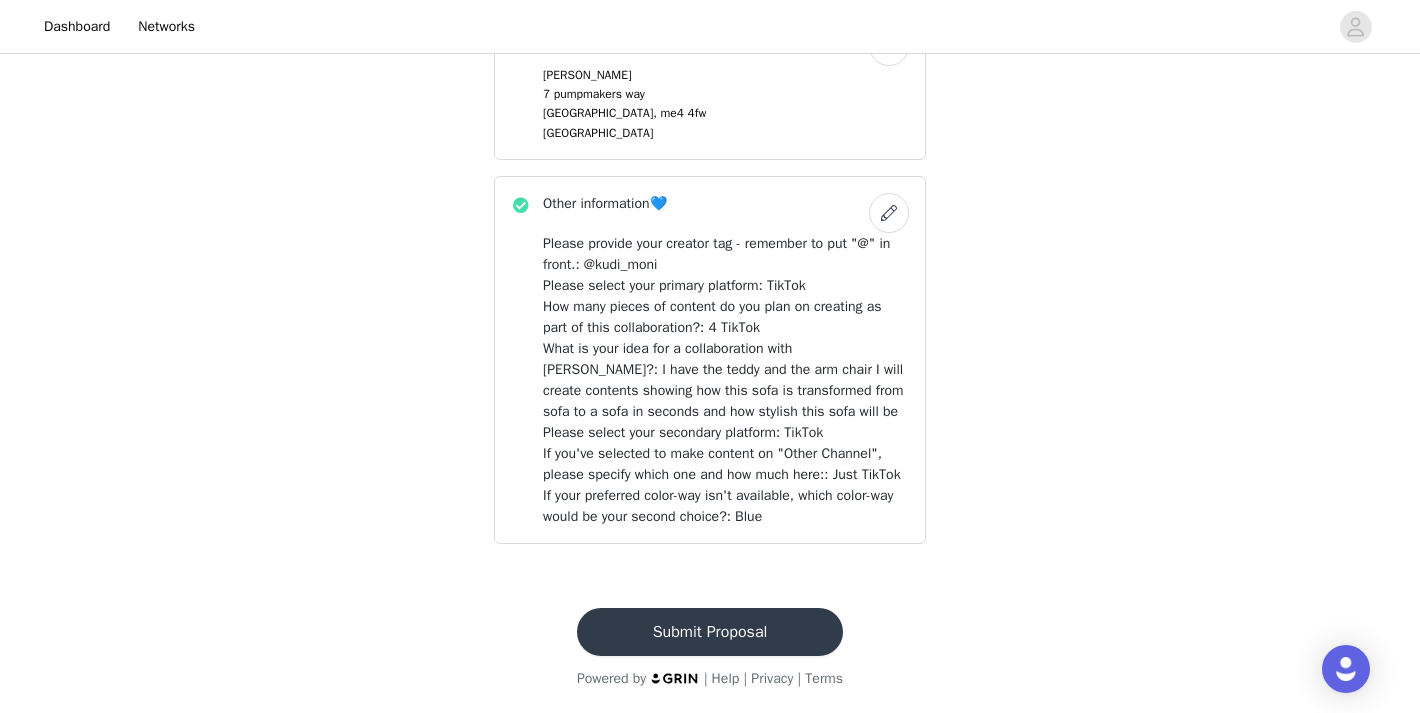click on "Submit Proposal" at bounding box center (710, 632) 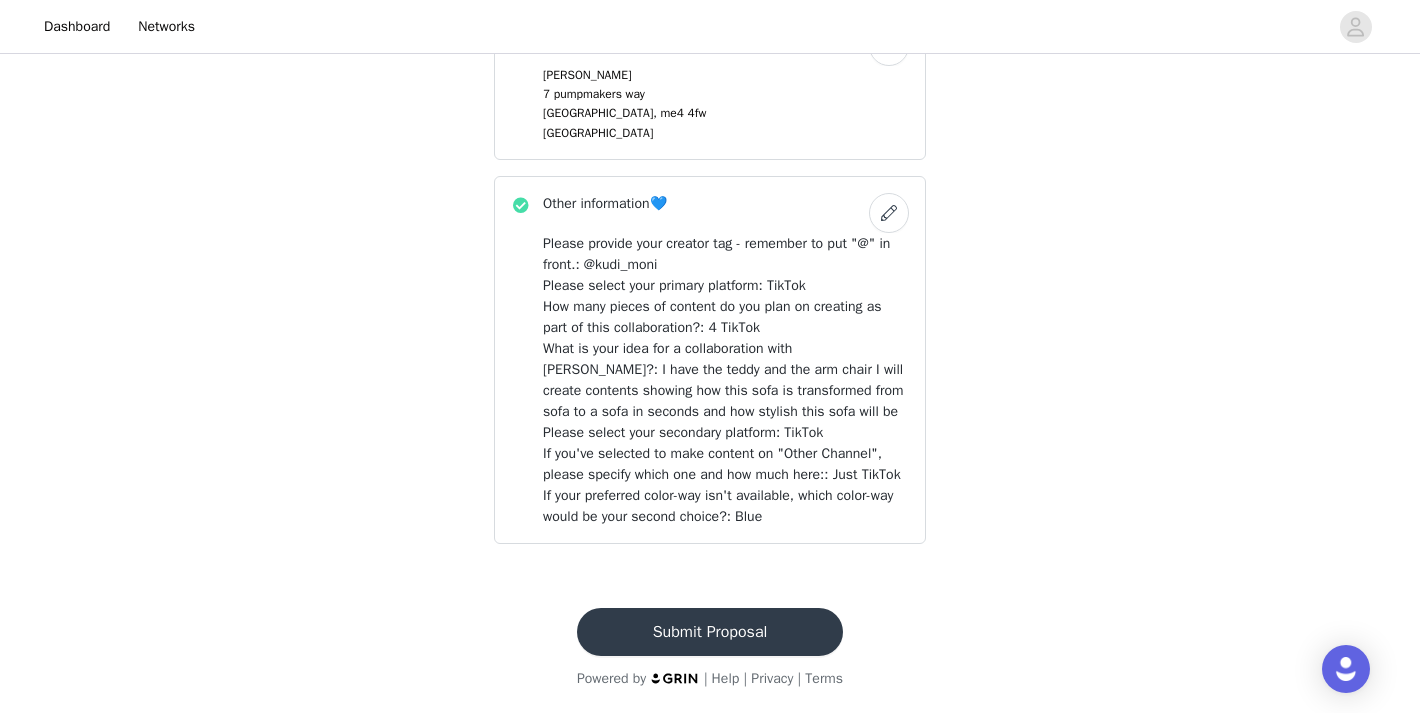 scroll, scrollTop: 0, scrollLeft: 0, axis: both 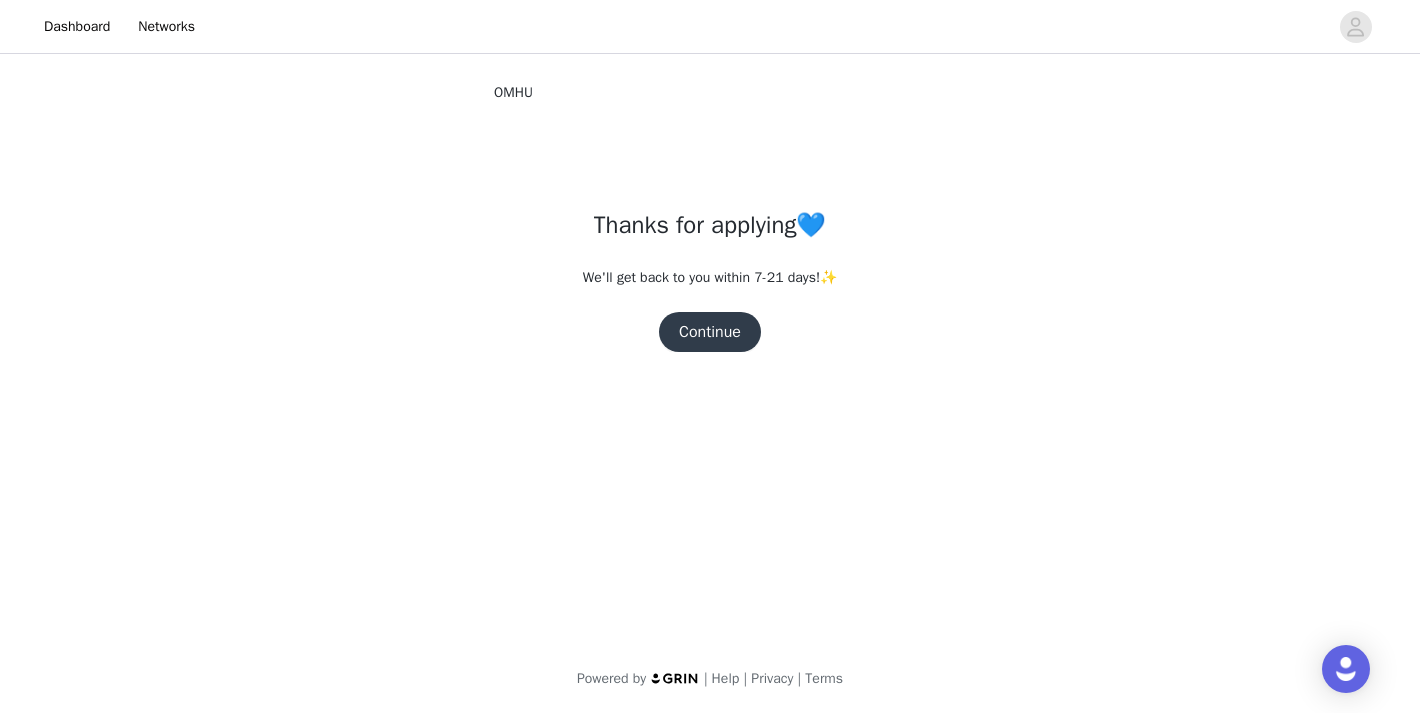 click on "Continue" at bounding box center [710, 332] 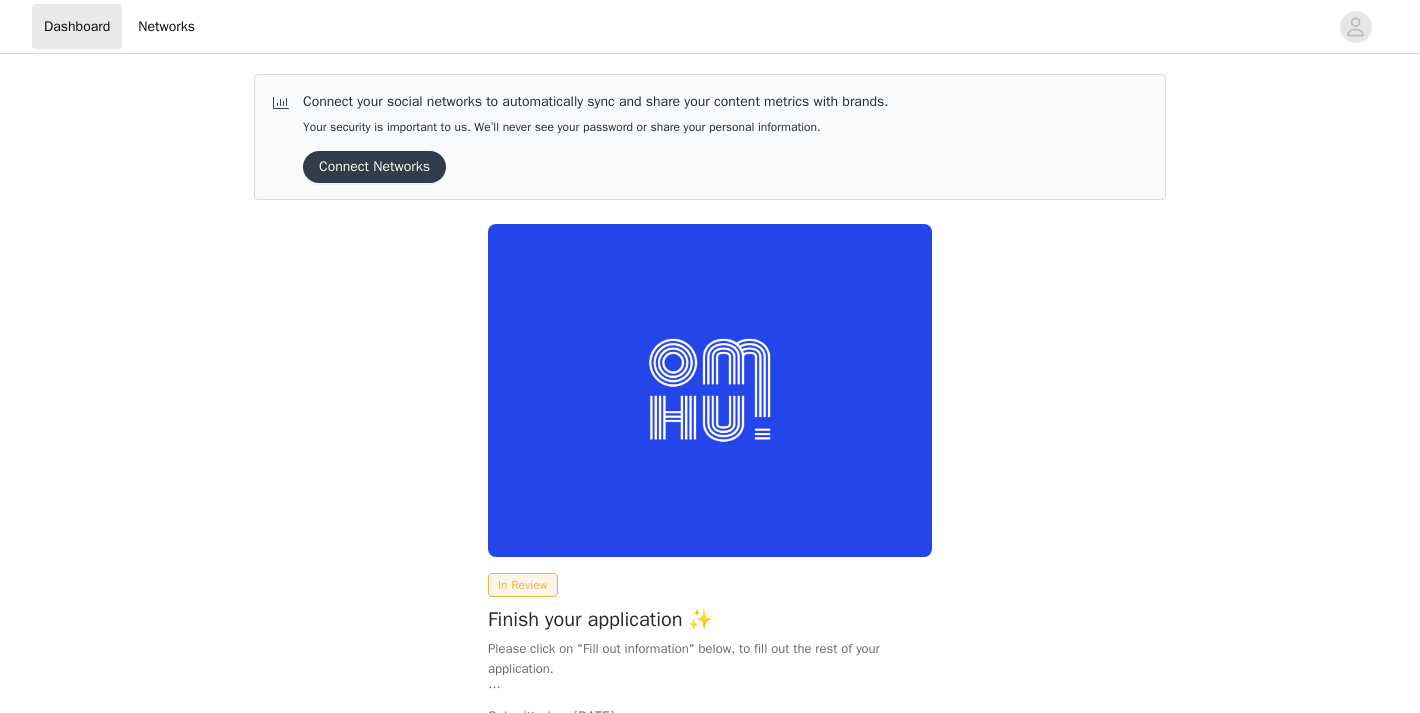 scroll, scrollTop: 0, scrollLeft: 0, axis: both 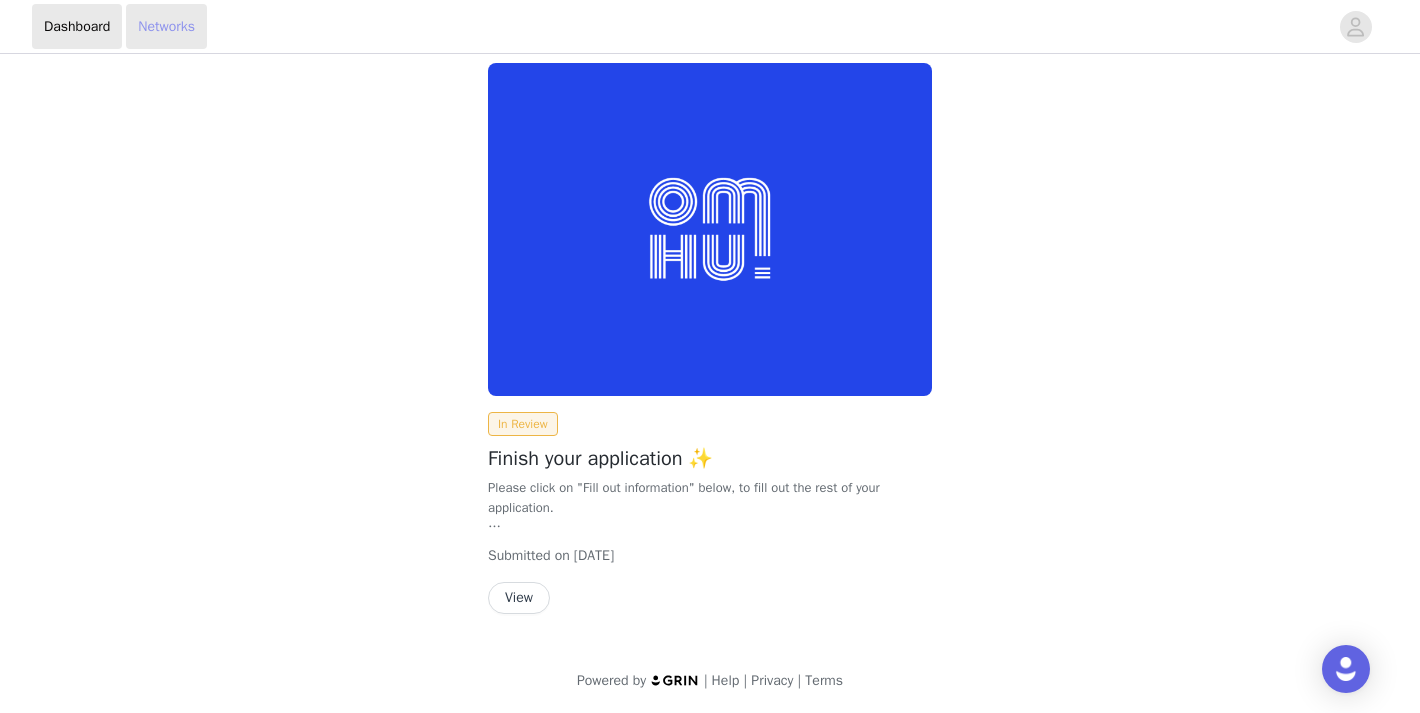 click on "Networks" at bounding box center (166, 26) 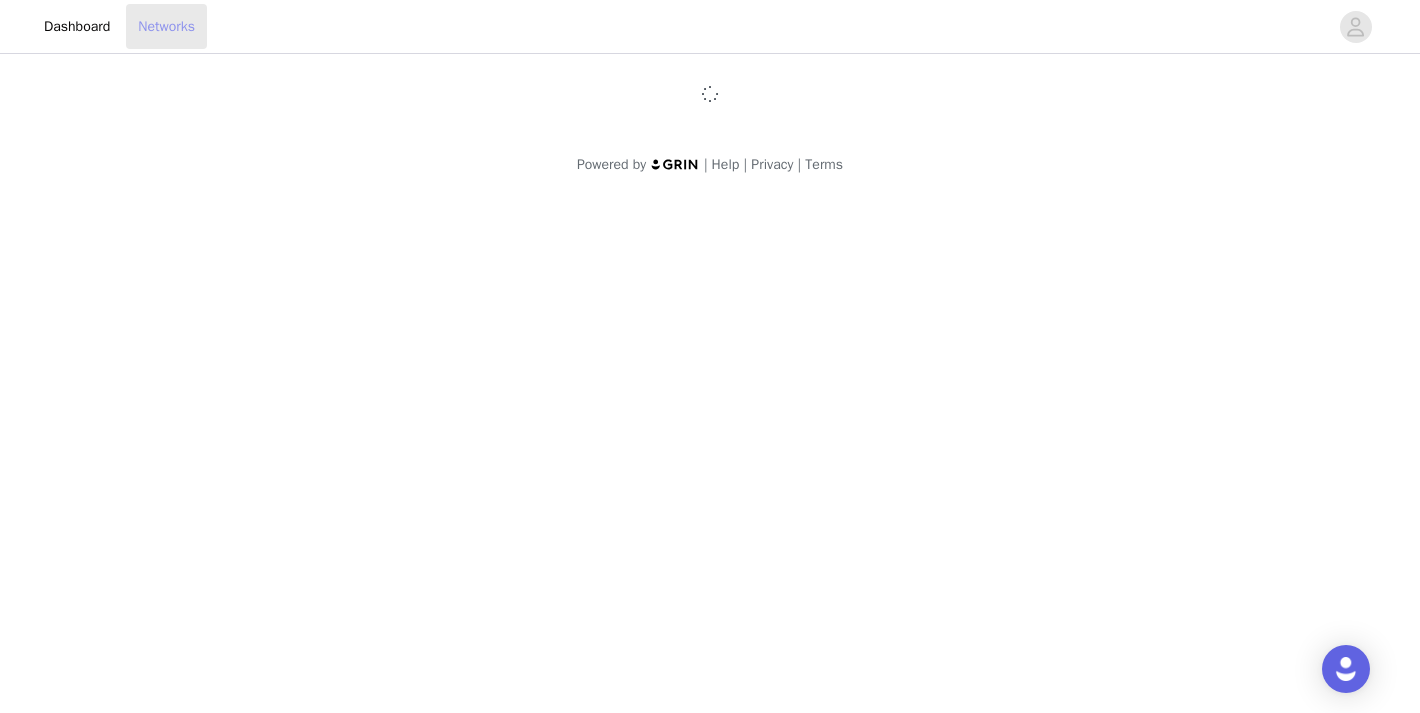 scroll, scrollTop: 0, scrollLeft: 0, axis: both 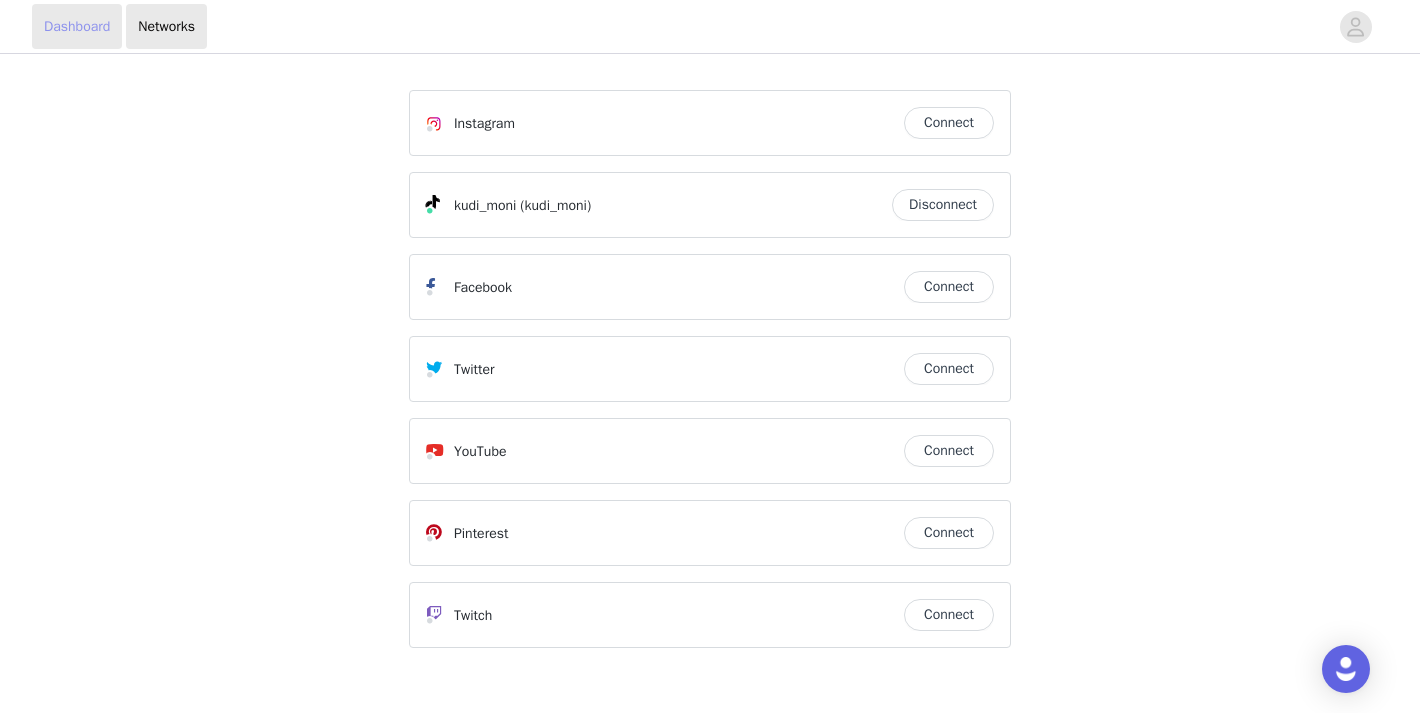 click on "Dashboard" at bounding box center (77, 26) 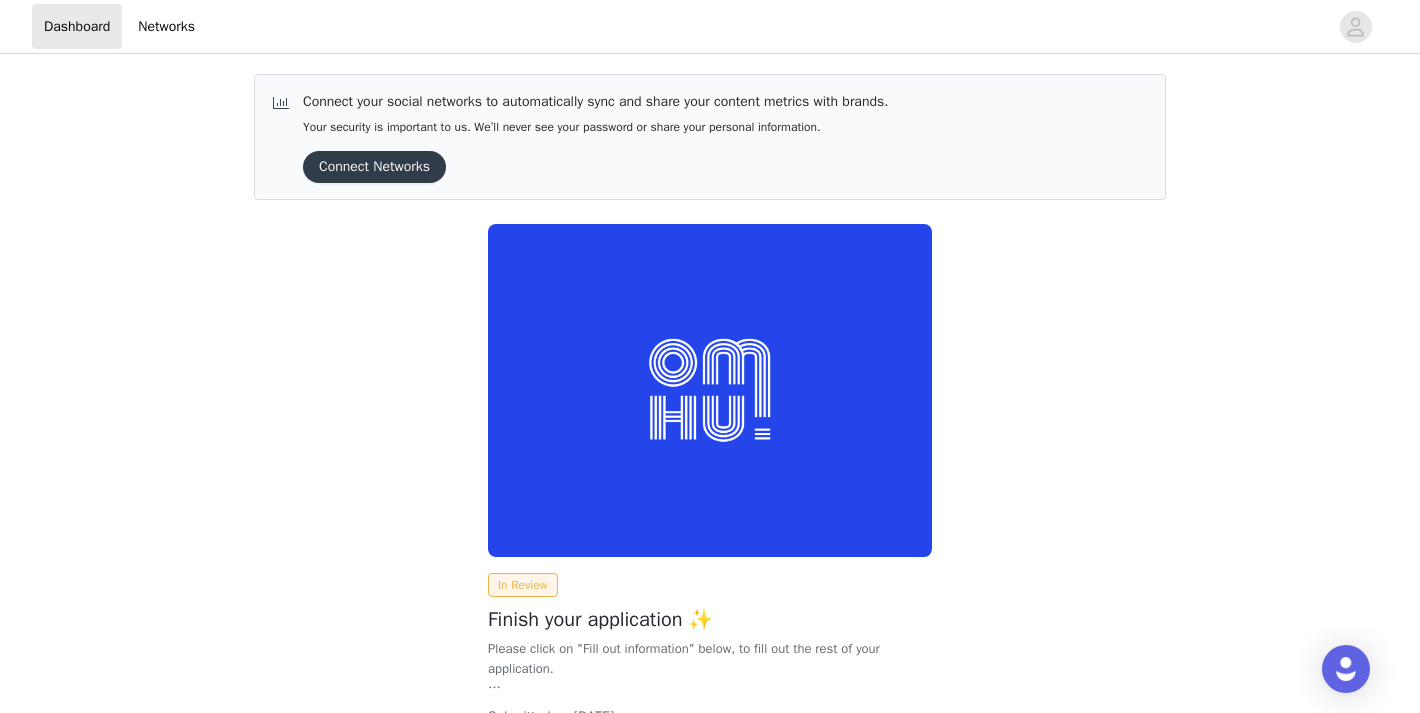 scroll, scrollTop: 0, scrollLeft: 0, axis: both 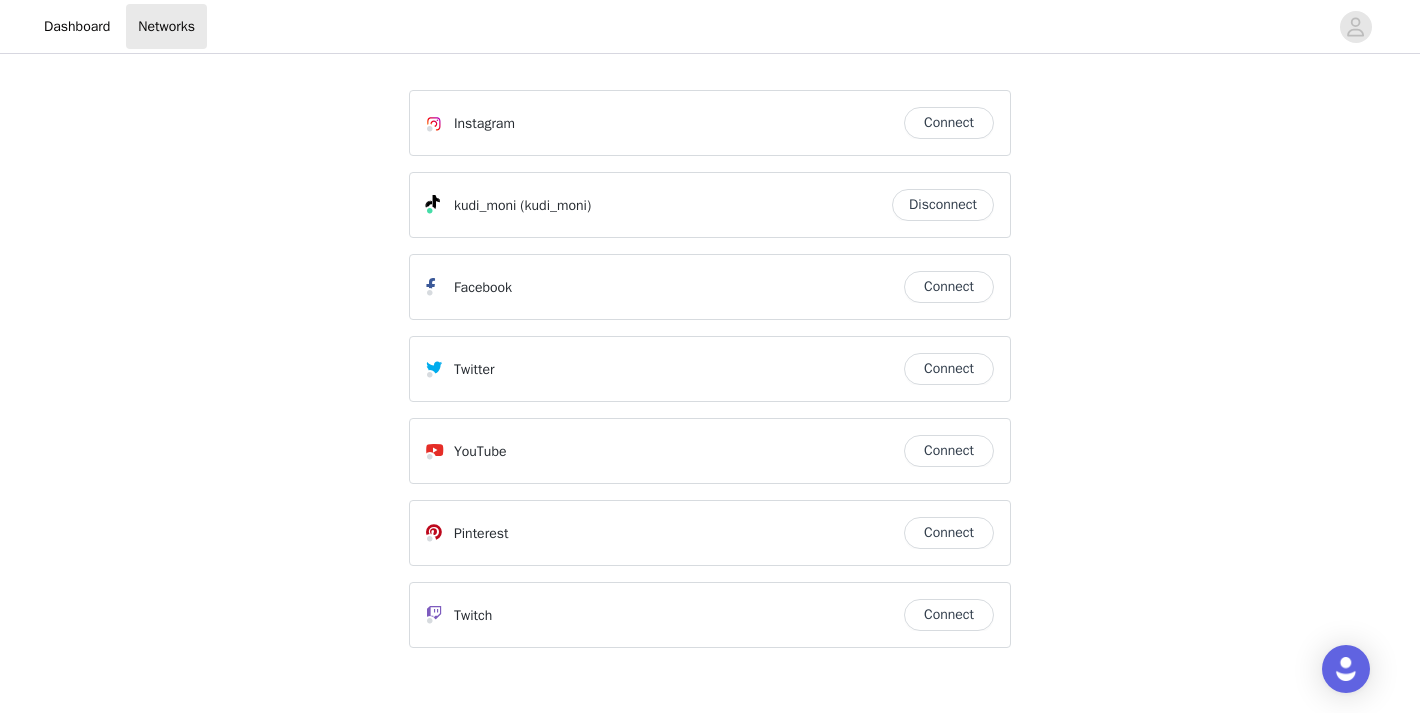 click on "Instagram         Connect
kudi_moni
(kudi_moni)
Disconnect       Facebook         Connect         Twitter         Connect         YouTube         Connect         Pinterest         Connect         Twitch         Connect       Powered by       |    Help    |    Privacy    |    Terms" at bounding box center (710, 407) 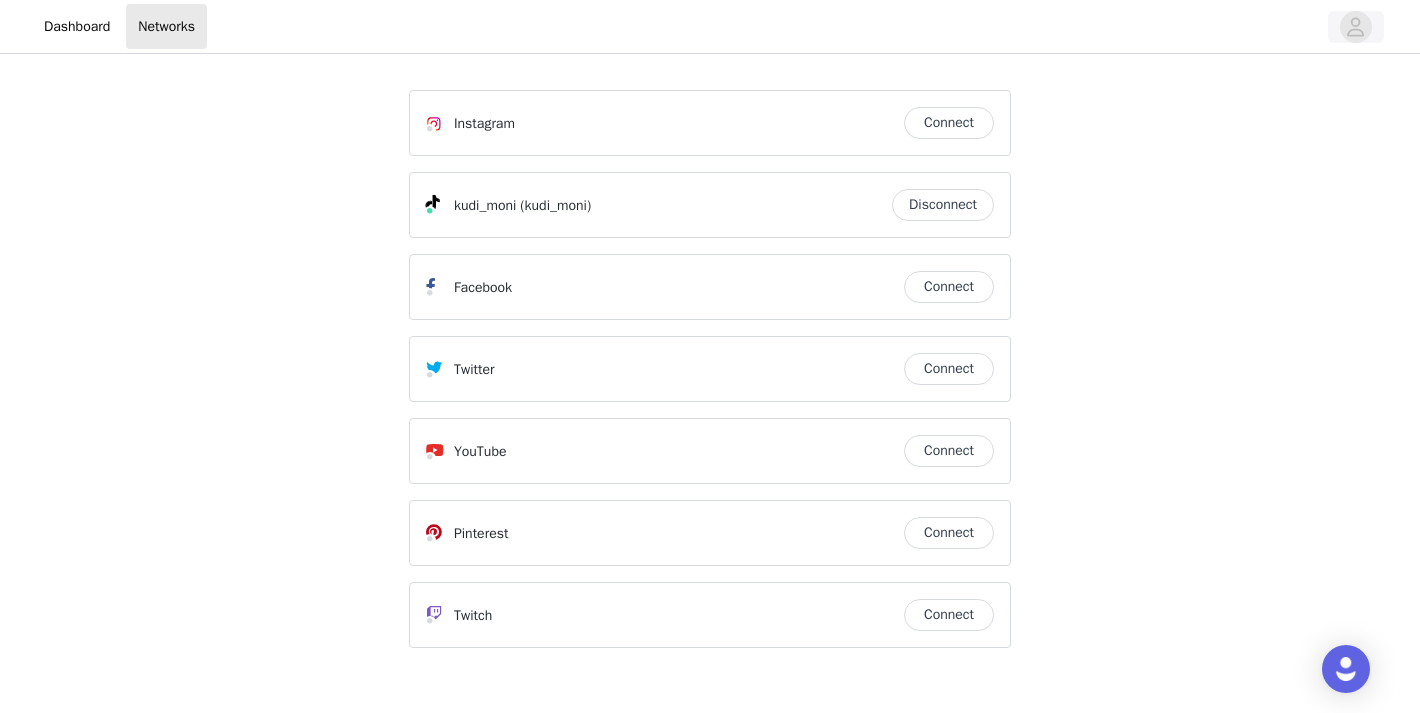 click 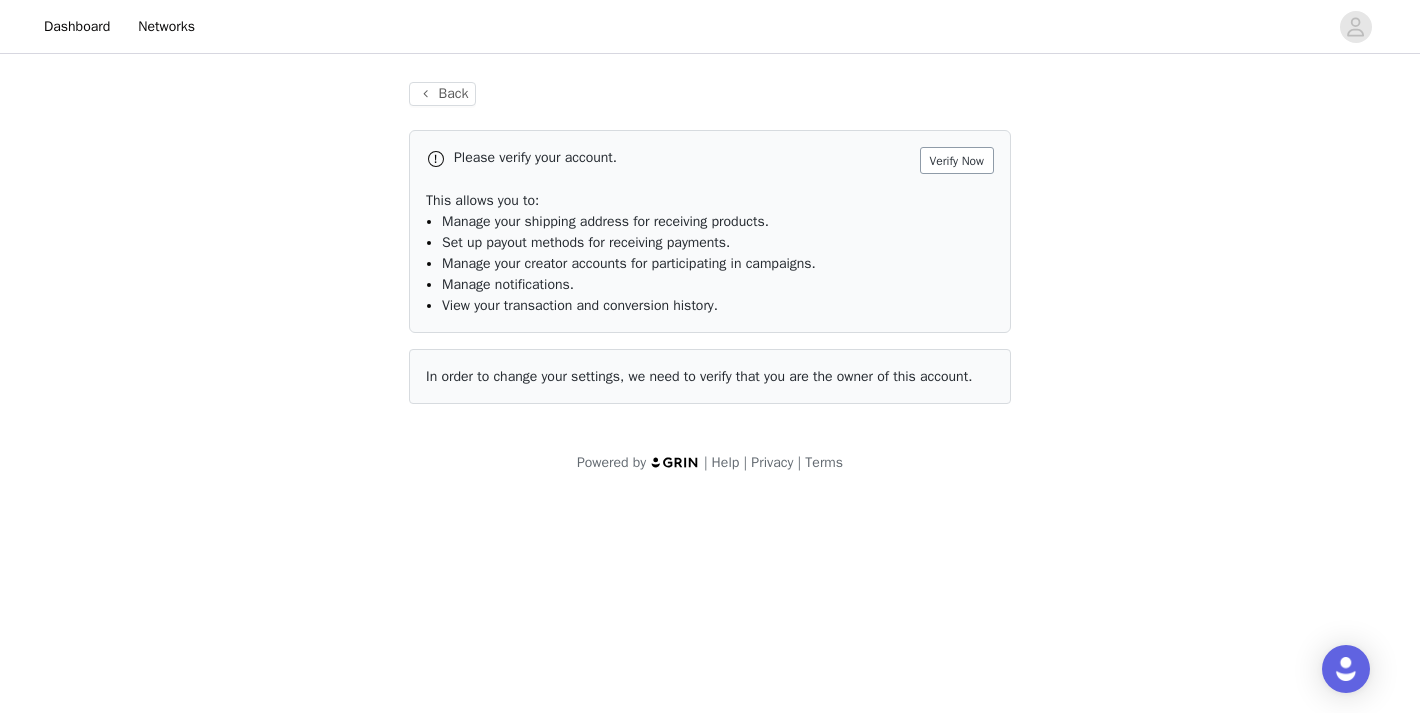 click on "Verify Now" at bounding box center [957, 160] 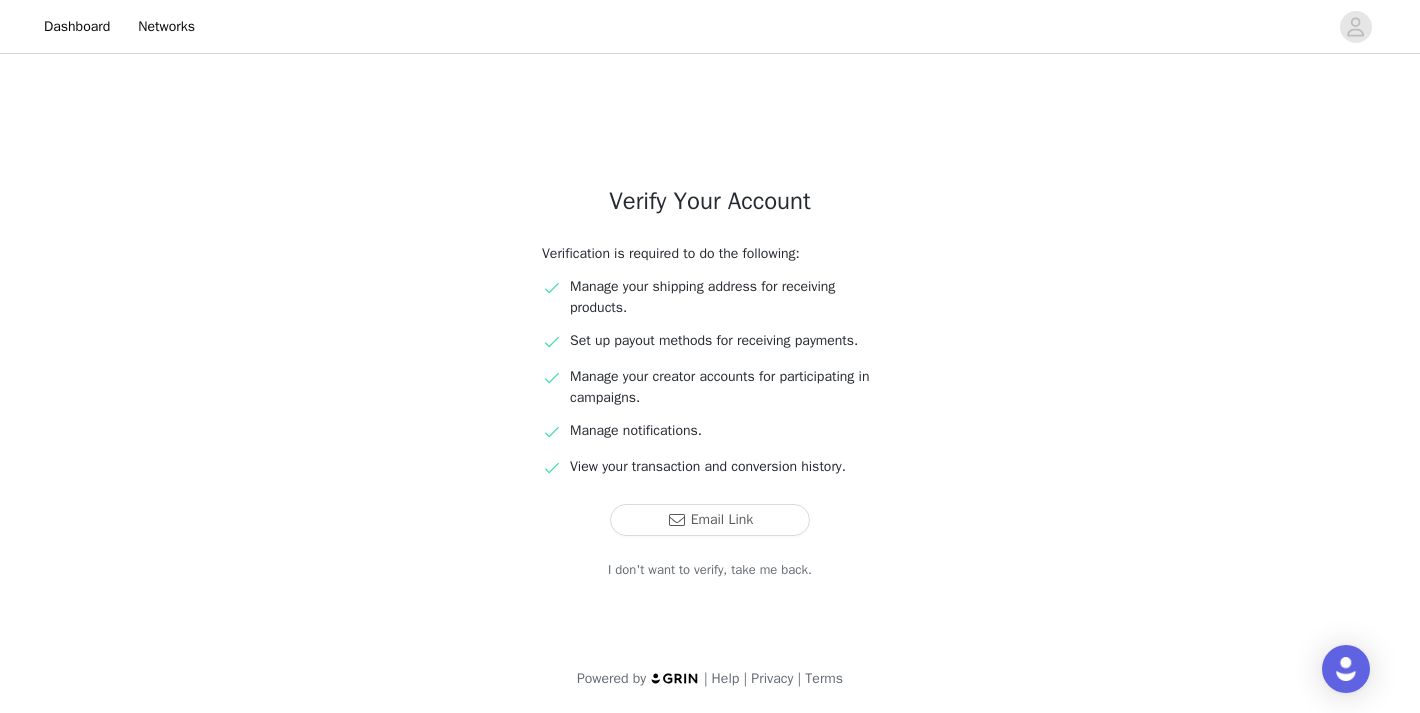 scroll, scrollTop: 26, scrollLeft: 0, axis: vertical 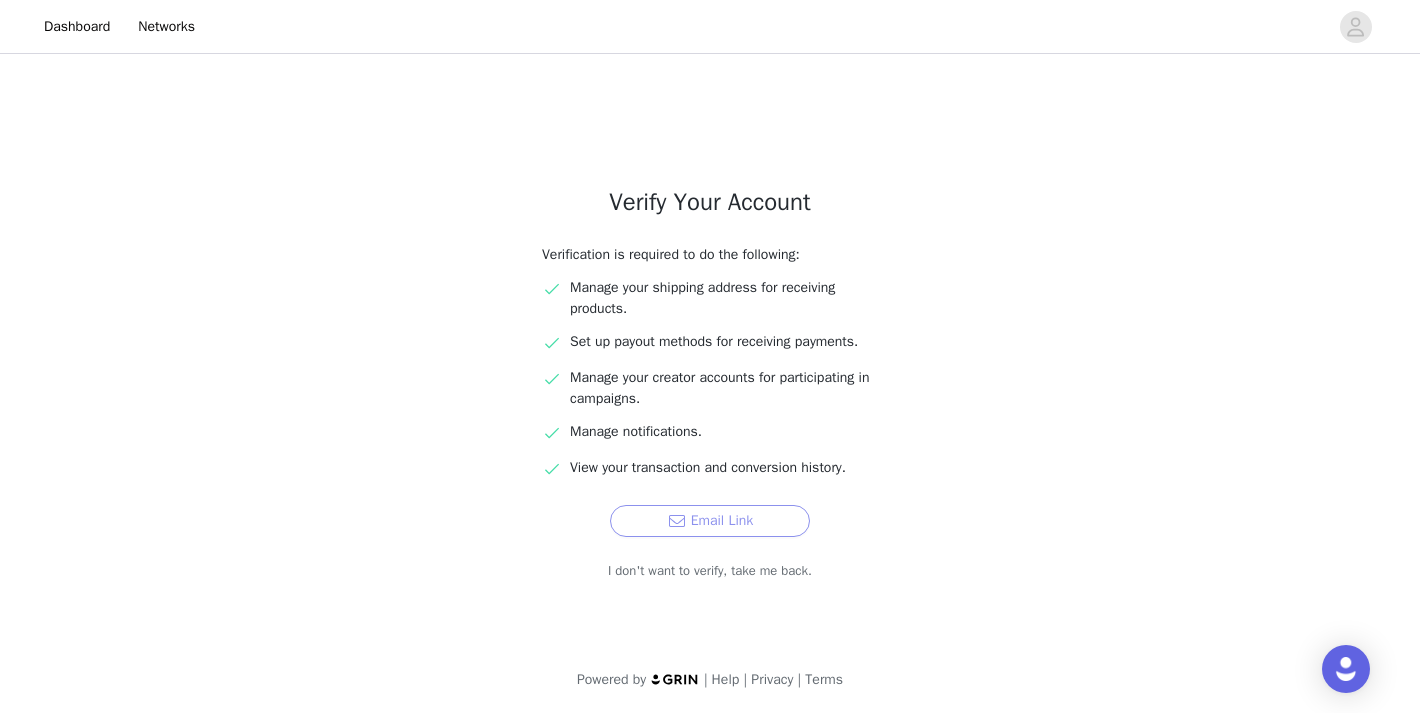 click on "Email Link" at bounding box center [710, 521] 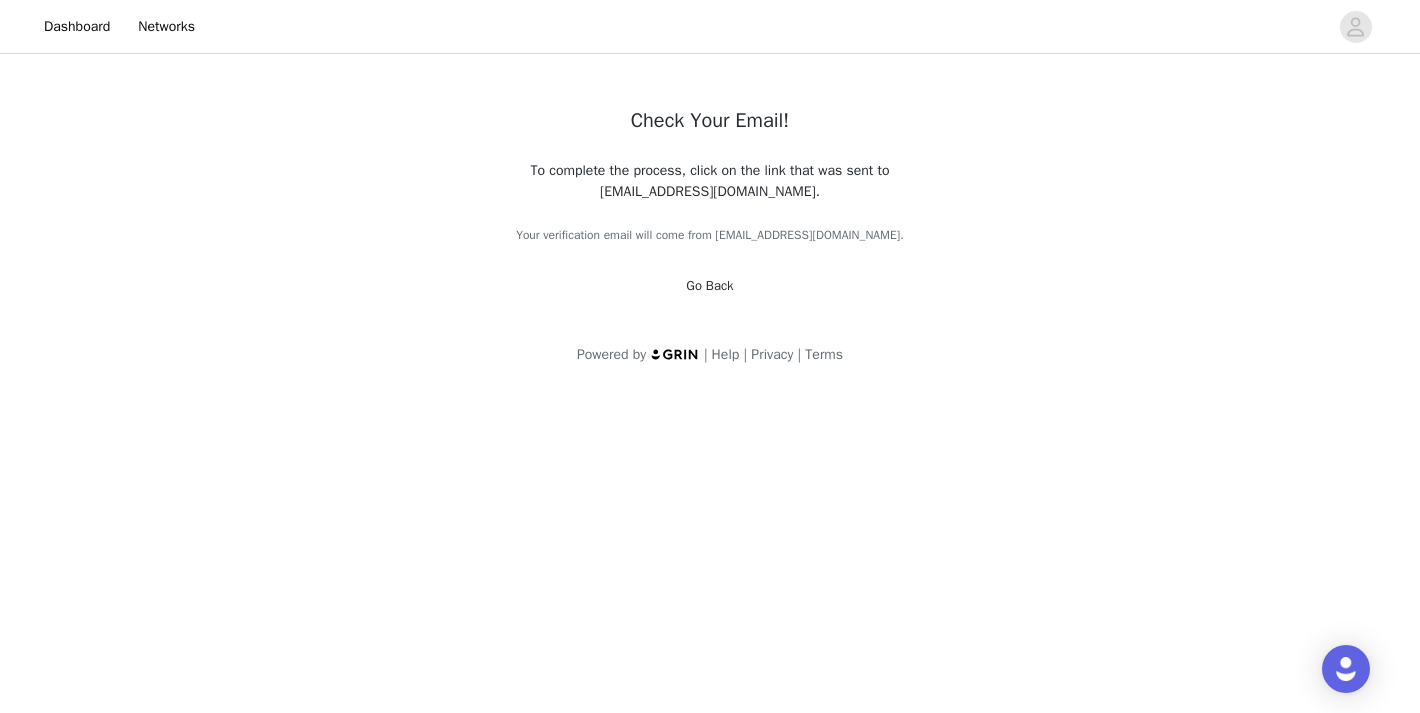 scroll, scrollTop: 0, scrollLeft: 0, axis: both 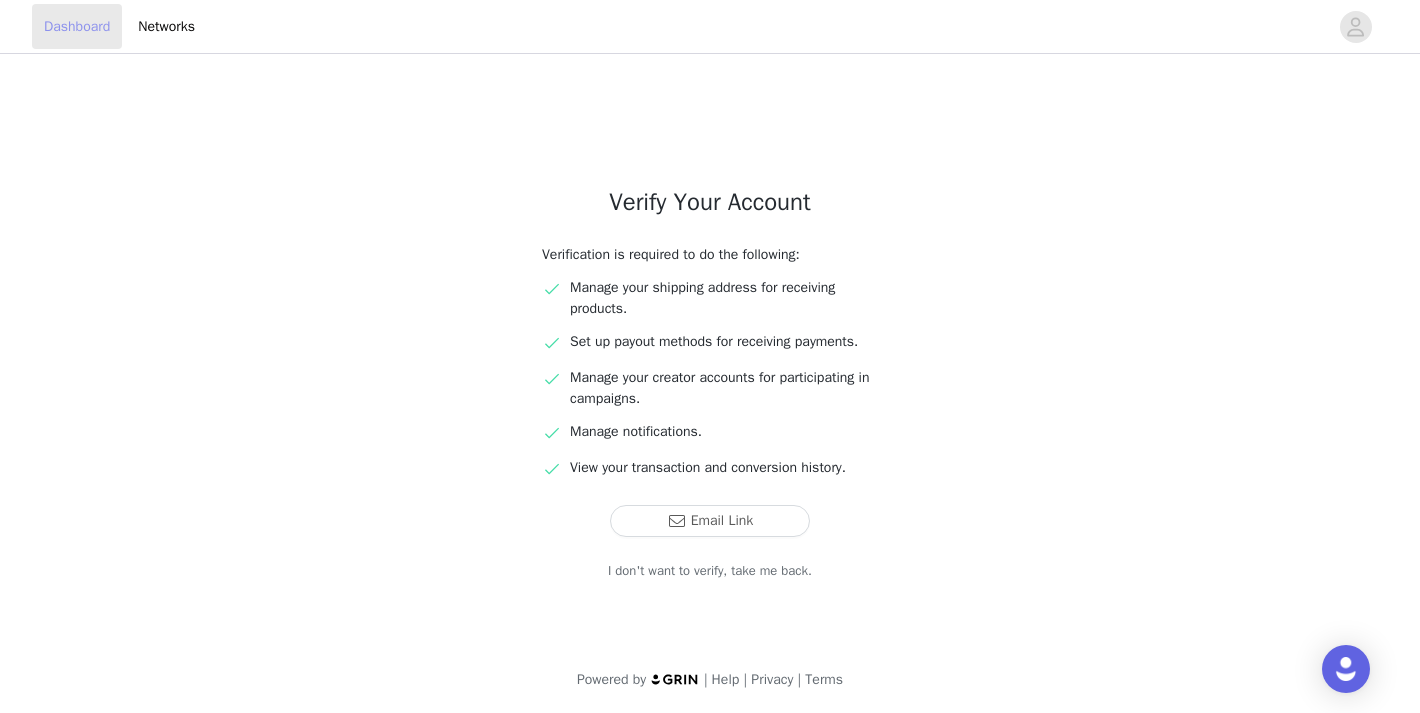 click on "Dashboard" at bounding box center [77, 26] 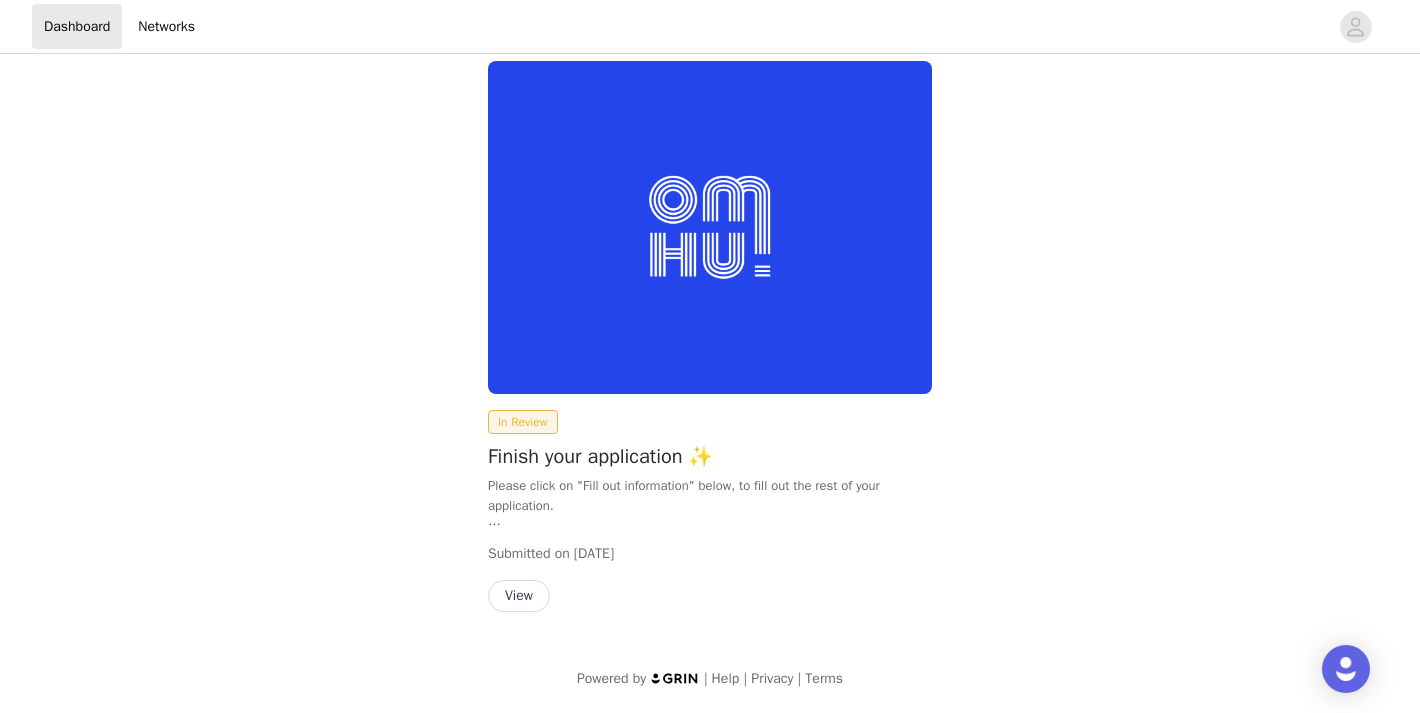 scroll, scrollTop: 161, scrollLeft: 0, axis: vertical 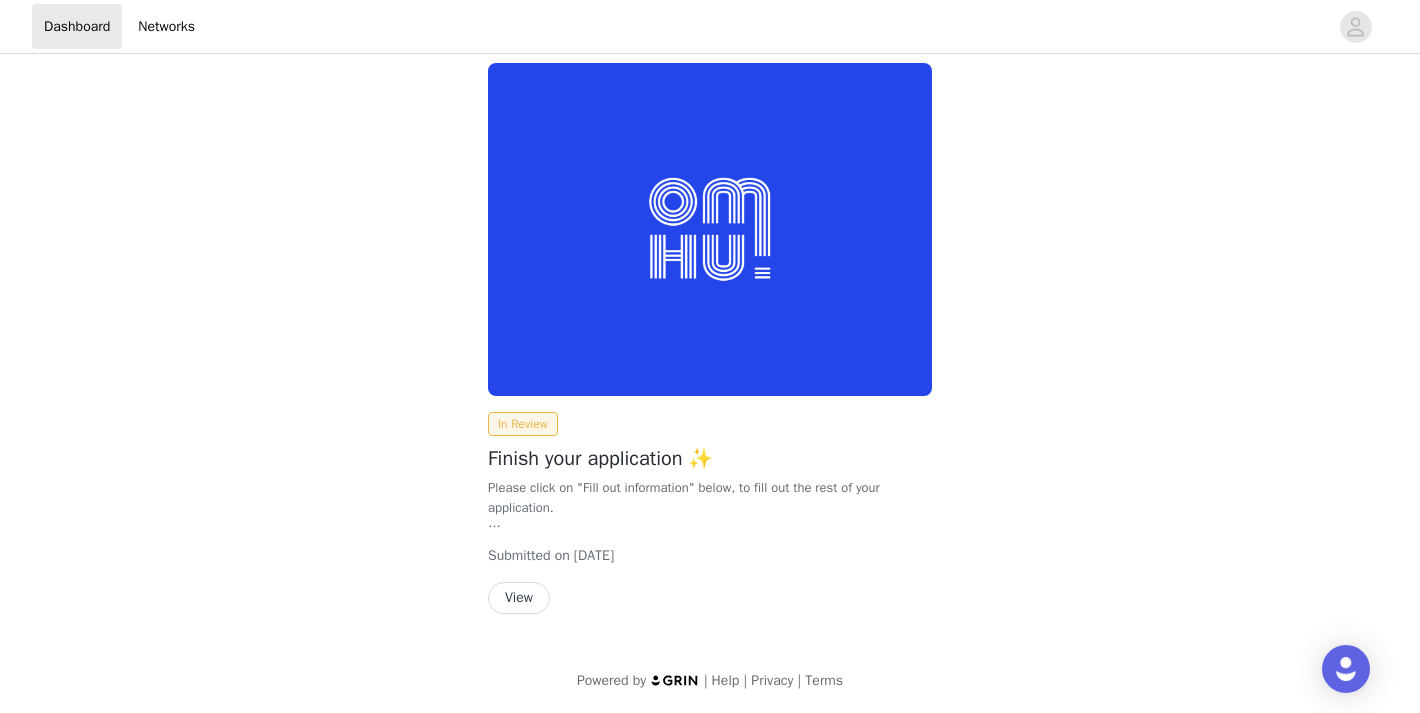click on "View" at bounding box center (519, 598) 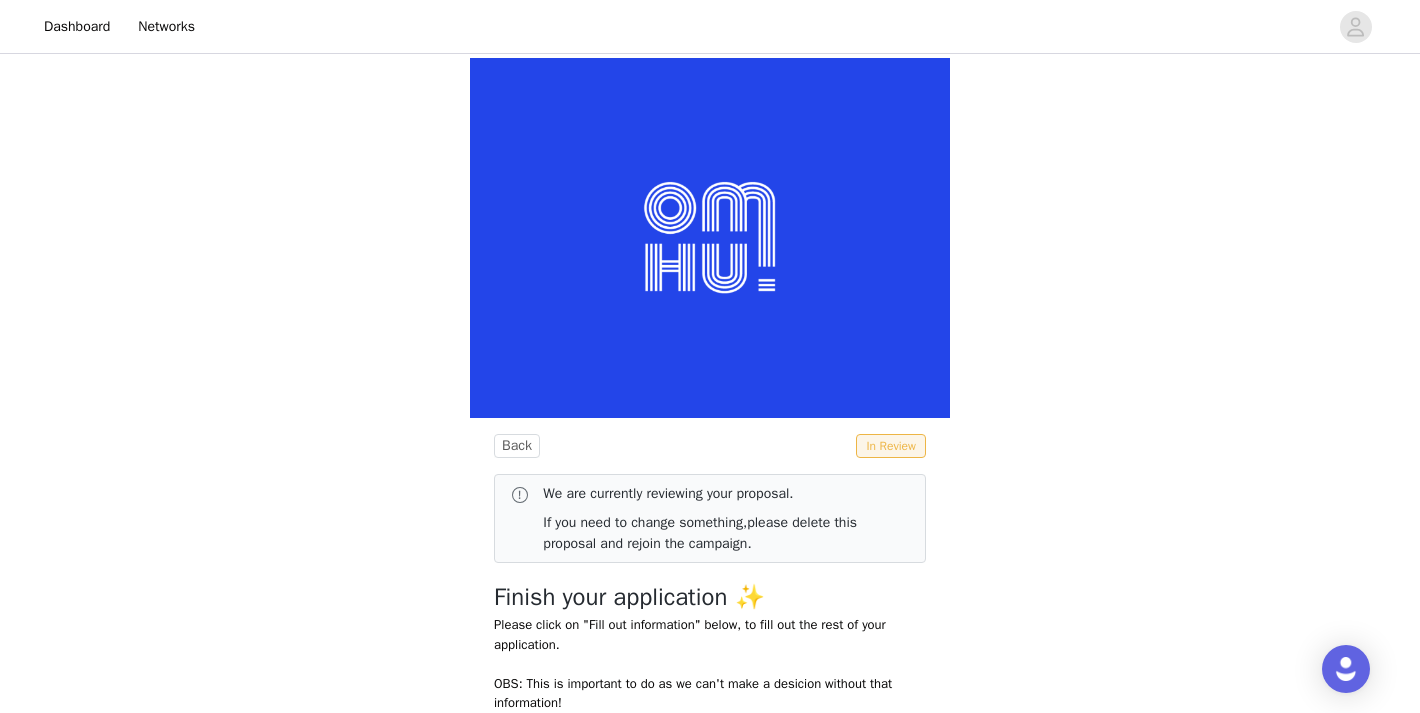 scroll, scrollTop: 0, scrollLeft: 0, axis: both 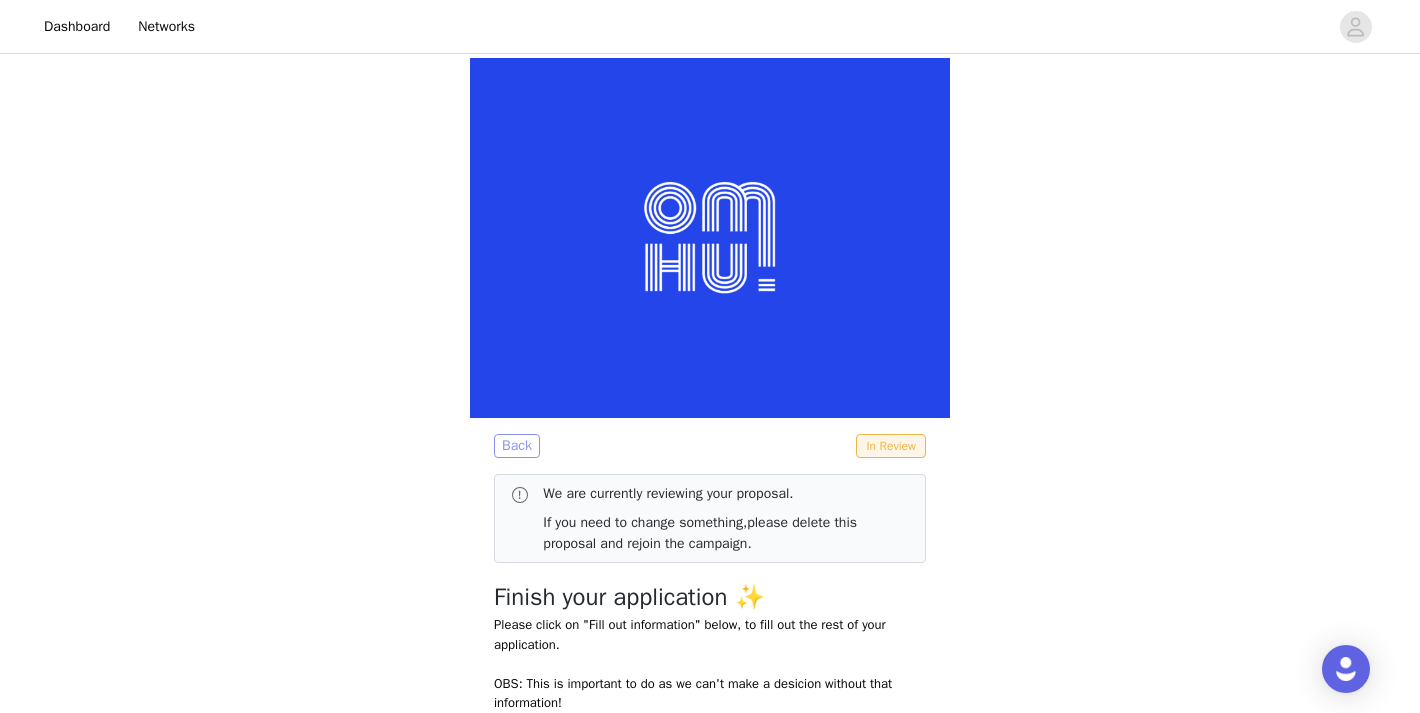 click on "Back" at bounding box center (517, 446) 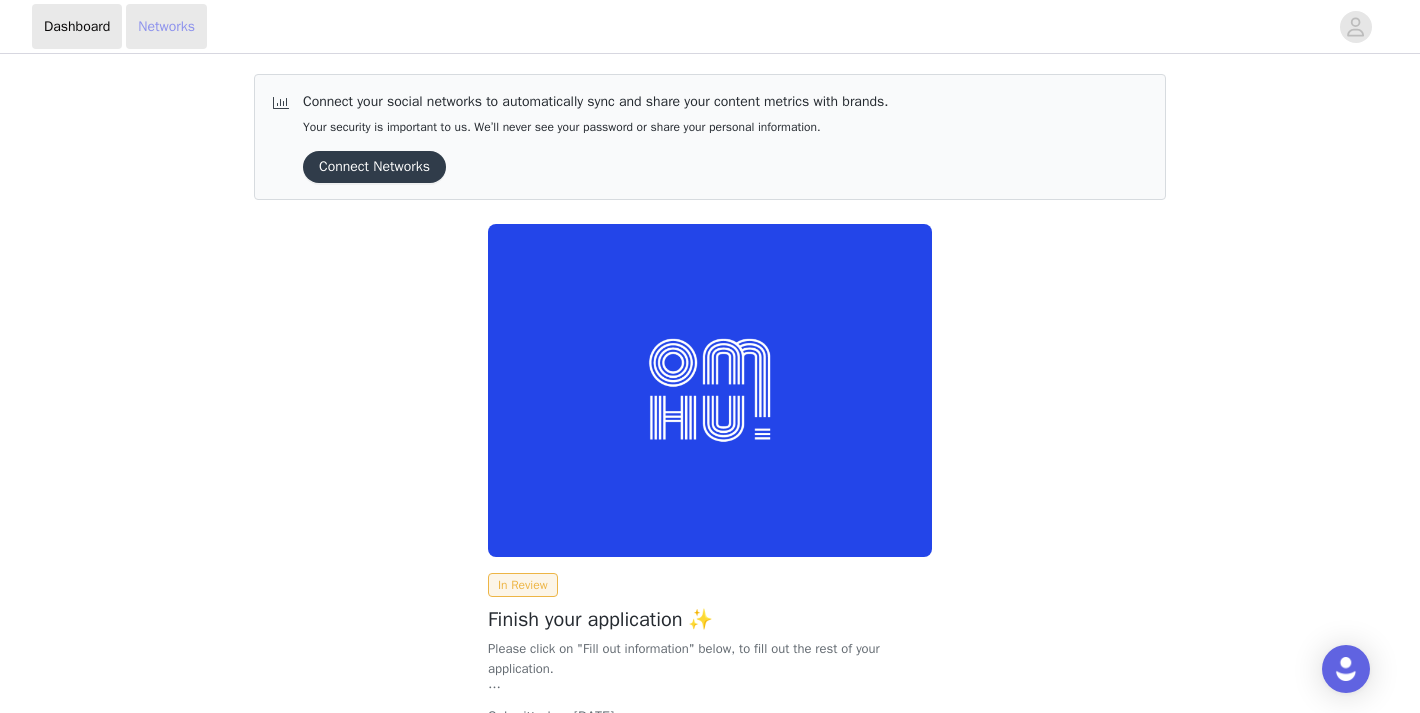 click on "Networks" at bounding box center (166, 26) 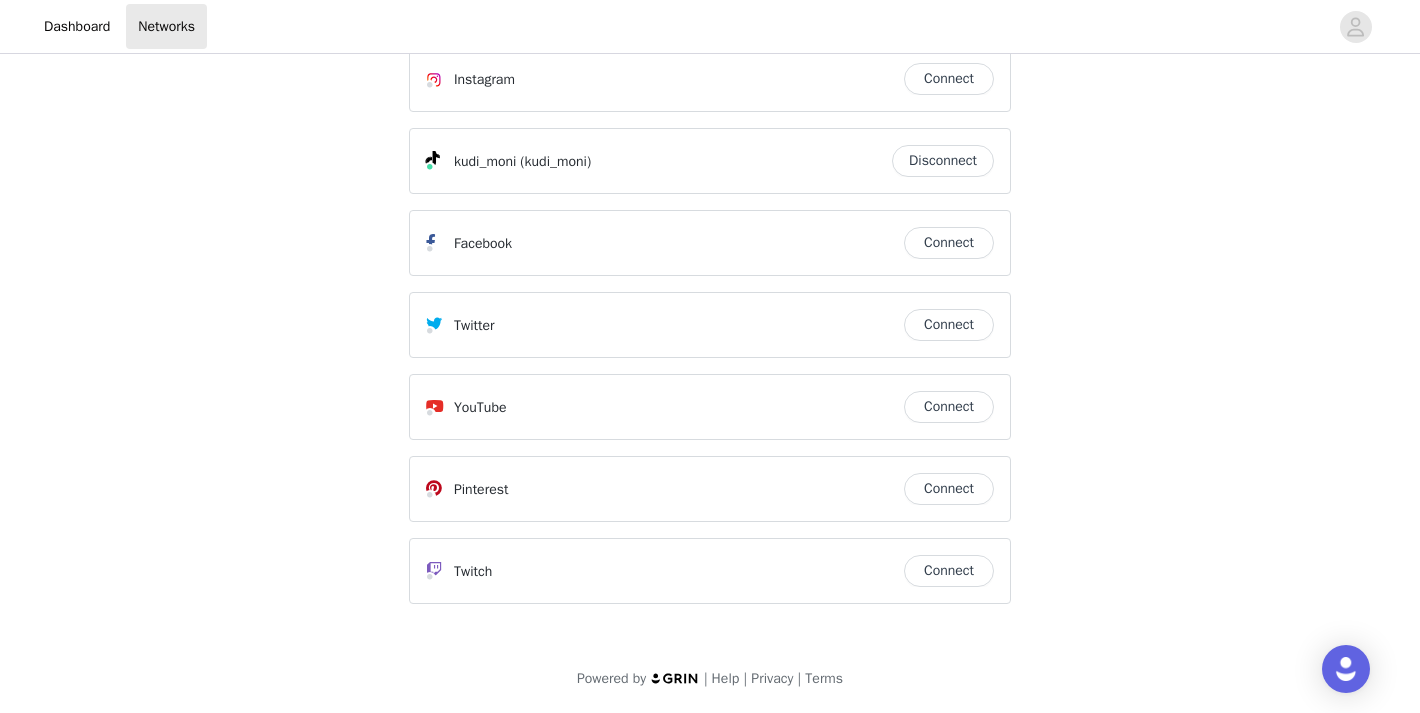 scroll, scrollTop: 44, scrollLeft: 0, axis: vertical 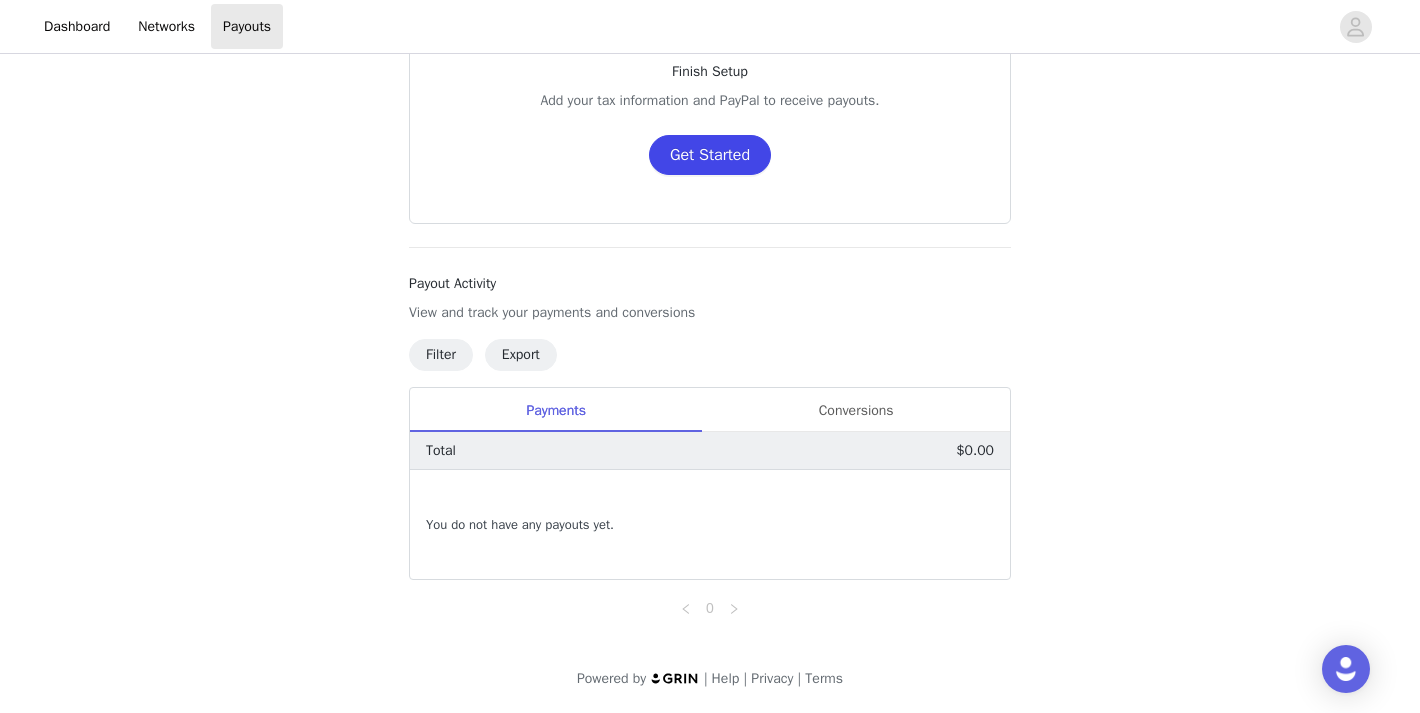 click on "Get Started" at bounding box center [710, 155] 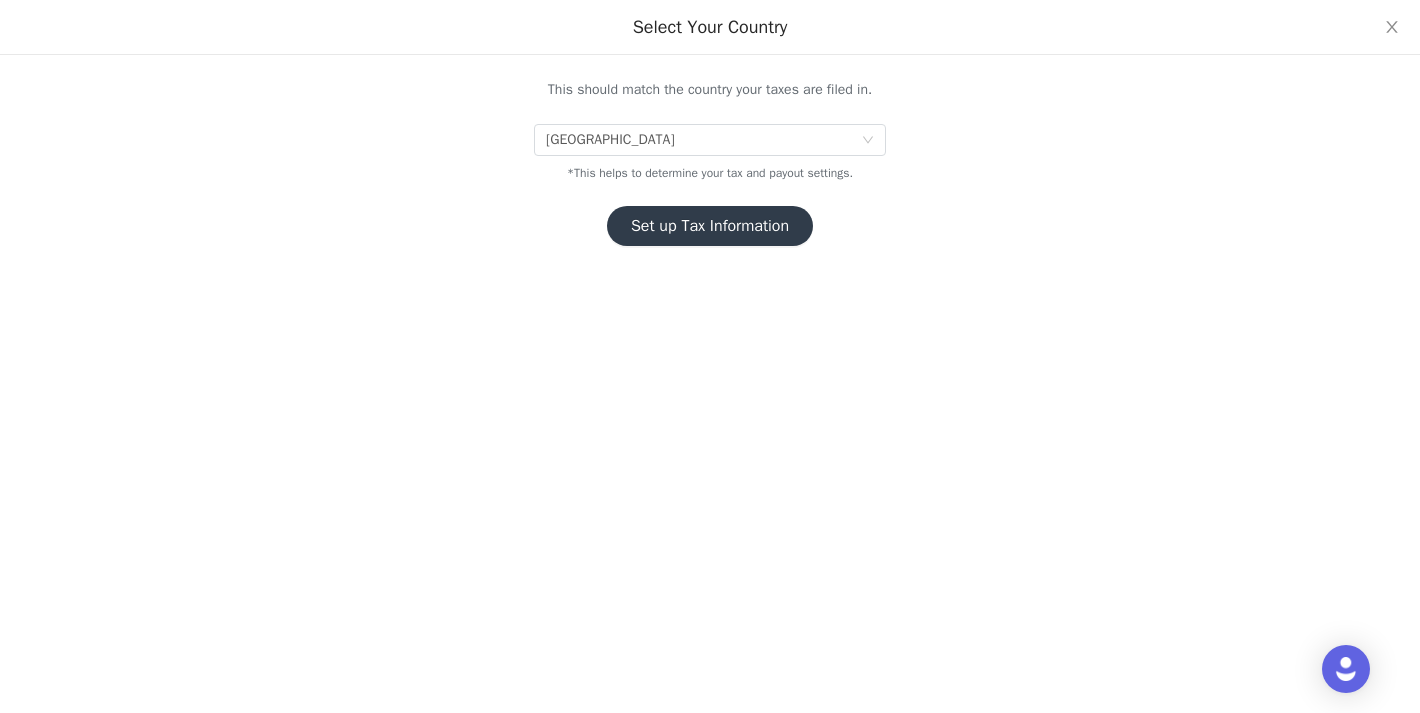 click on "Set up Tax Information" at bounding box center [710, 226] 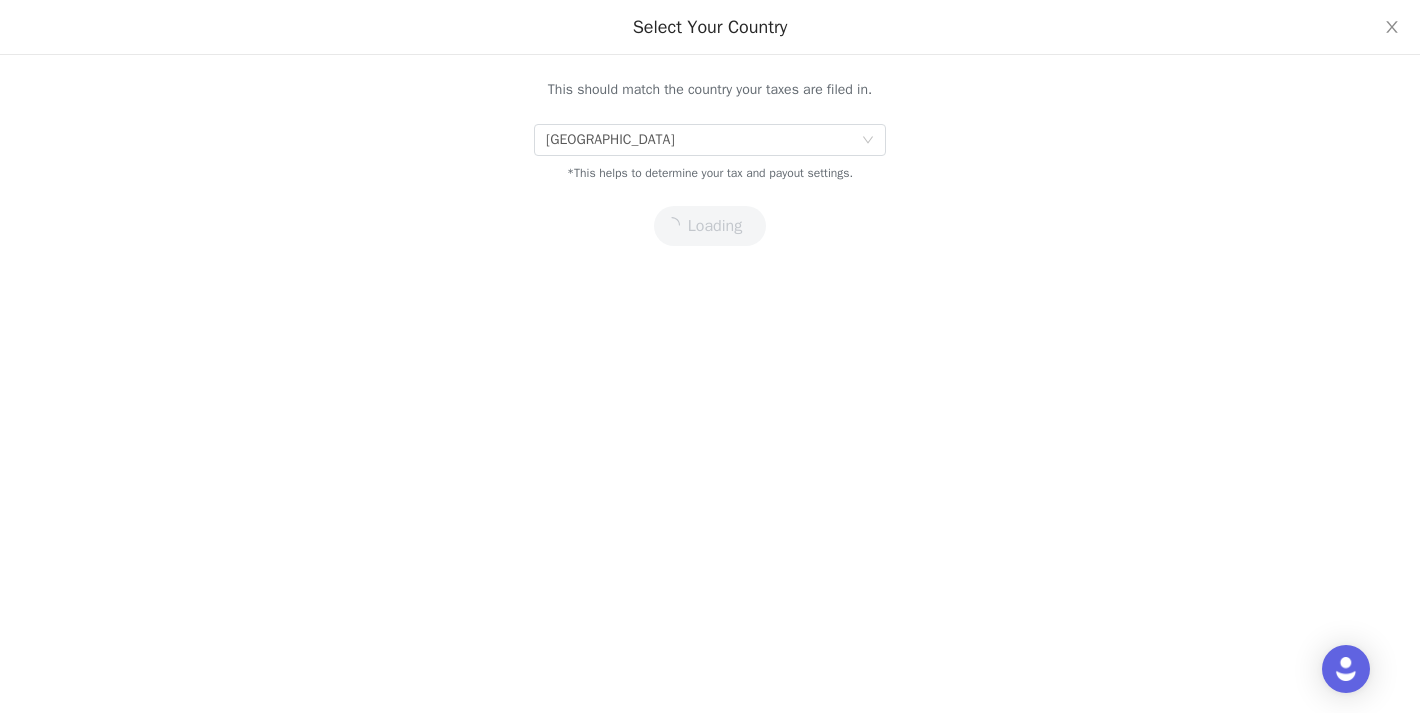 scroll, scrollTop: 0, scrollLeft: 0, axis: both 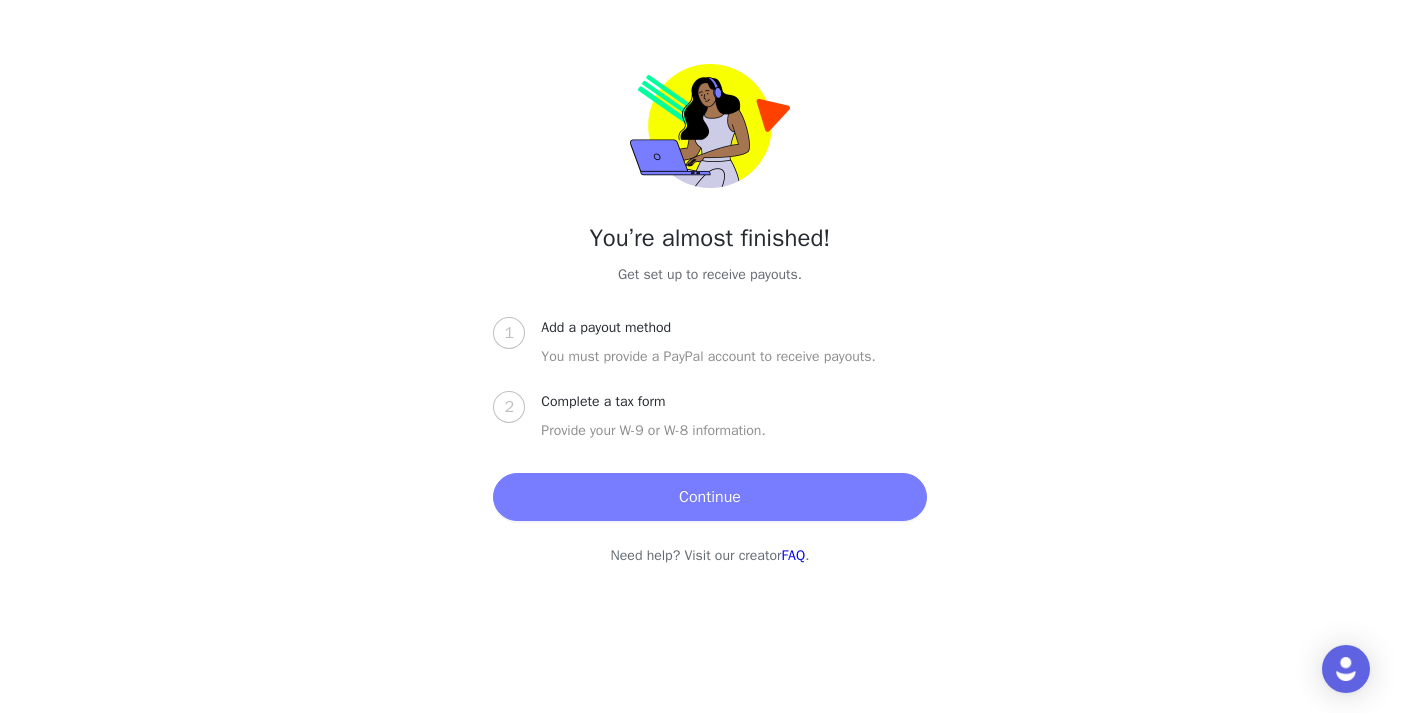 click on "Continue" at bounding box center (709, 497) 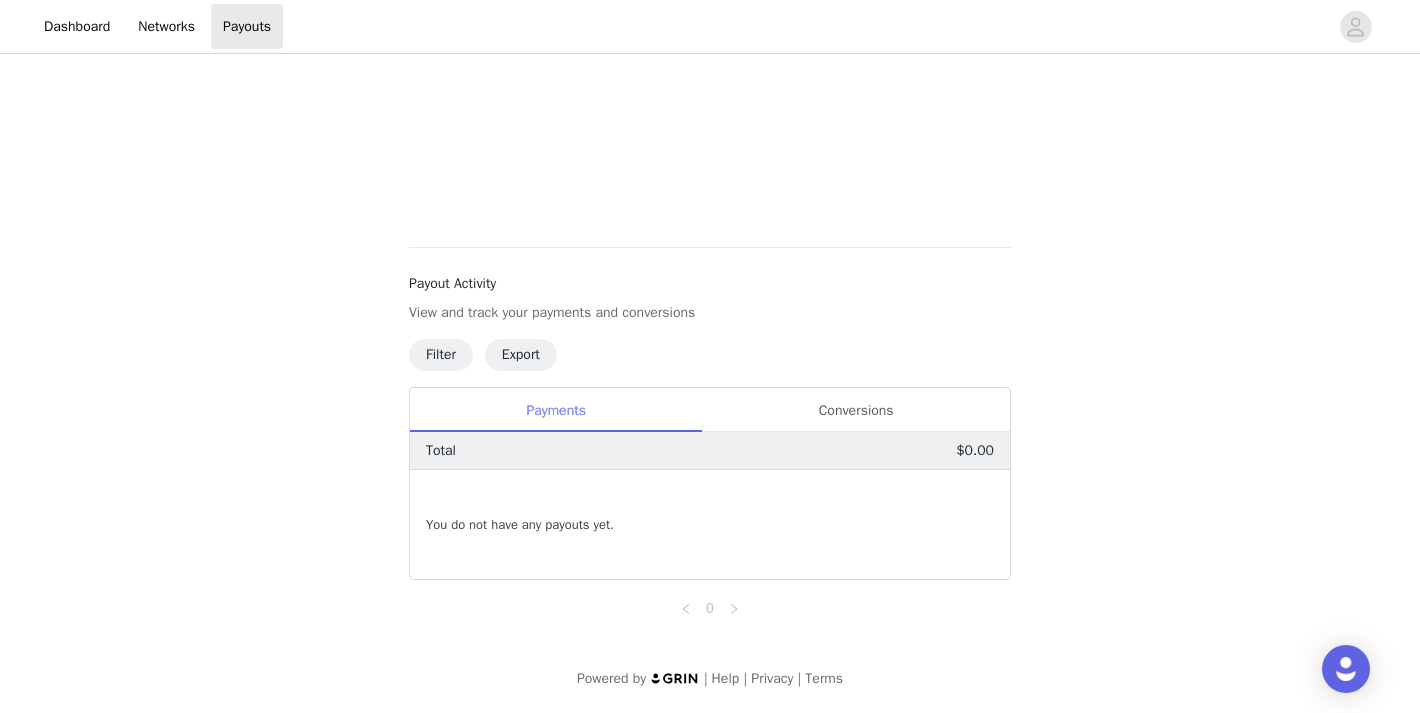 scroll, scrollTop: 1005, scrollLeft: 0, axis: vertical 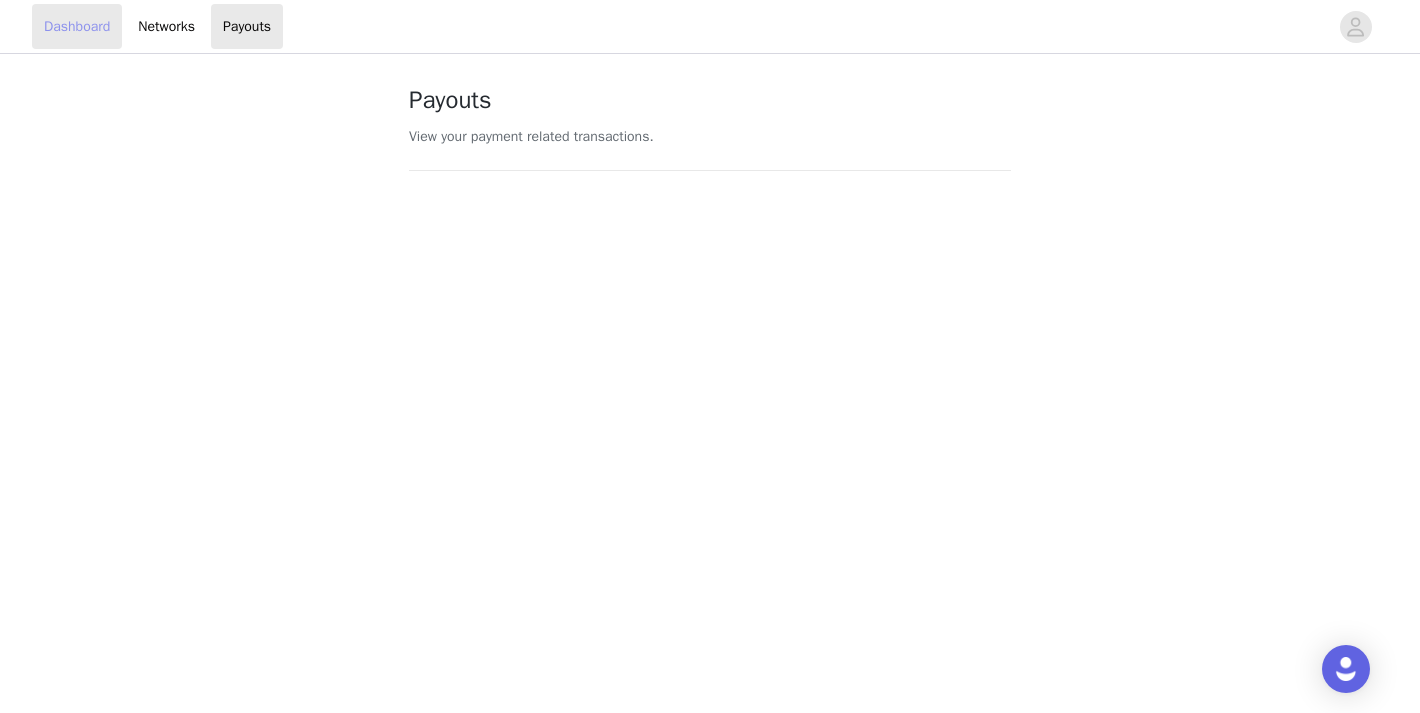 click on "Dashboard" at bounding box center [77, 26] 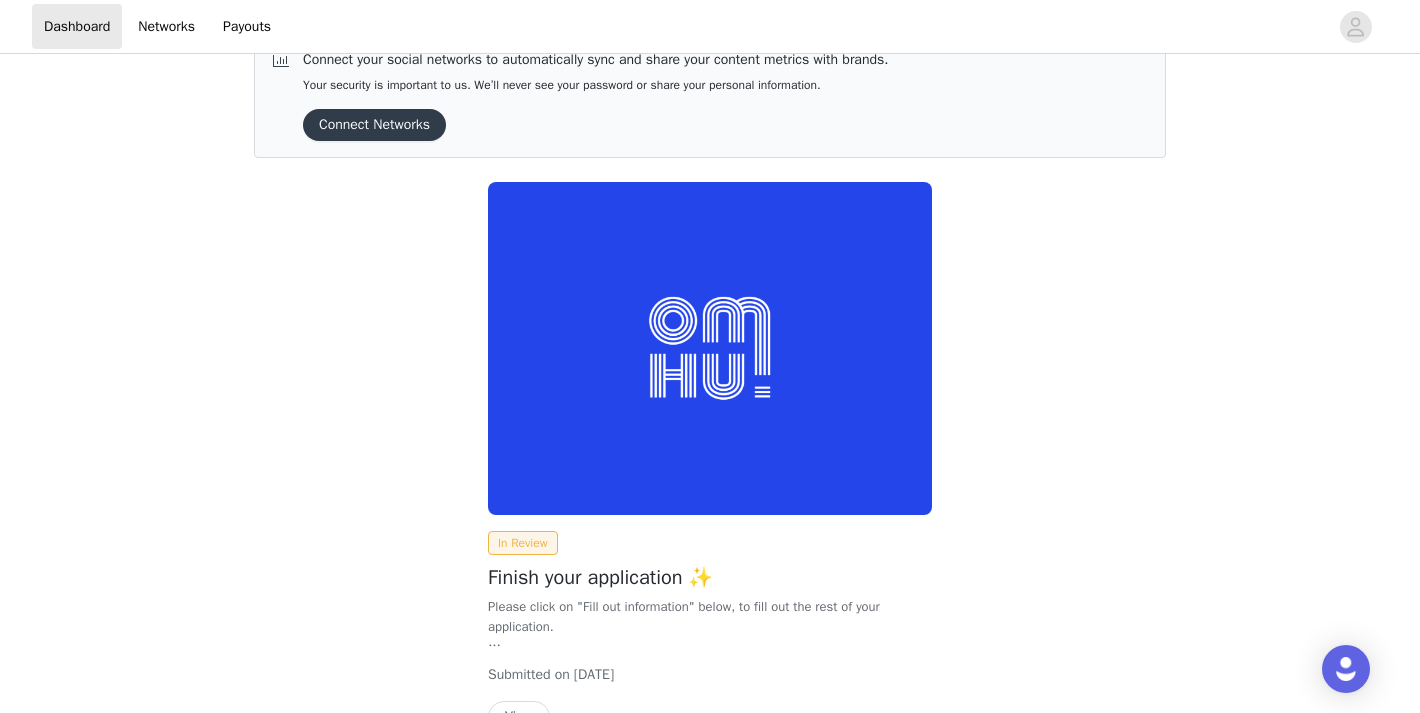 scroll, scrollTop: 8, scrollLeft: 0, axis: vertical 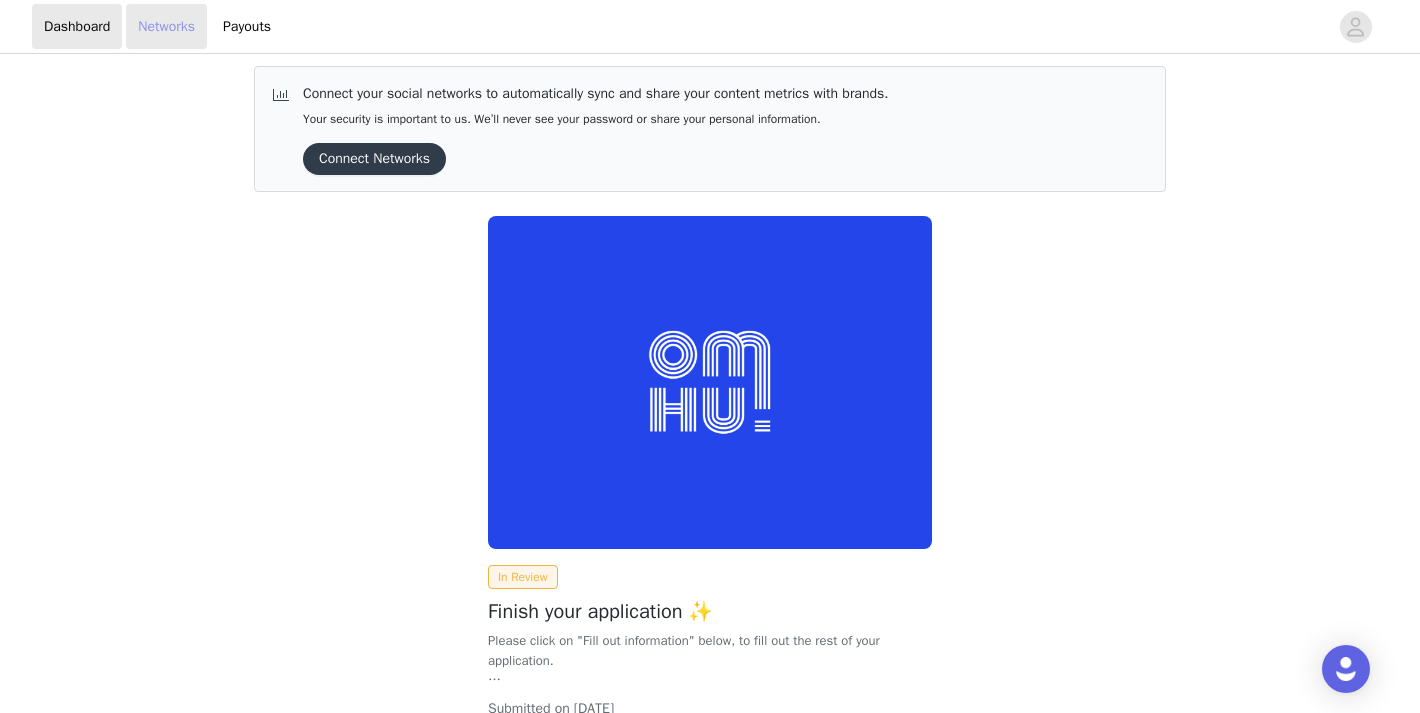 click on "Networks" at bounding box center (166, 26) 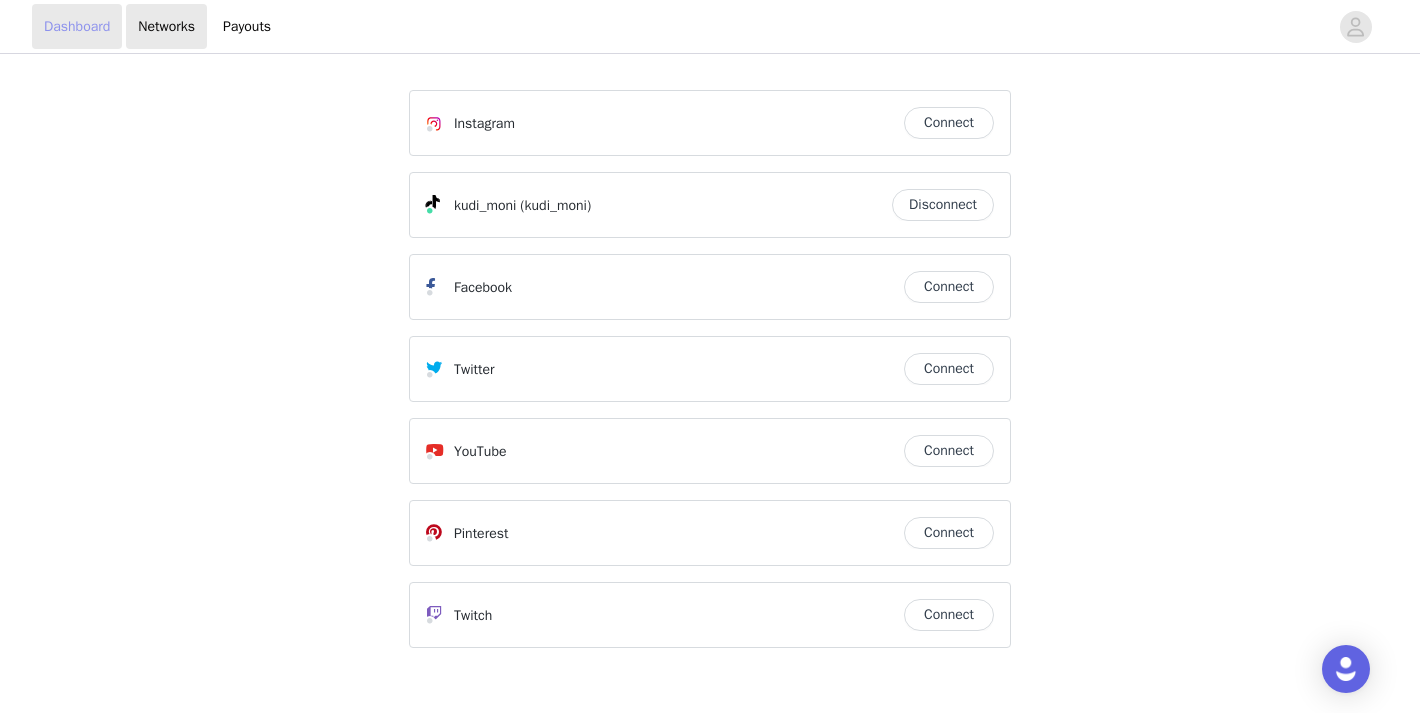 scroll, scrollTop: 0, scrollLeft: 0, axis: both 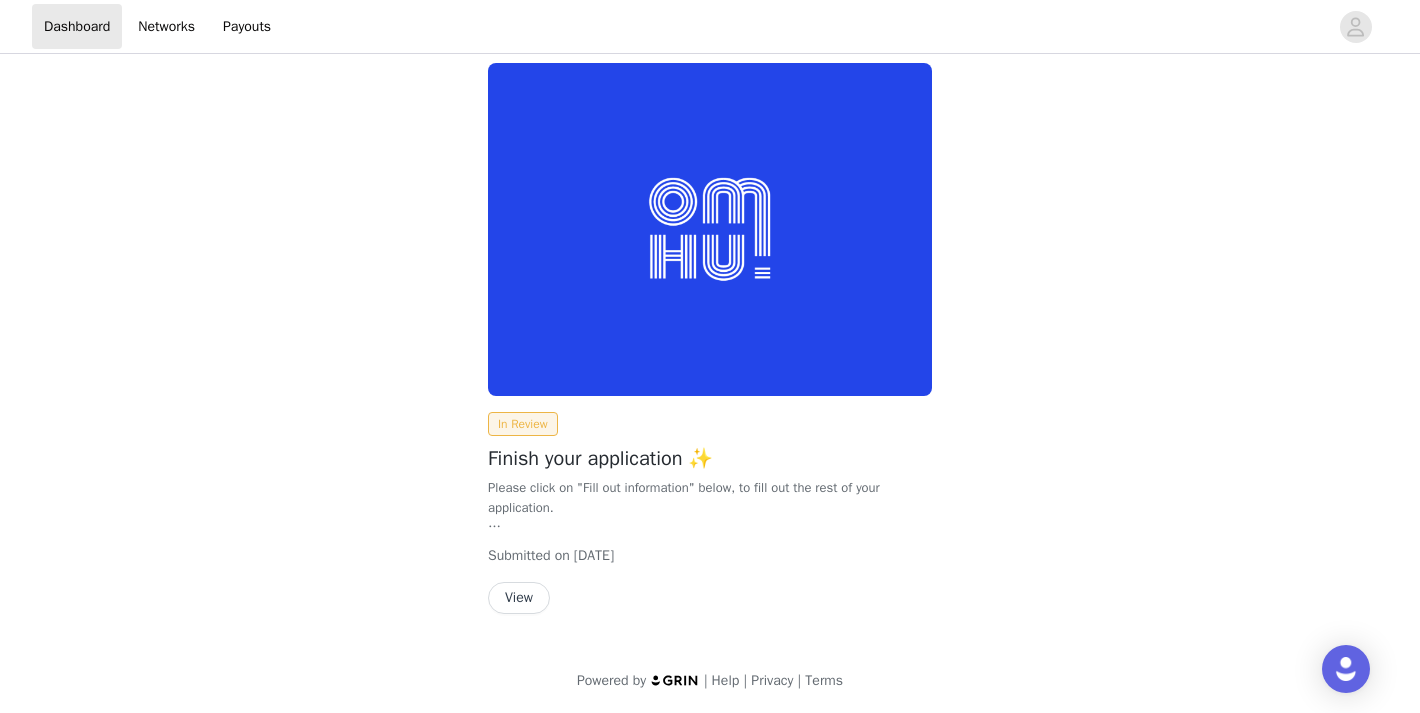 click on "View" at bounding box center [519, 598] 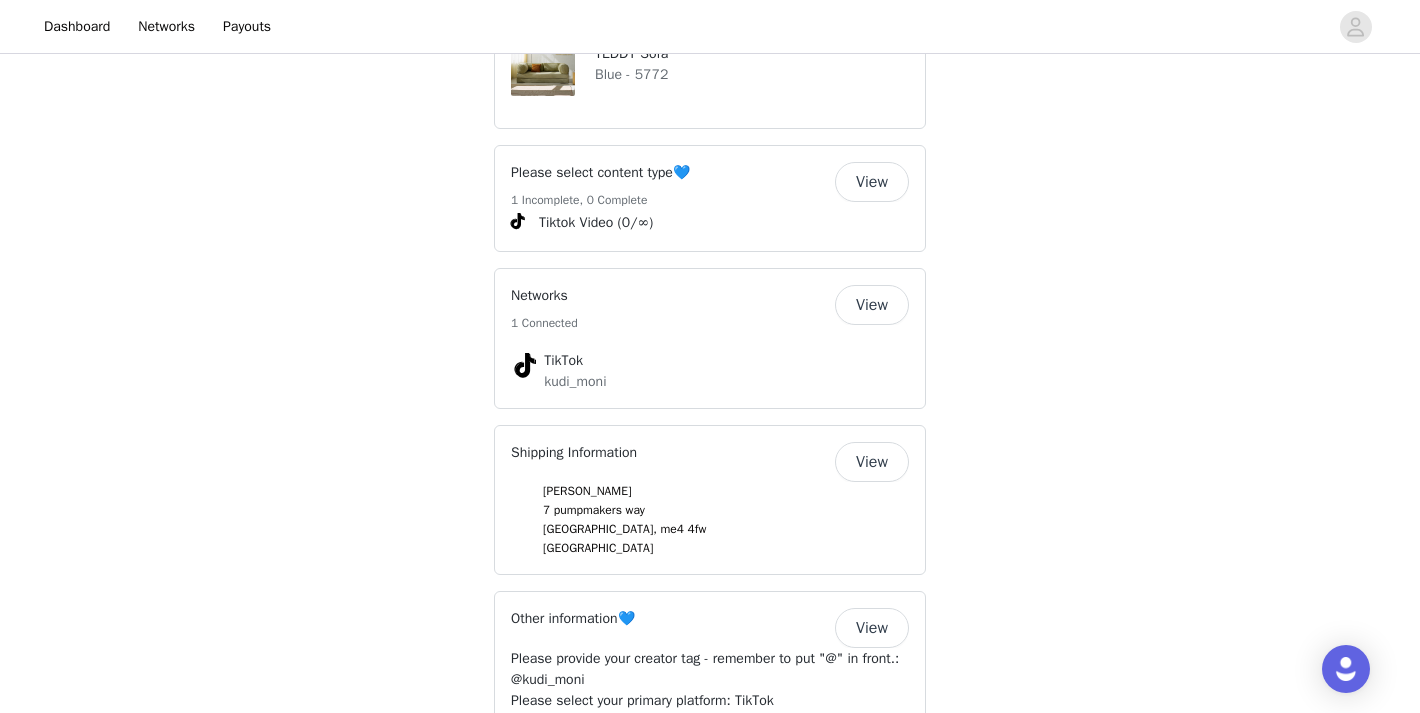 scroll, scrollTop: 754, scrollLeft: 0, axis: vertical 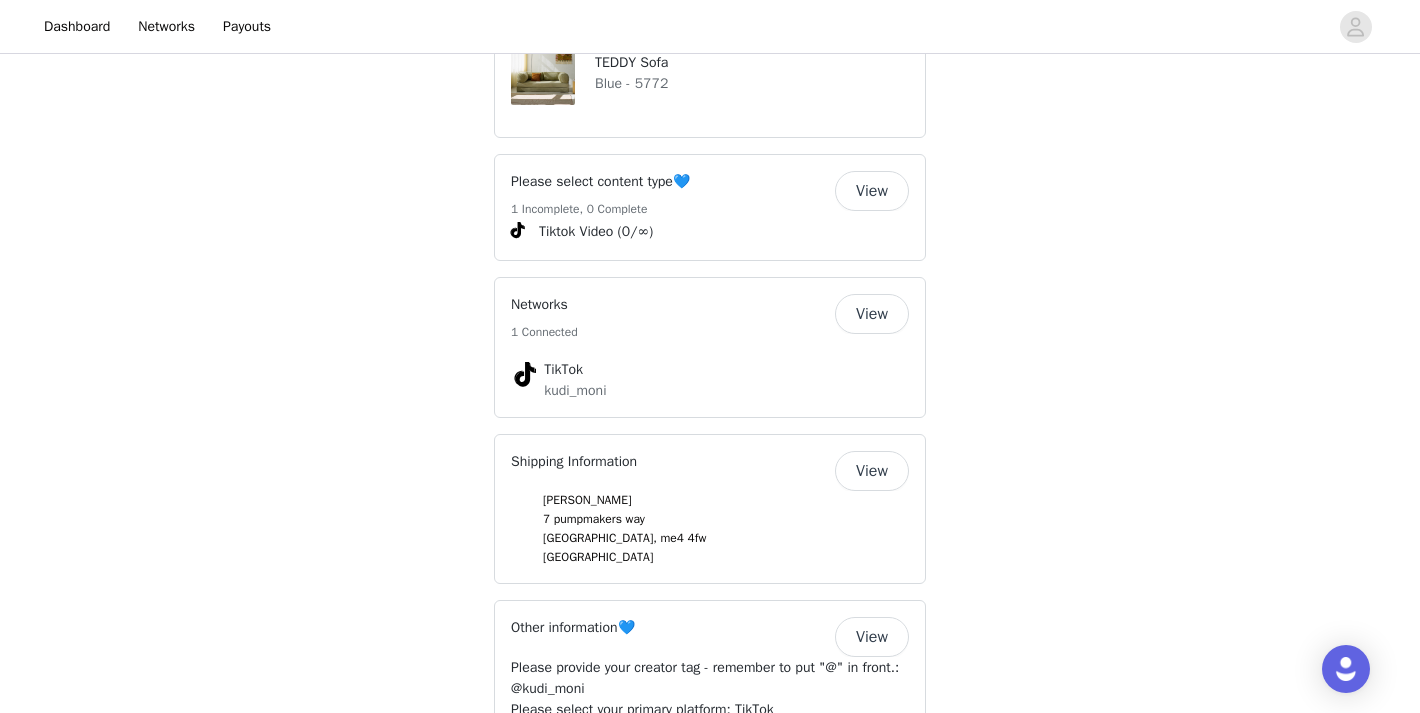 click on "View" at bounding box center [872, 191] 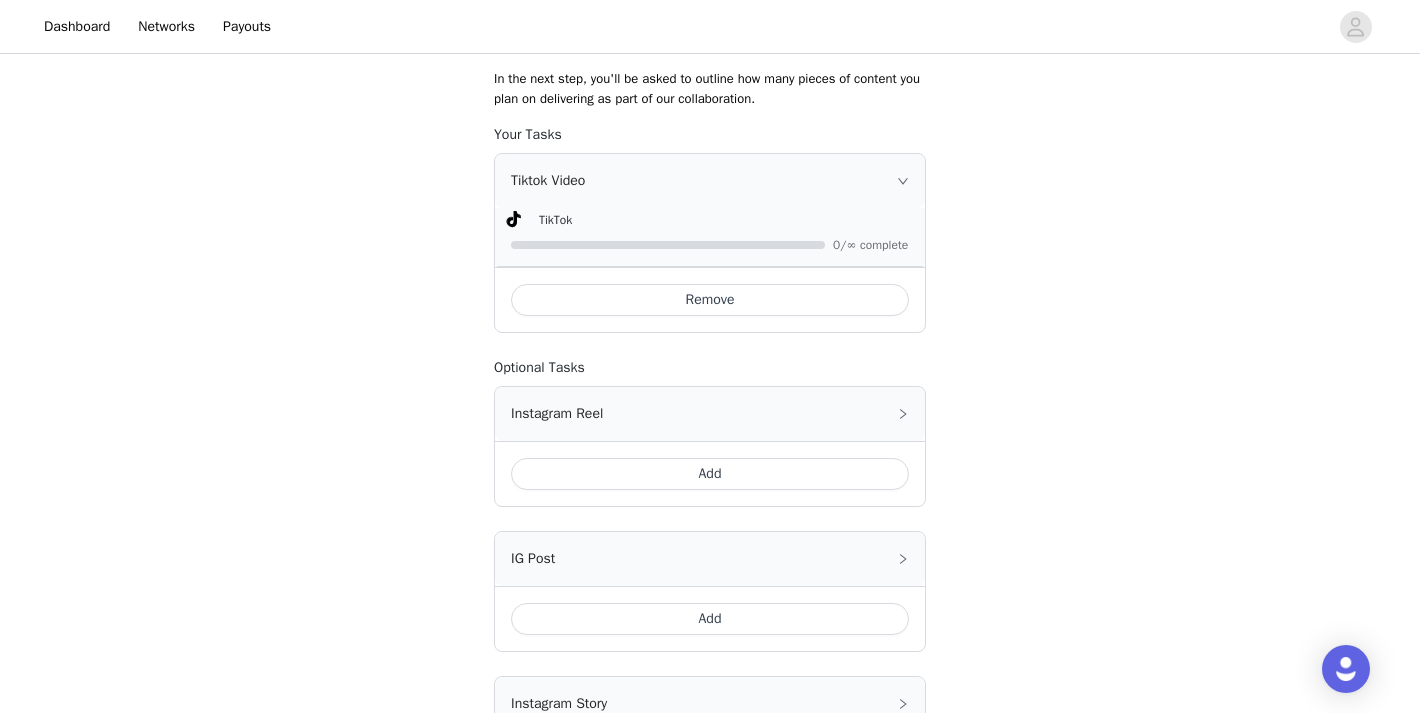 scroll, scrollTop: 245, scrollLeft: 0, axis: vertical 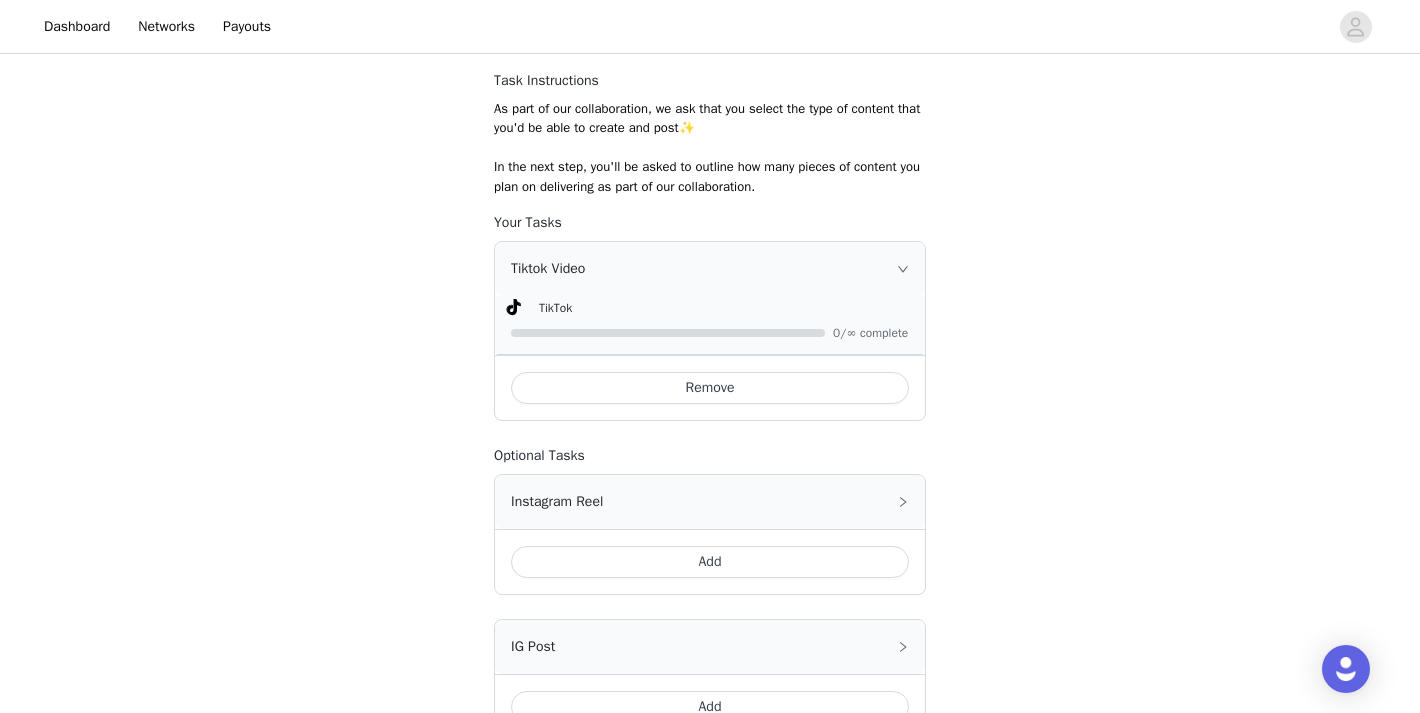 click on "TikTok" at bounding box center (726, 307) 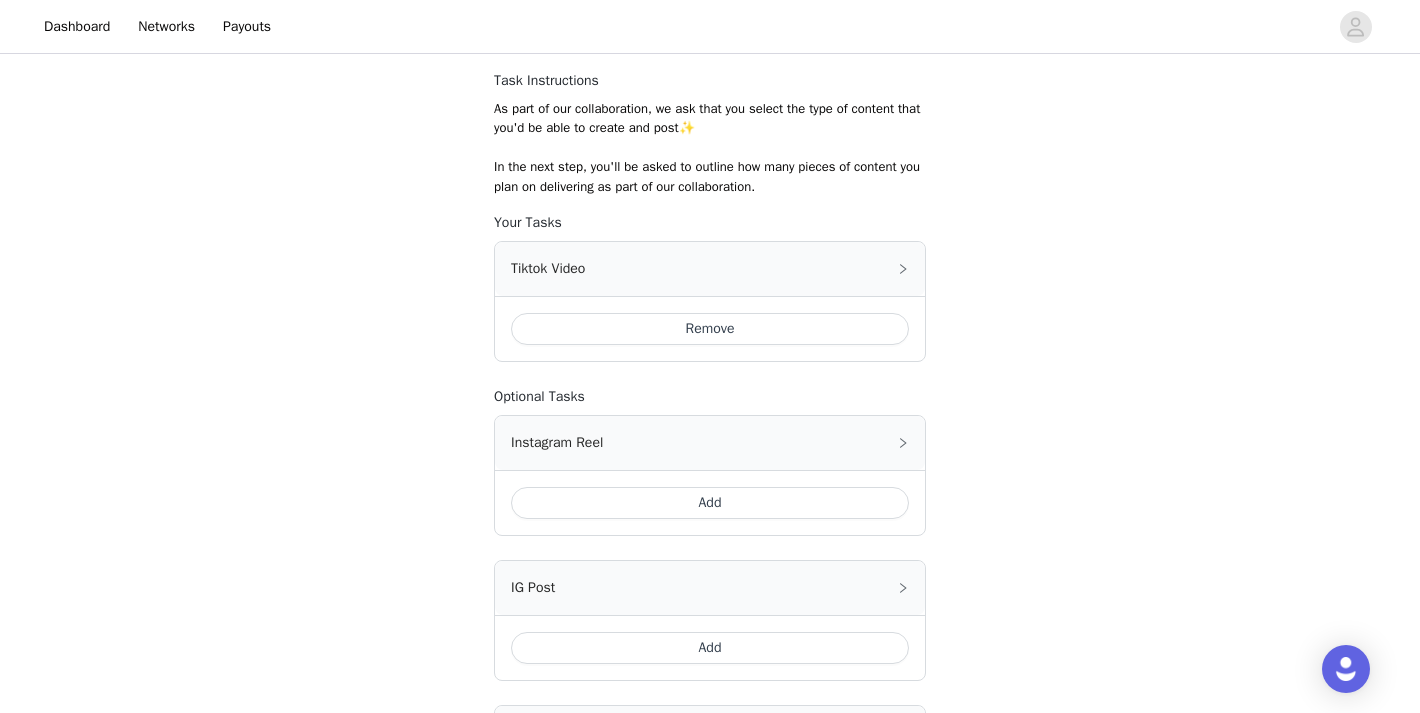 click on "Tiktok Video" at bounding box center [710, 269] 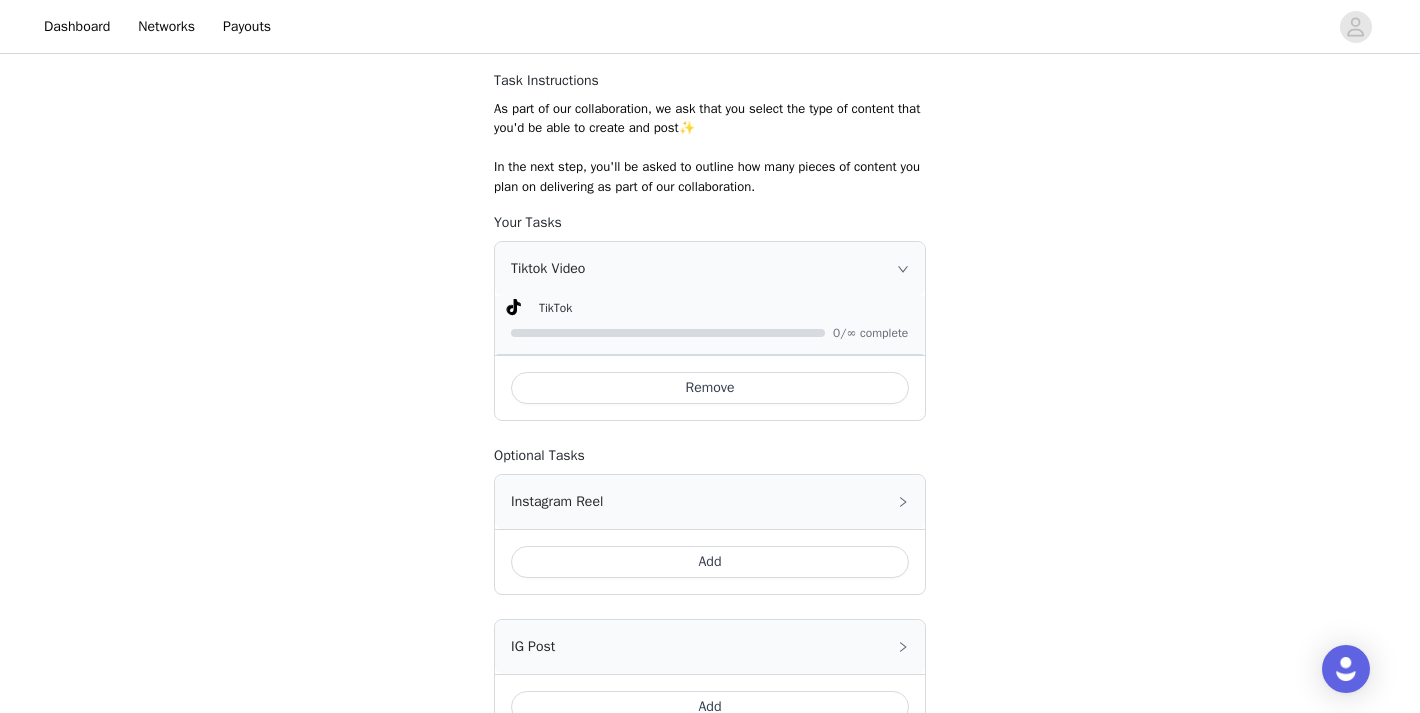 click at bounding box center [712, 331] 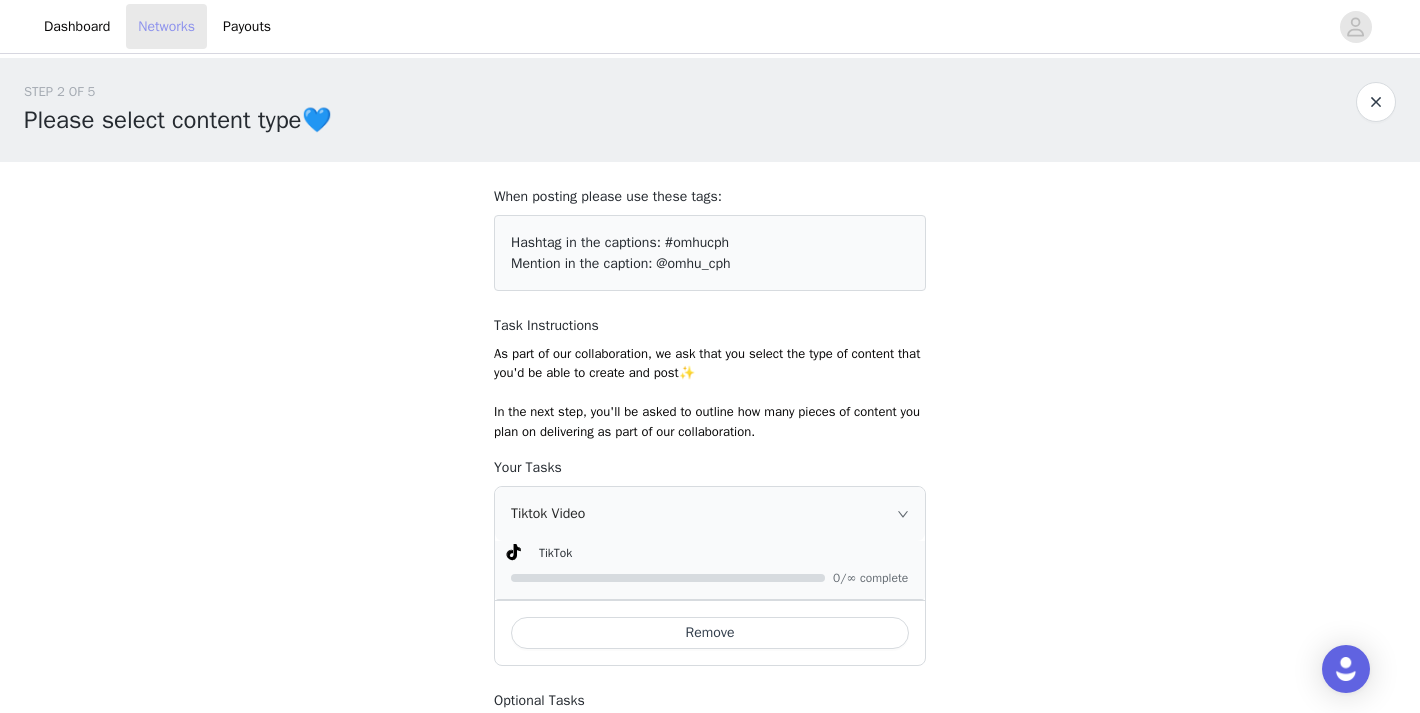 scroll, scrollTop: 0, scrollLeft: 0, axis: both 